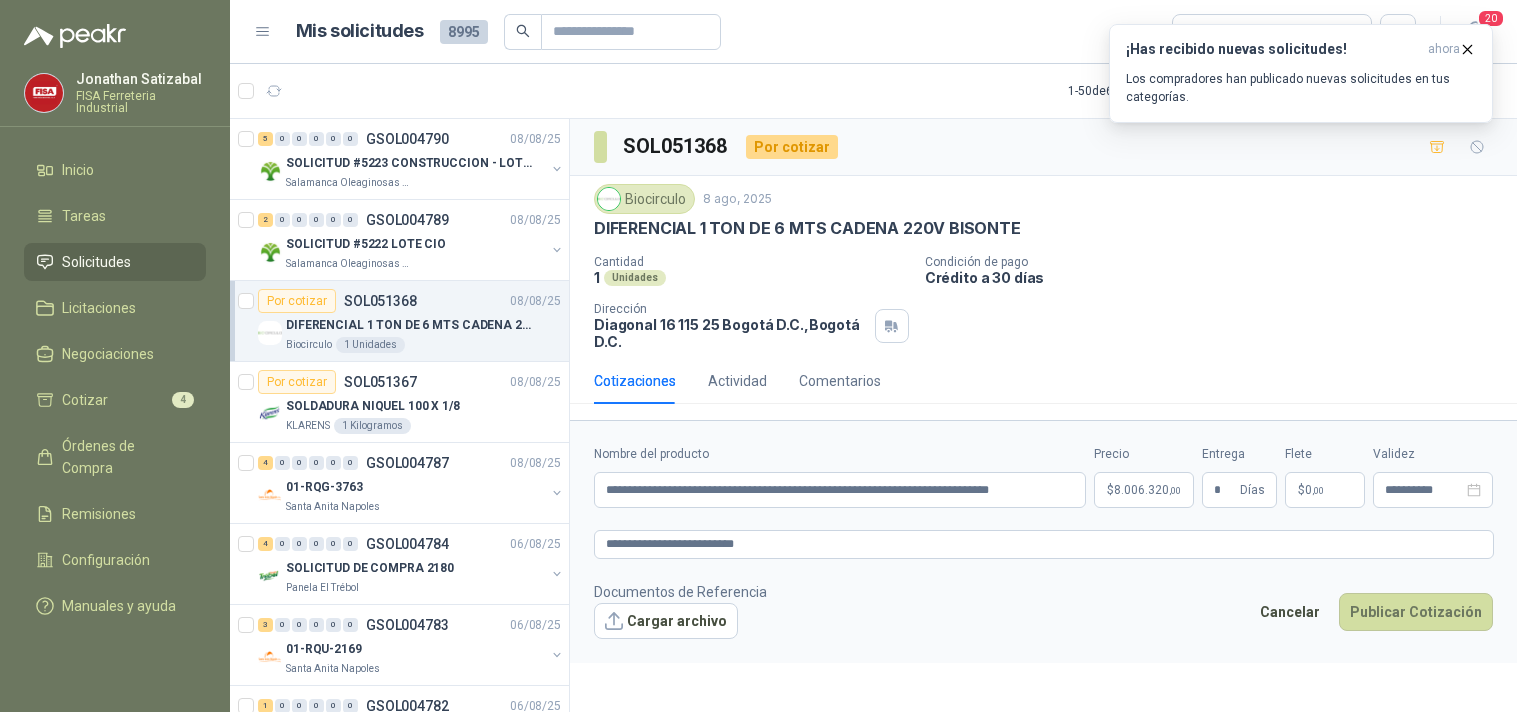 scroll, scrollTop: 0, scrollLeft: 0, axis: both 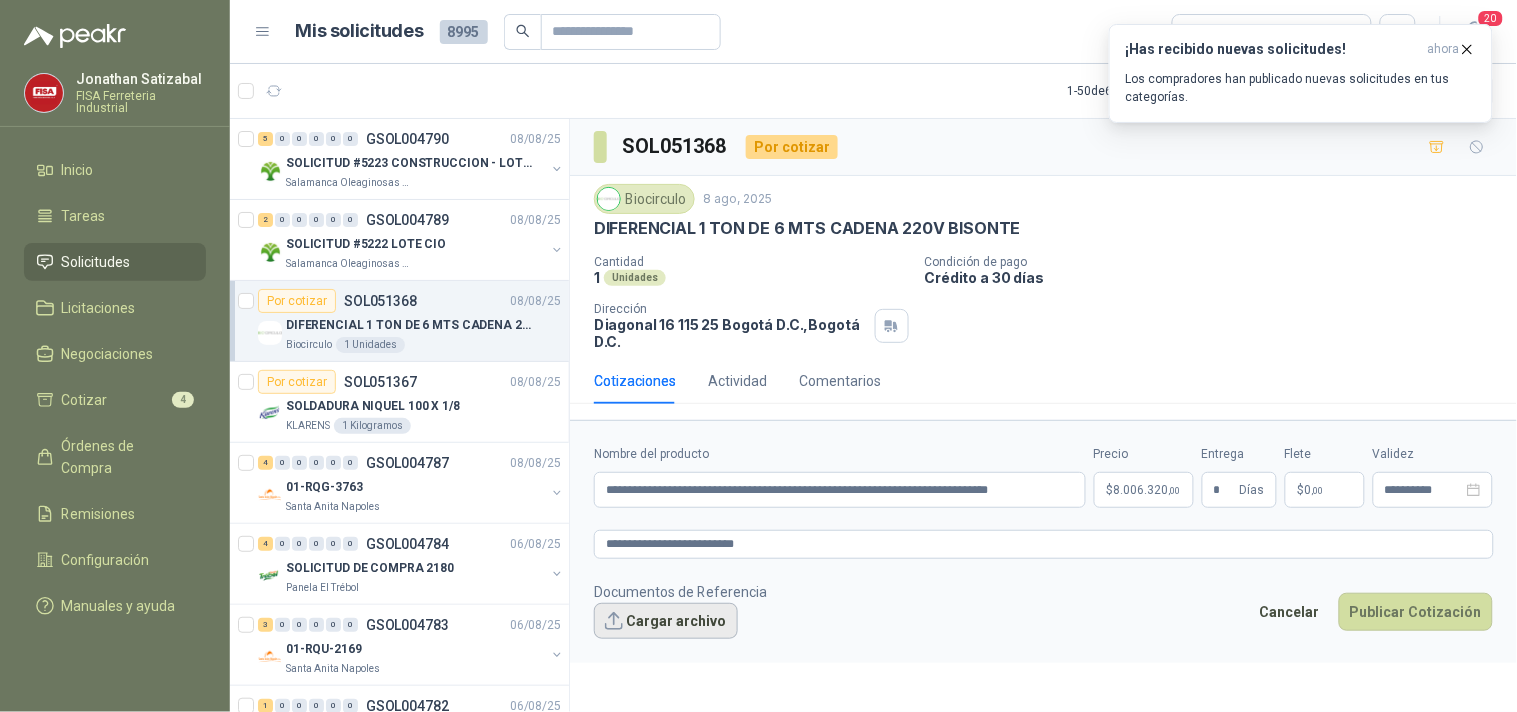 click on "Cargar archivo" at bounding box center [666, 621] 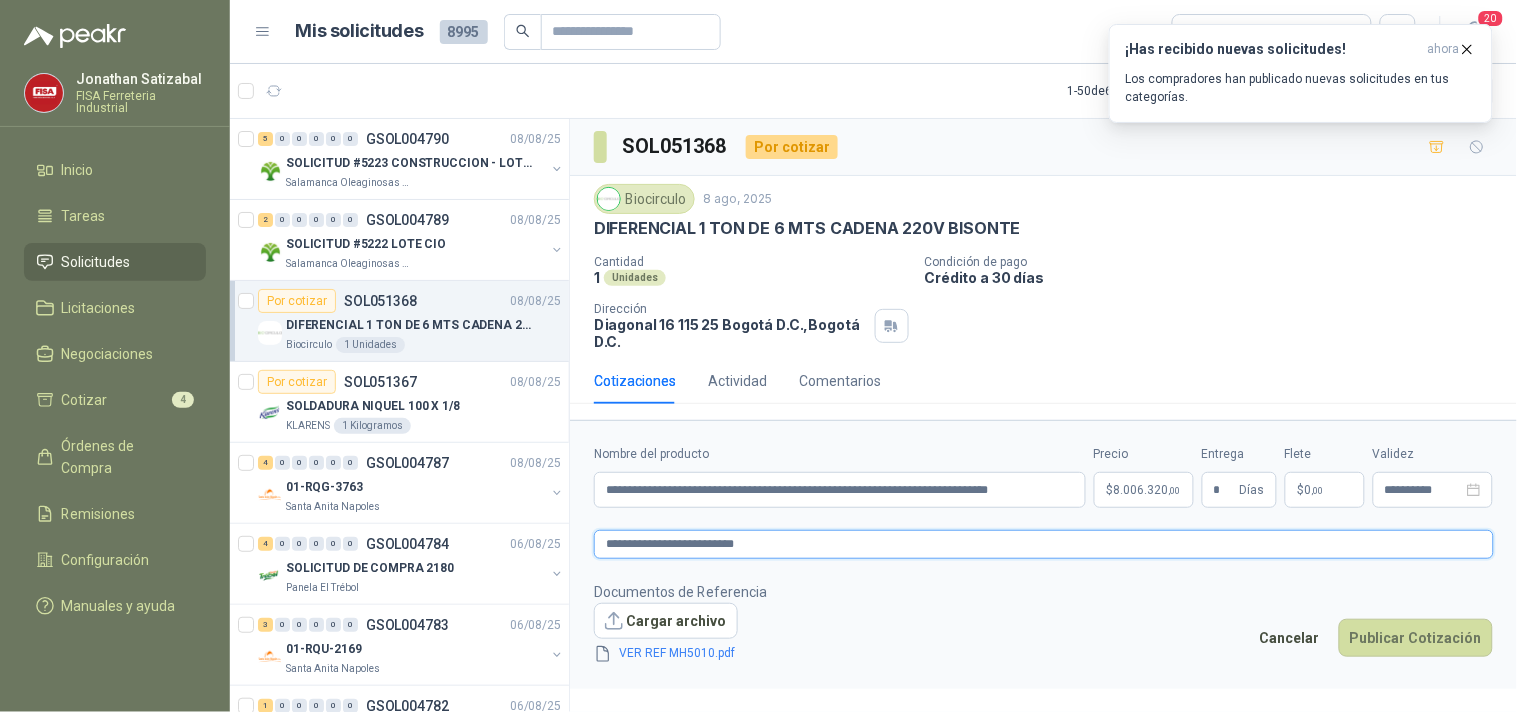 click on "**********" at bounding box center [1044, 544] 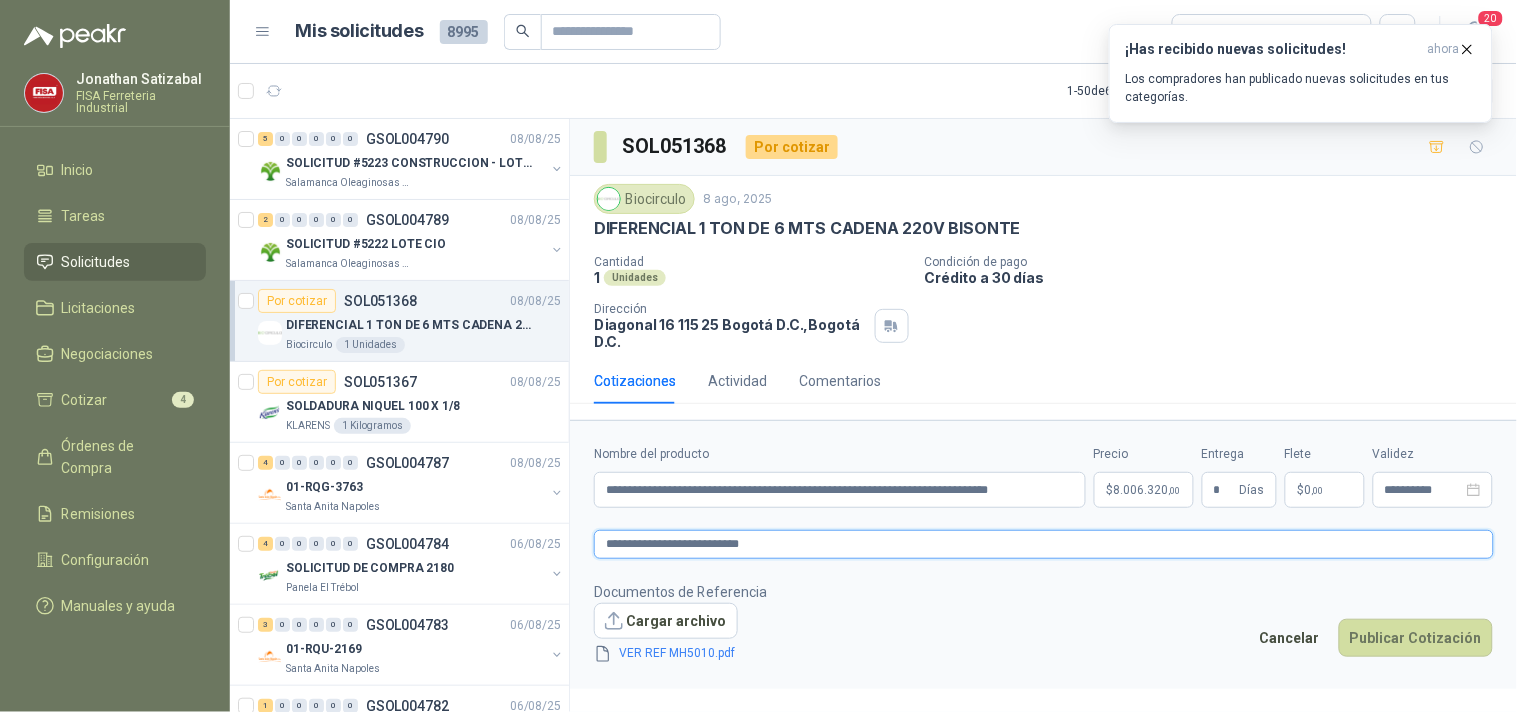 type on "**********" 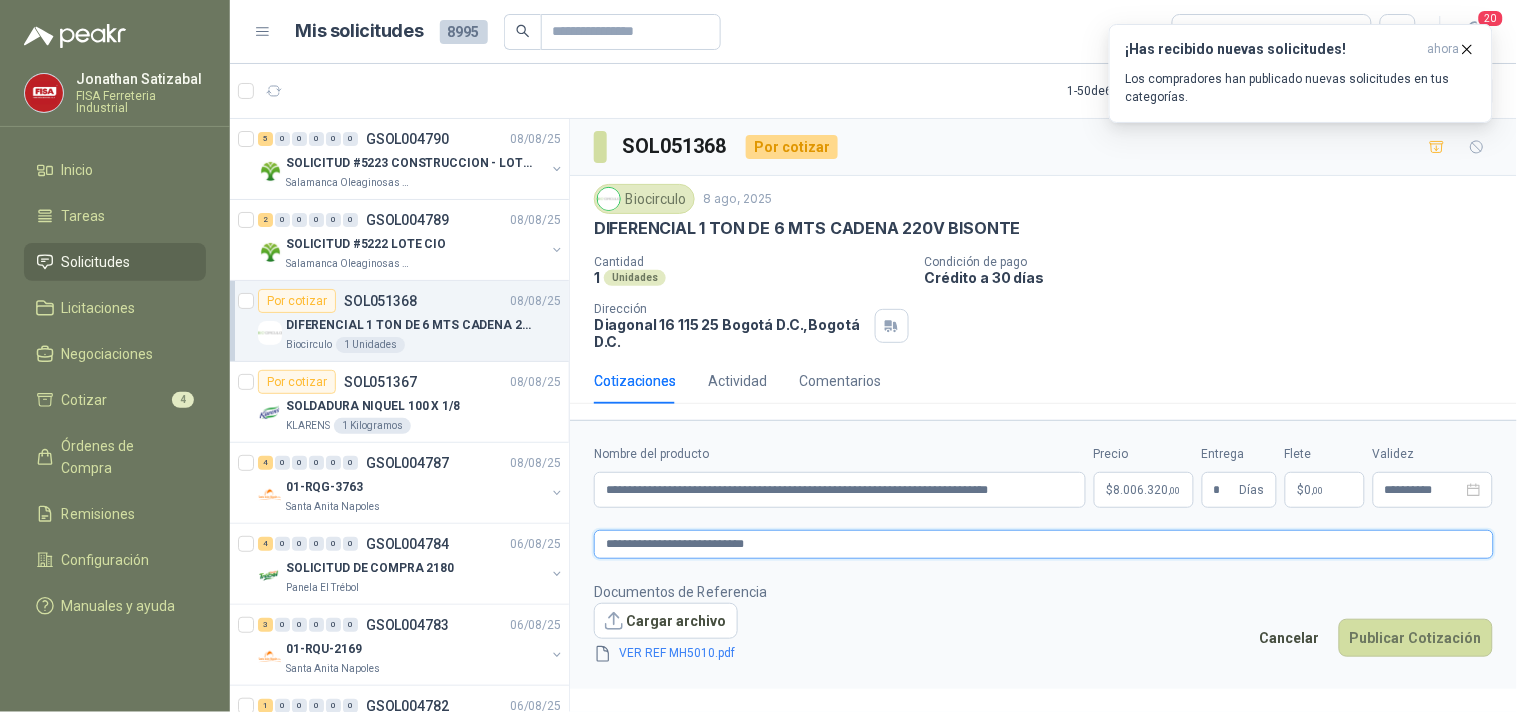 type on "**********" 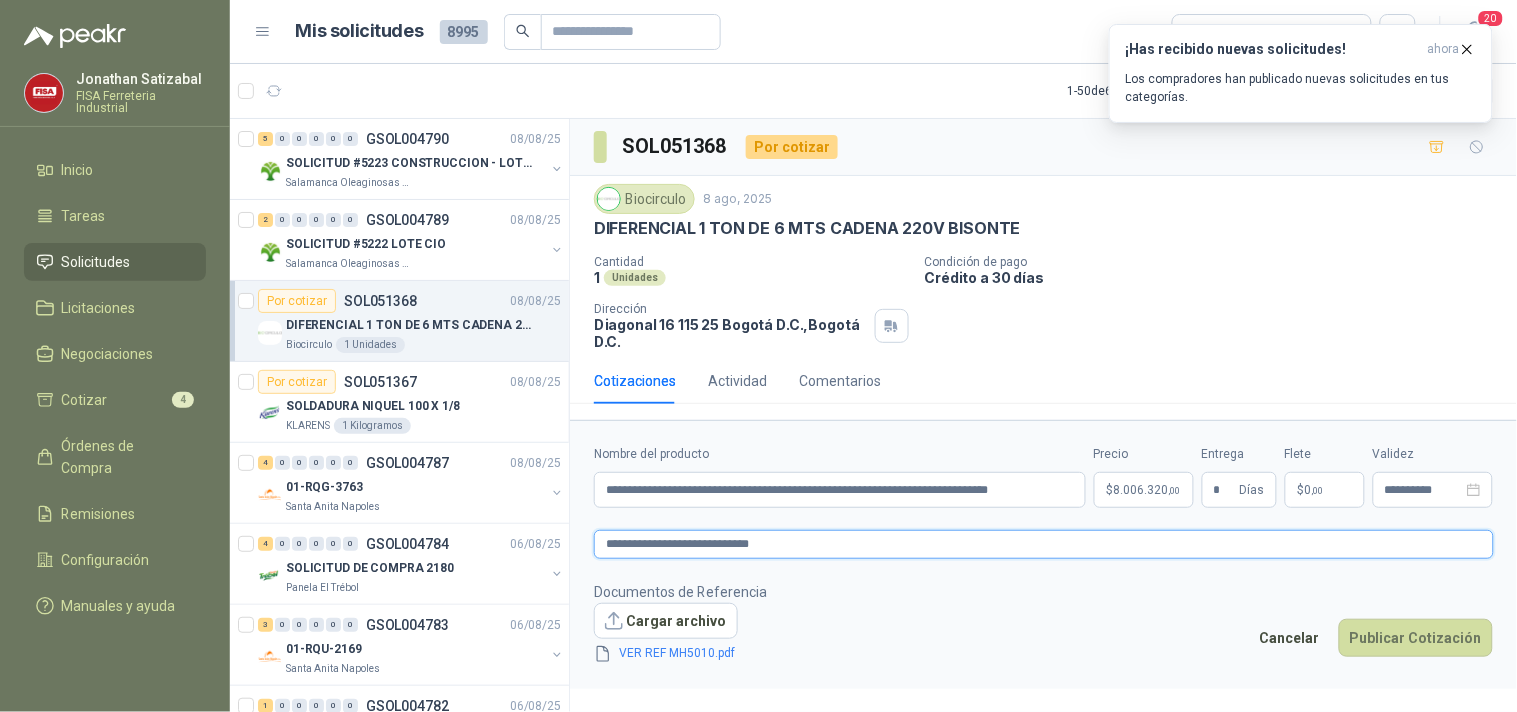 type on "**********" 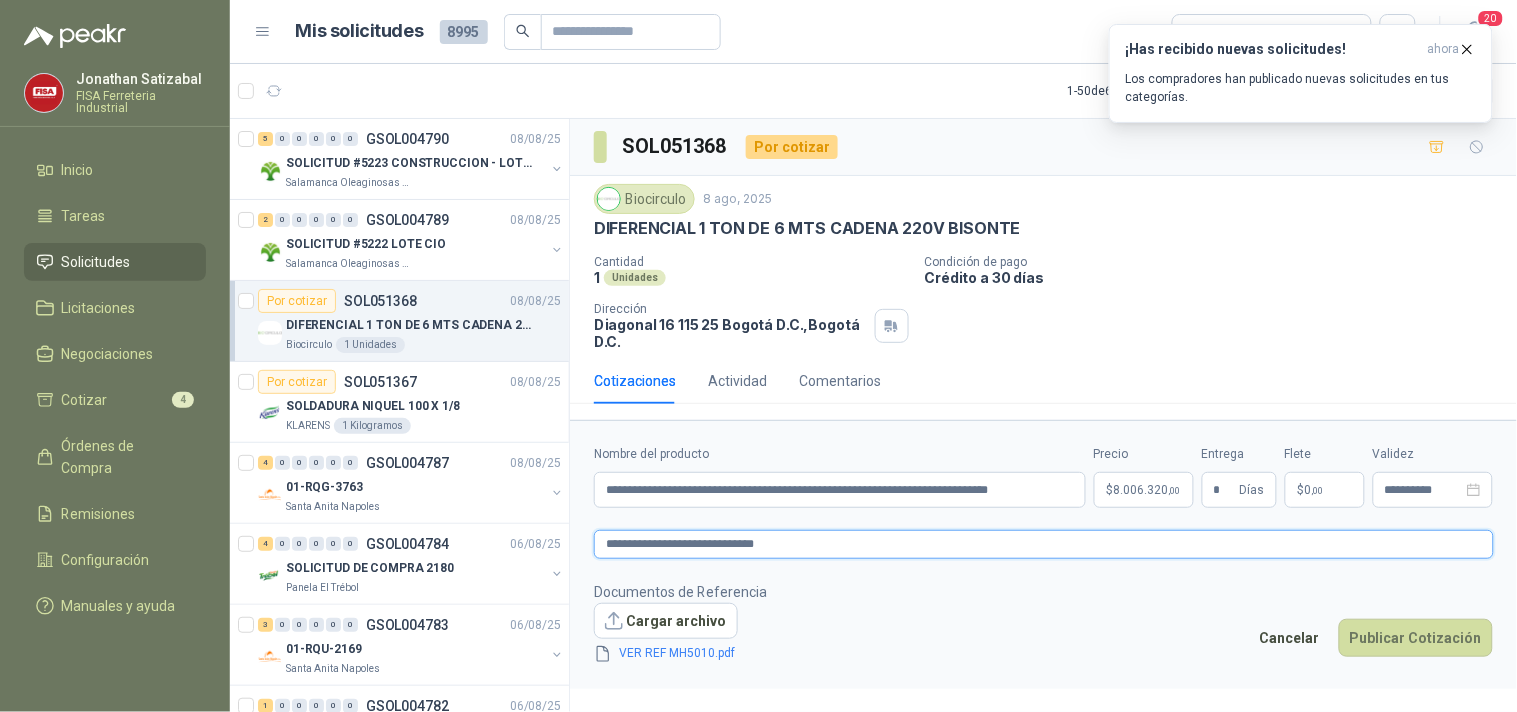 type on "**********" 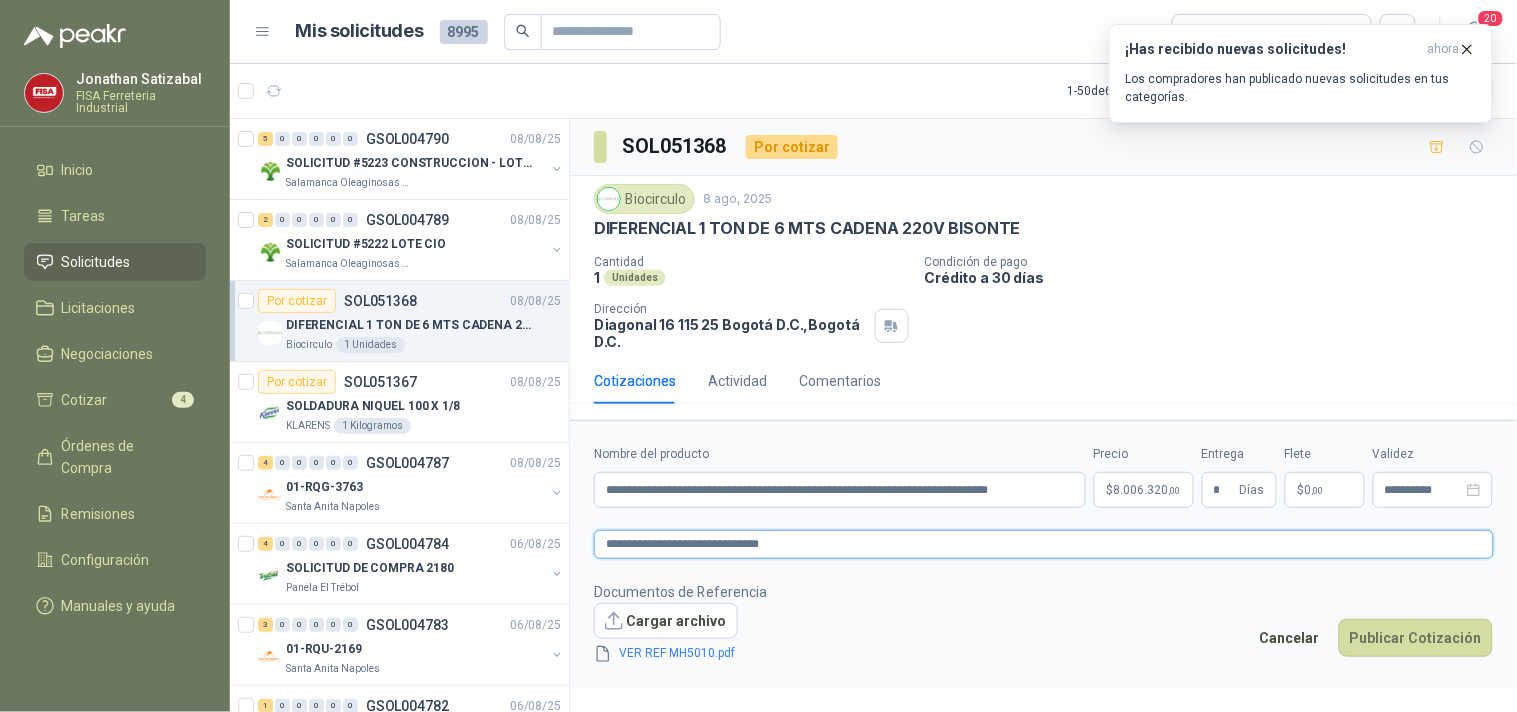 type on "**********" 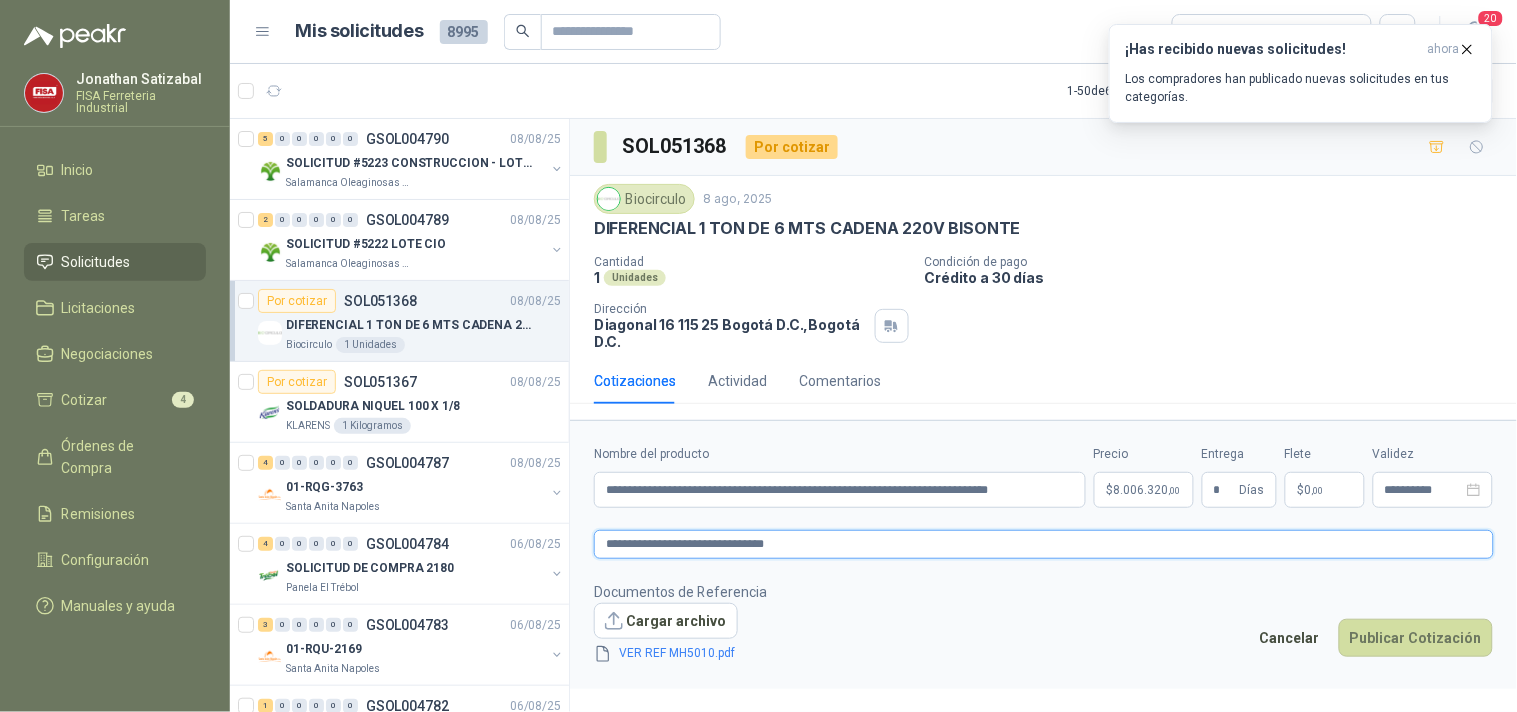 type on "**********" 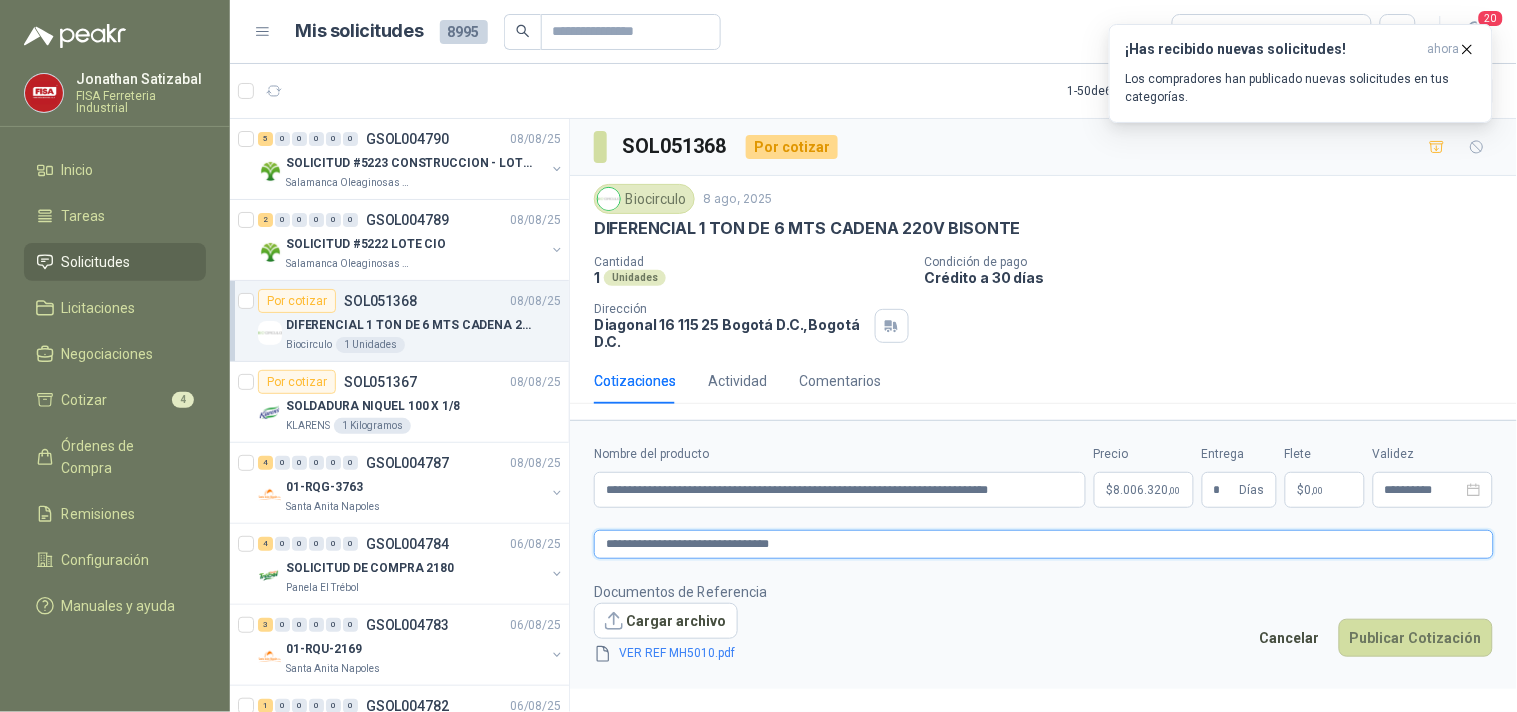 type on "**********" 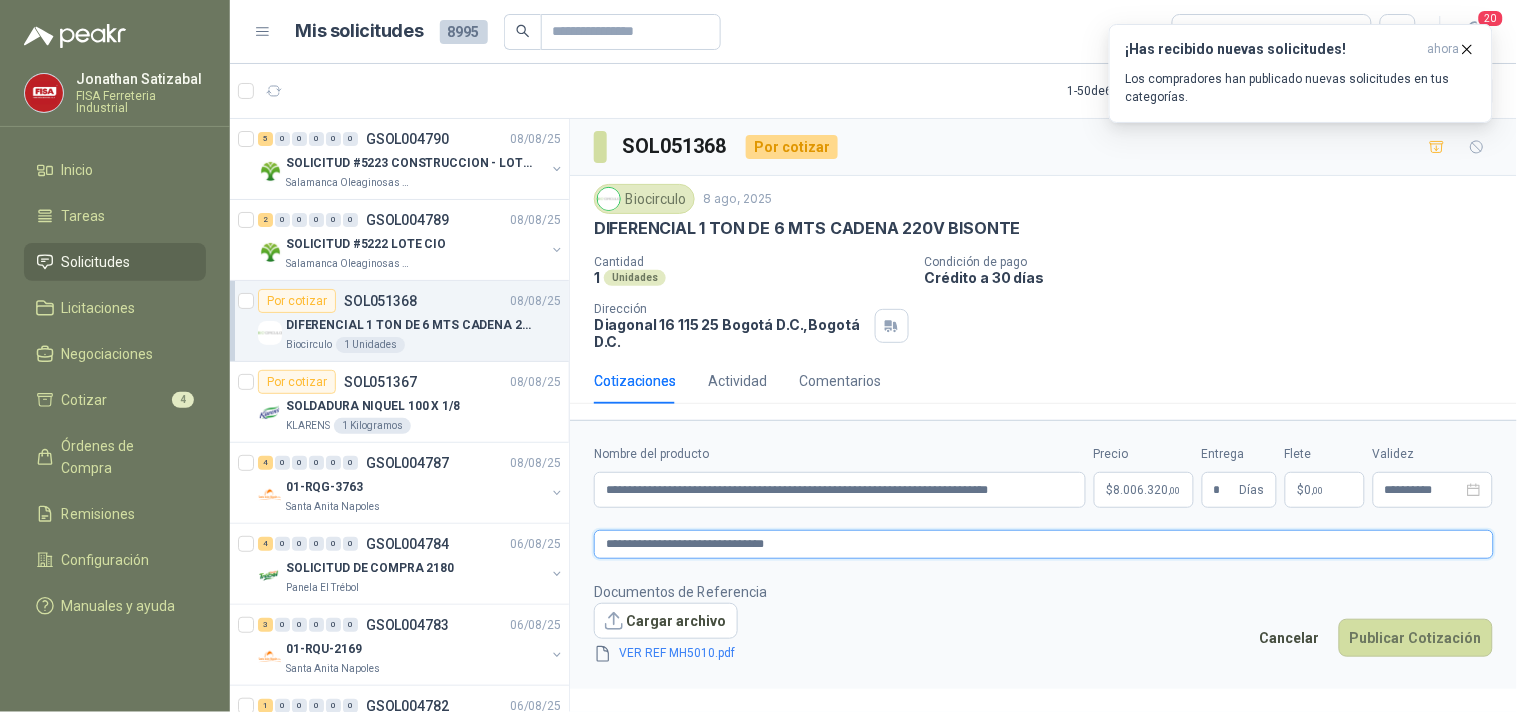 type on "**********" 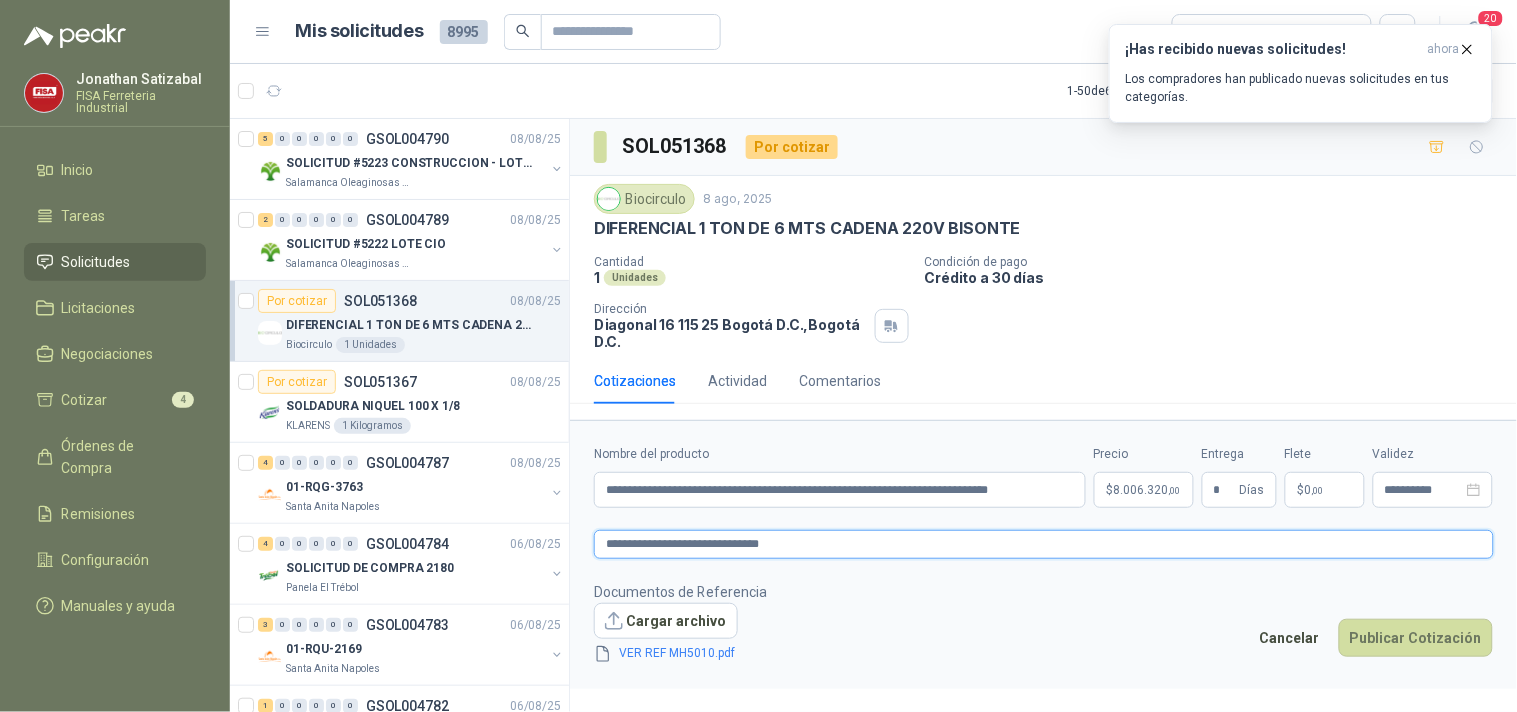 type on "**********" 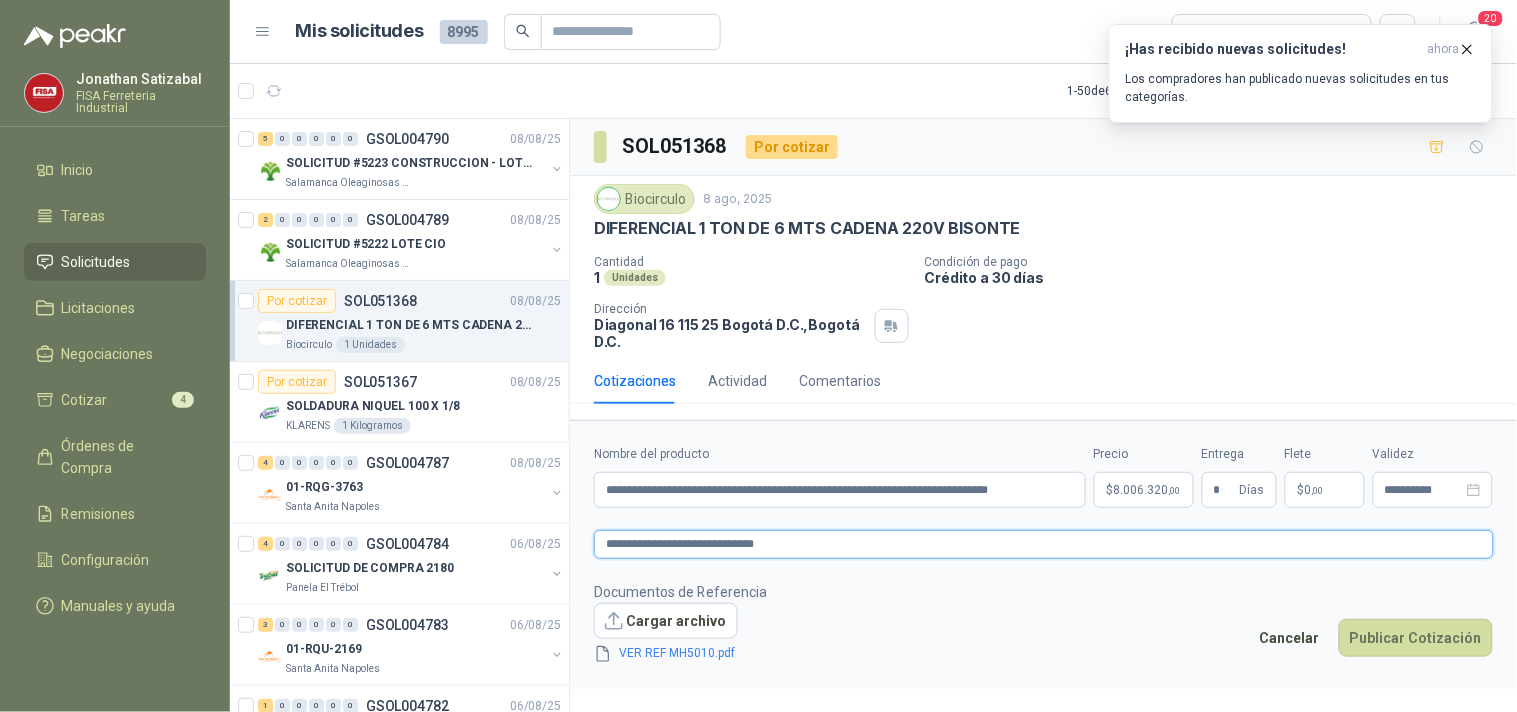 type on "**********" 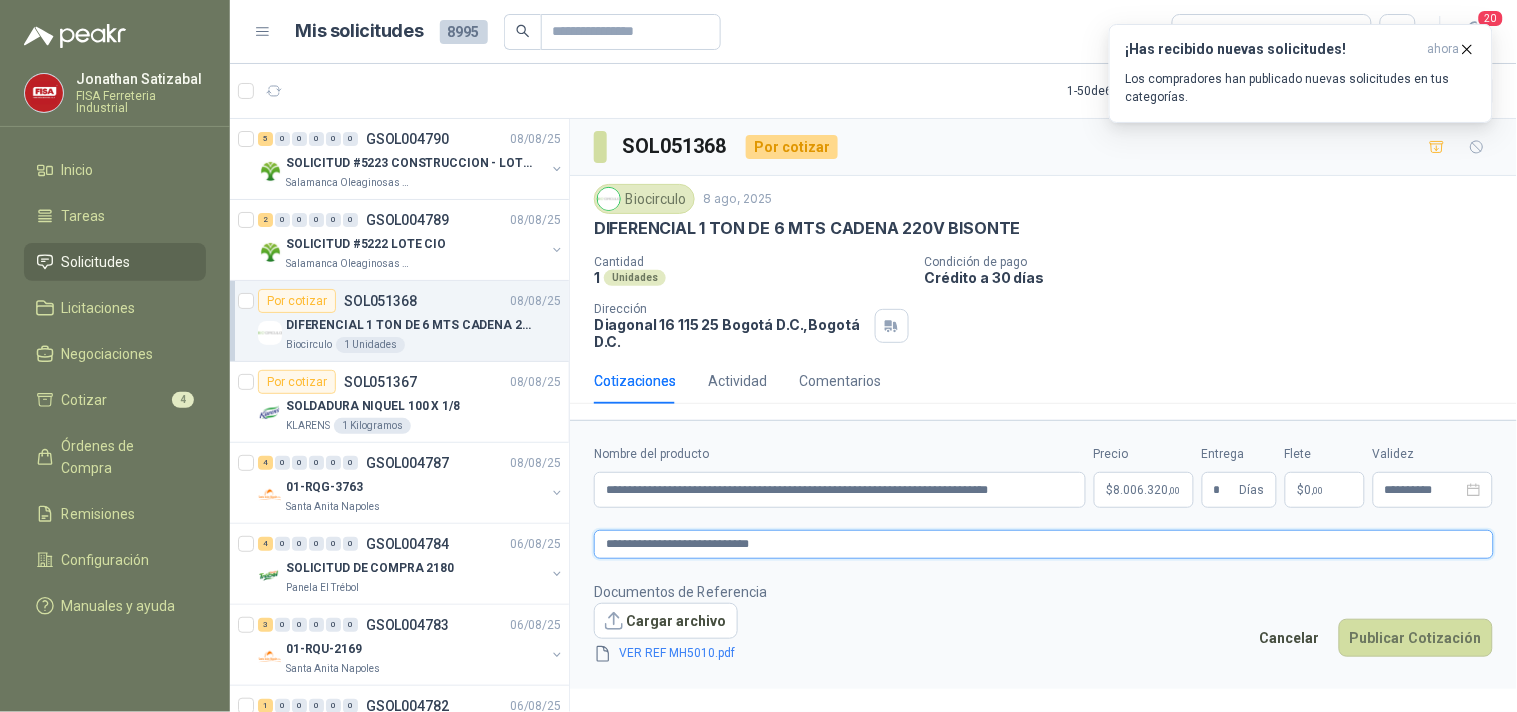 type on "**********" 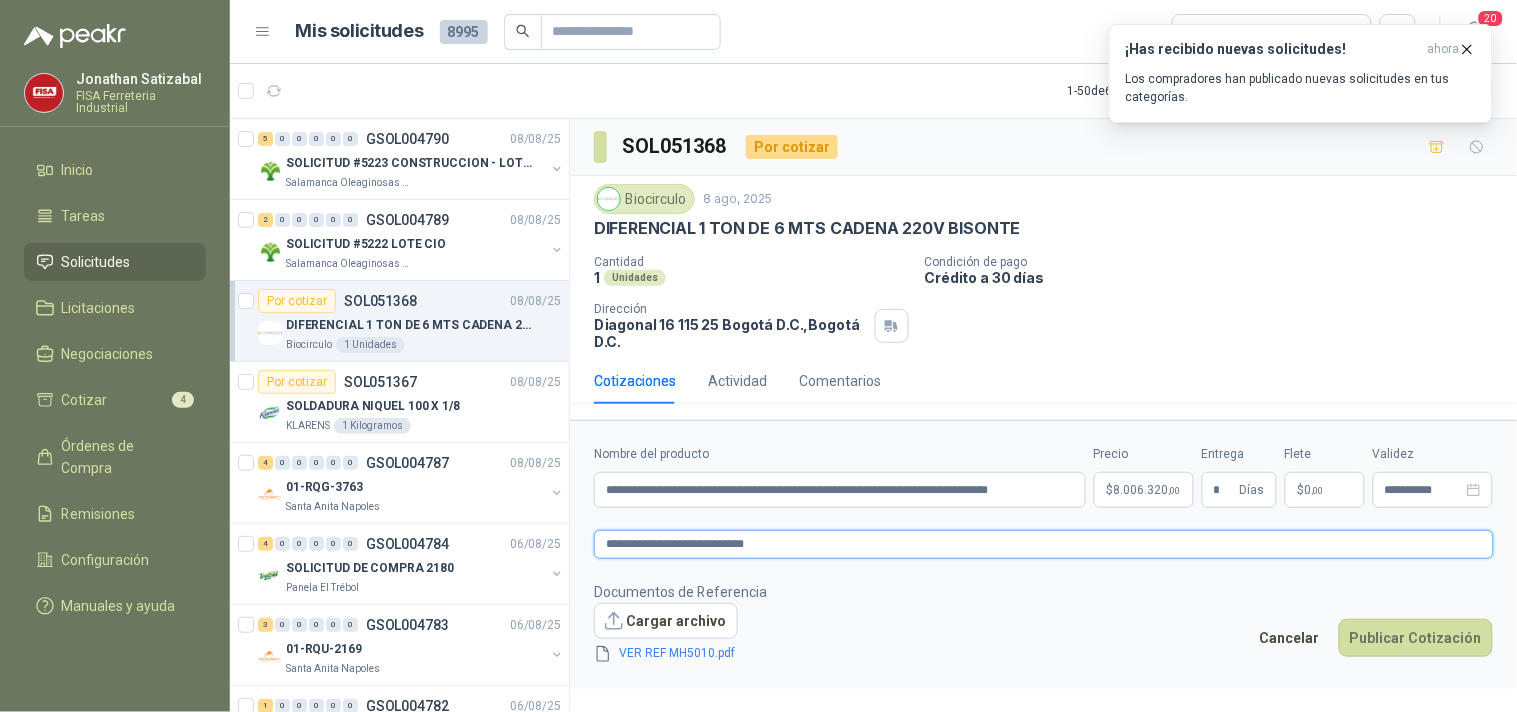 type on "**********" 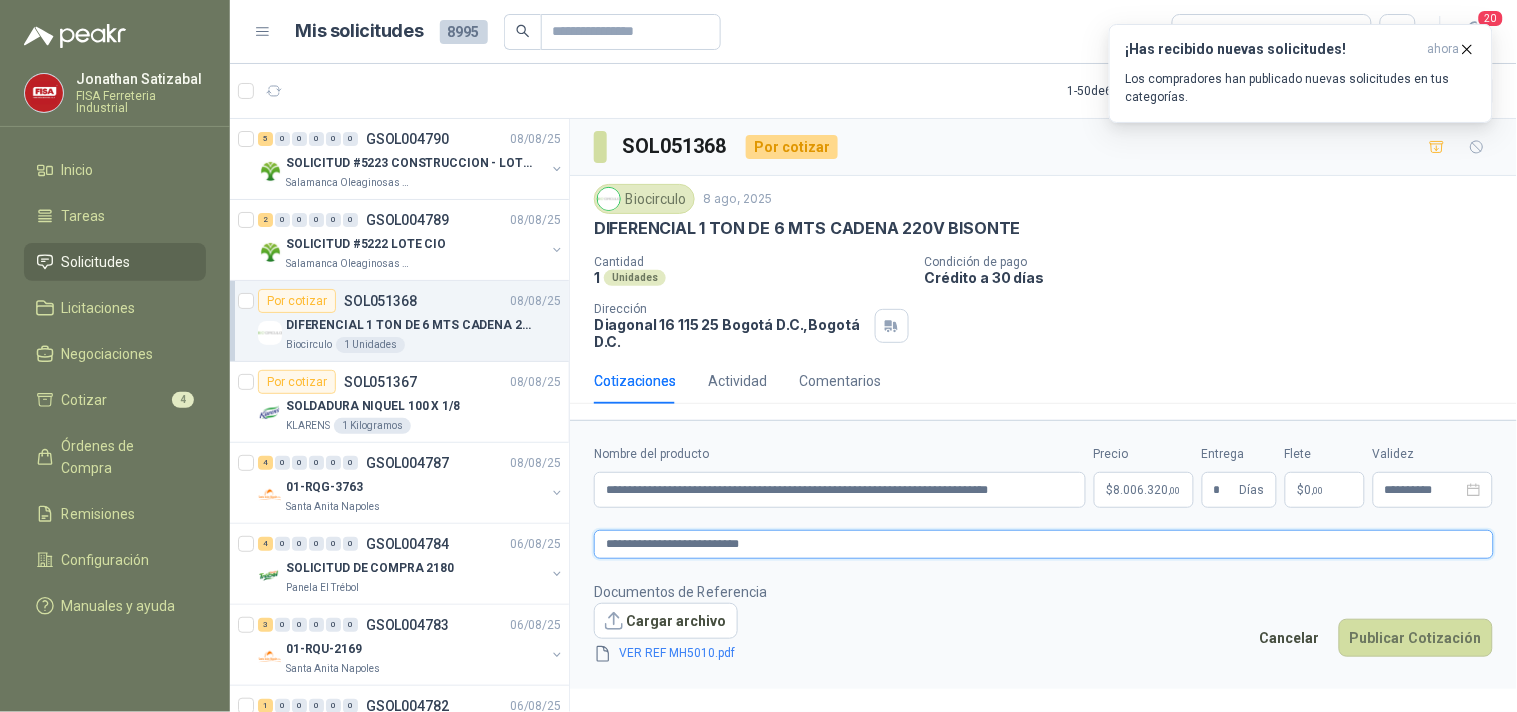 type on "**********" 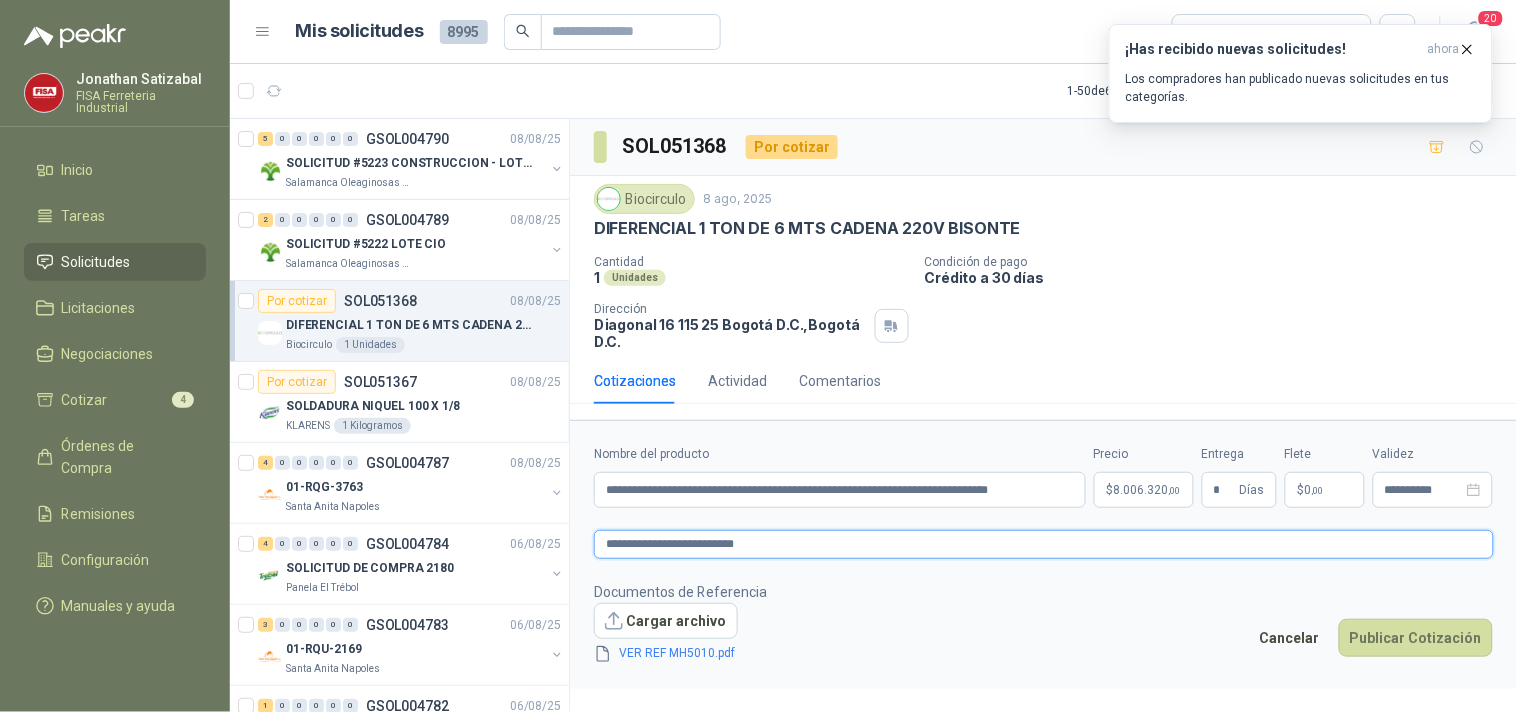 type on "**********" 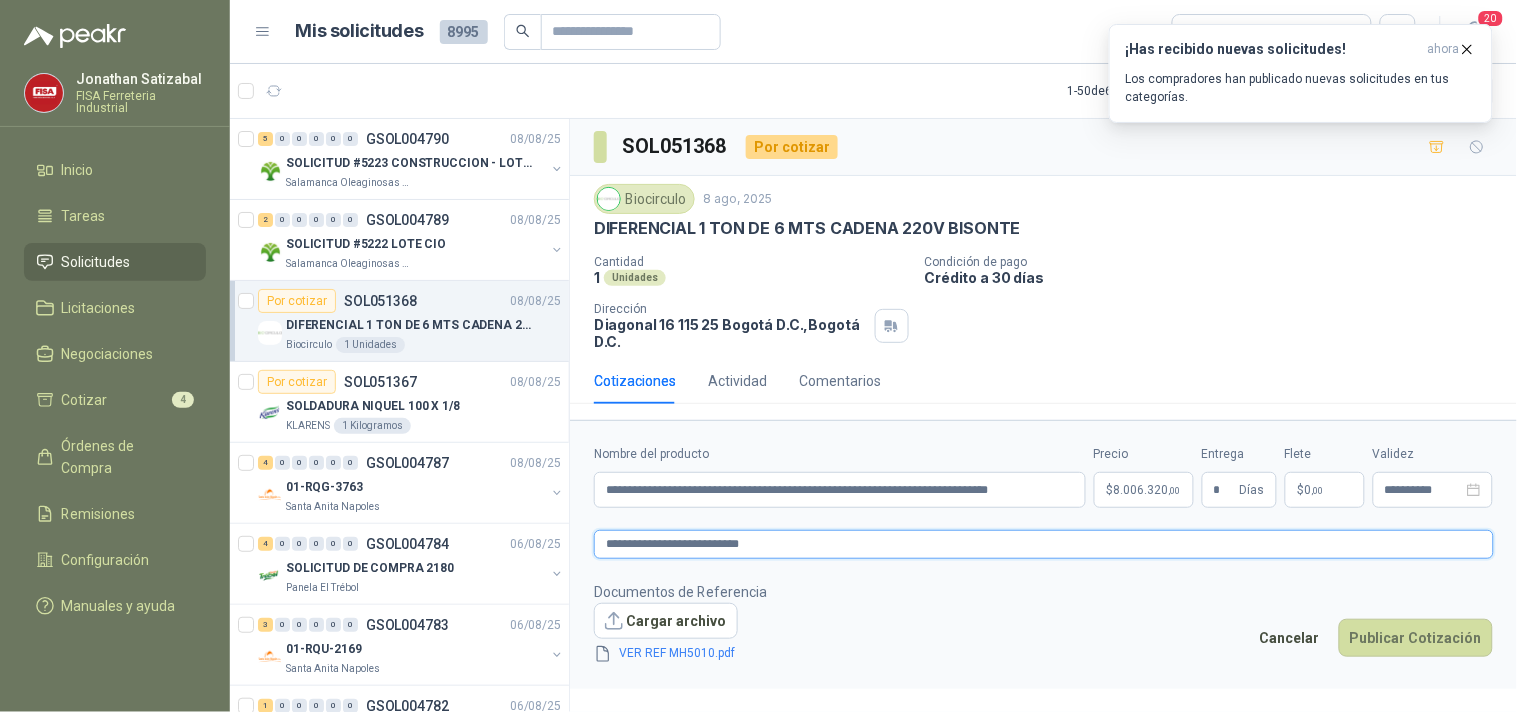 type on "**********" 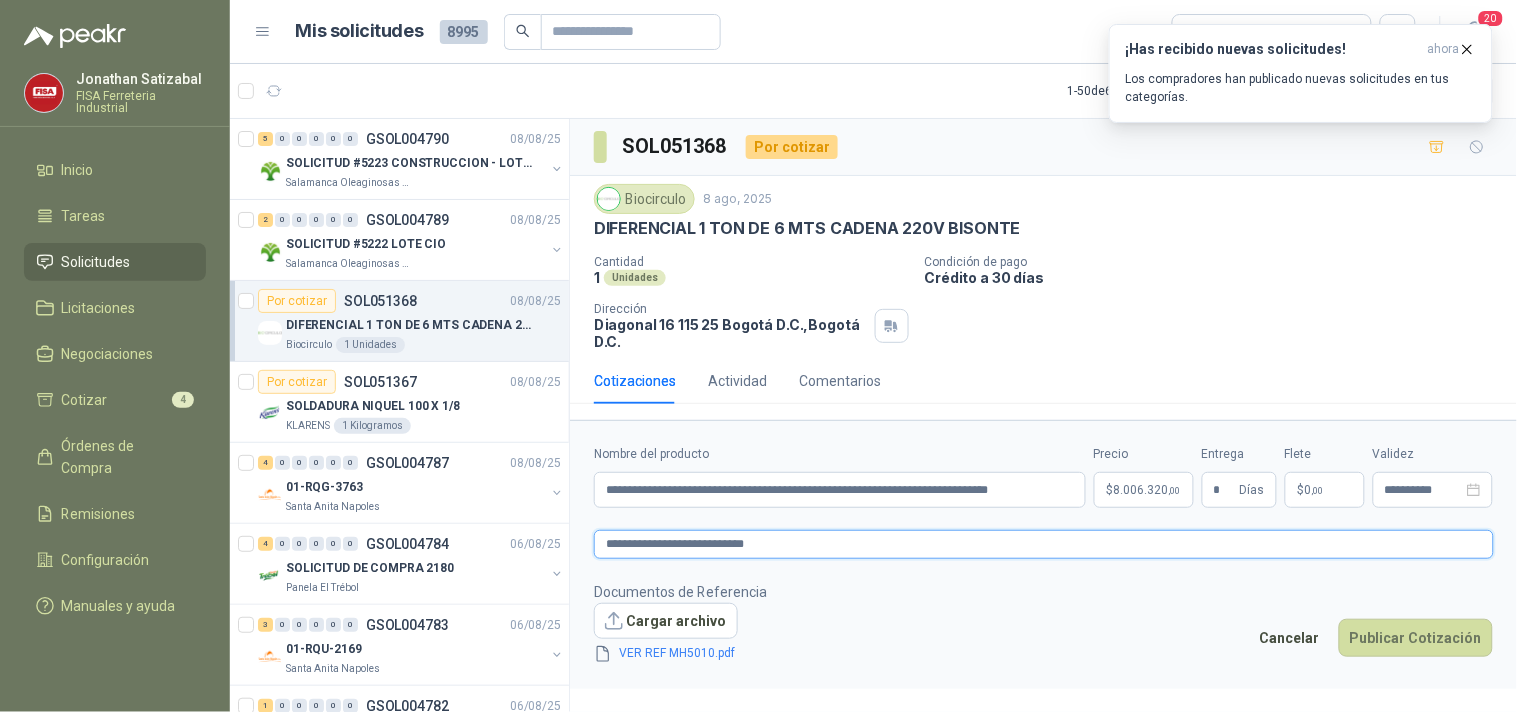 type on "**********" 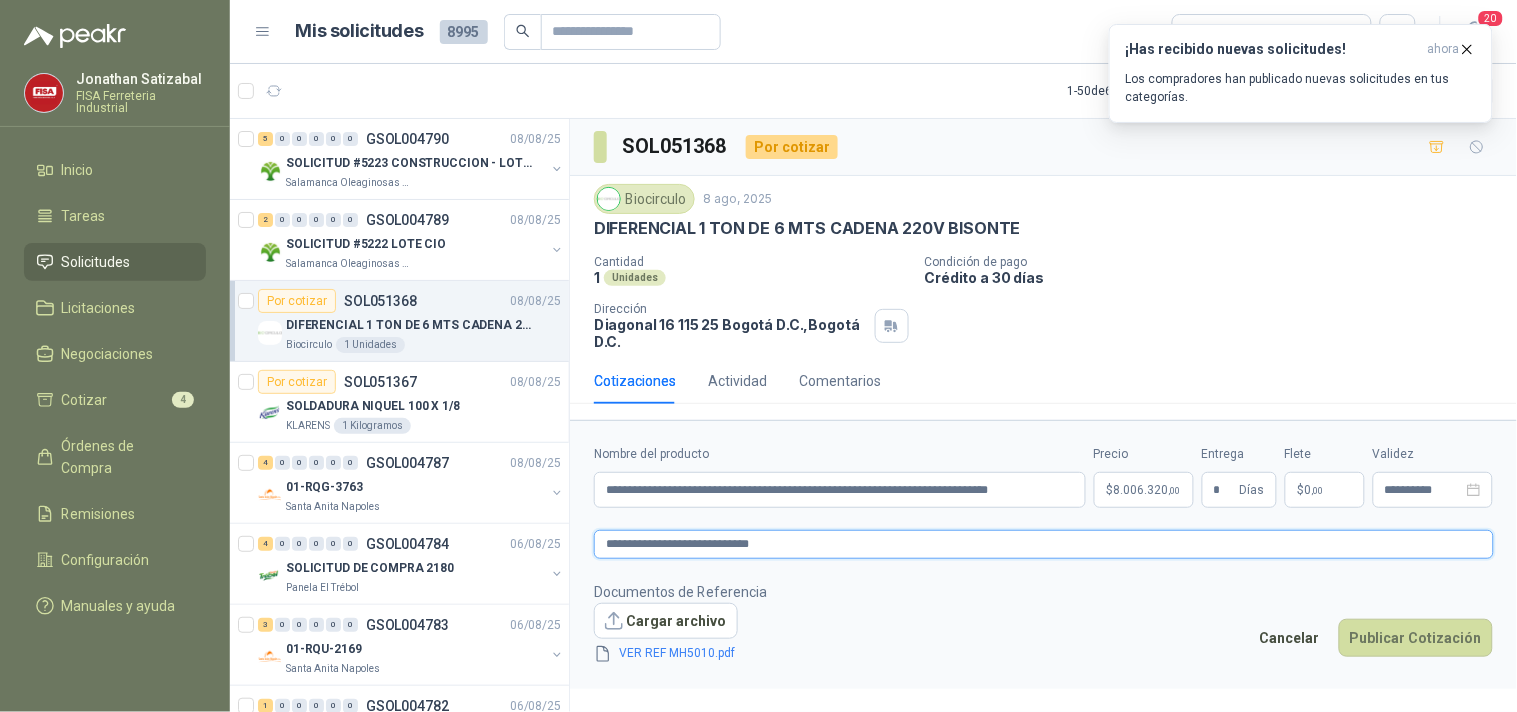 type on "**********" 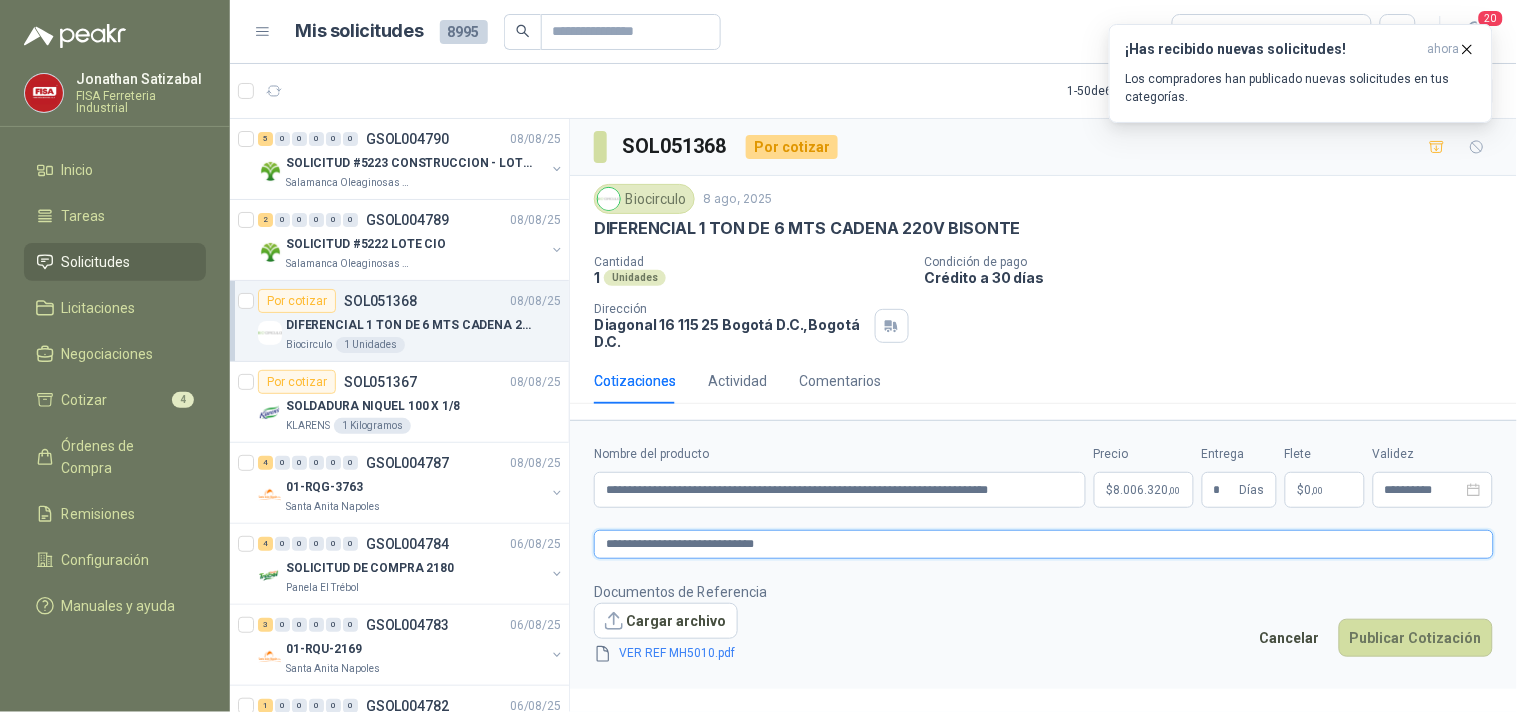type on "**********" 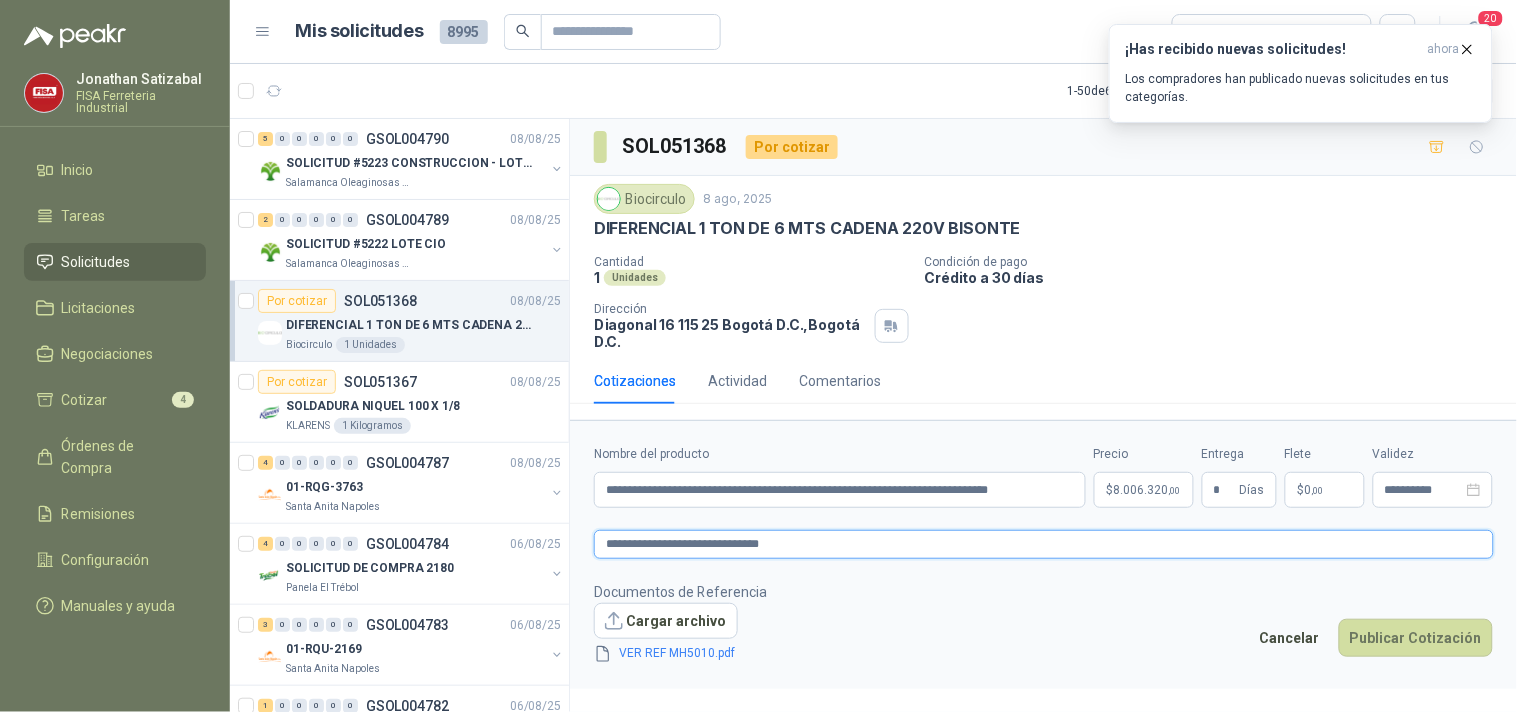 type on "**********" 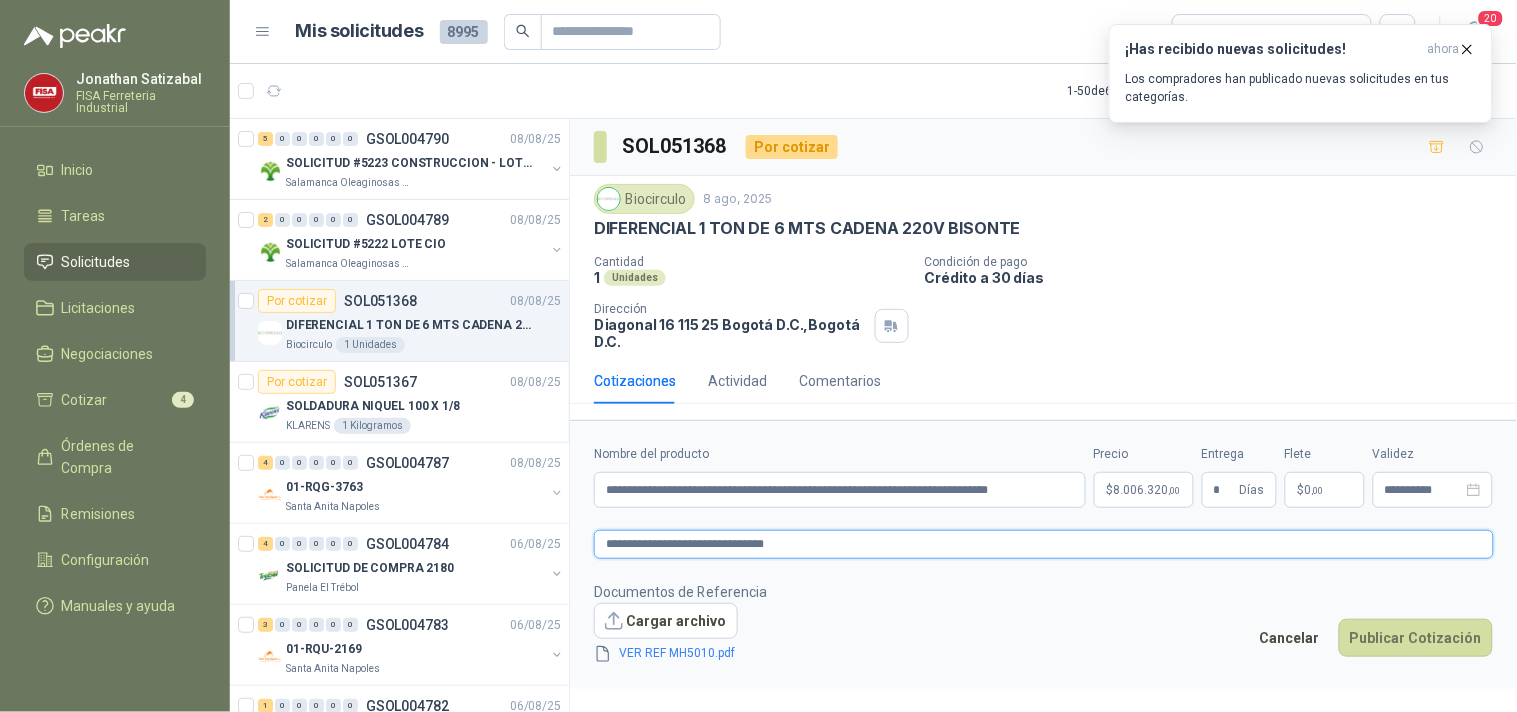 type on "**********" 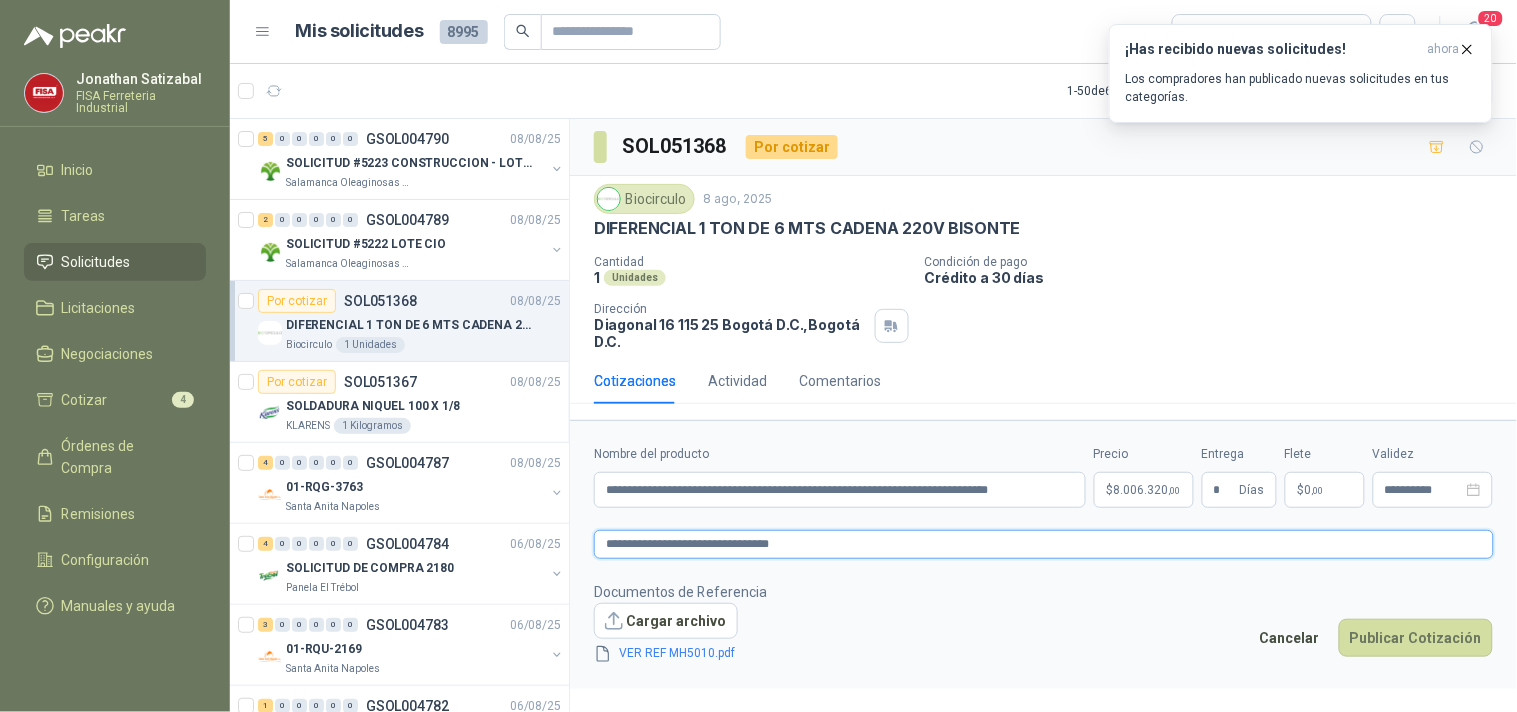 type on "**********" 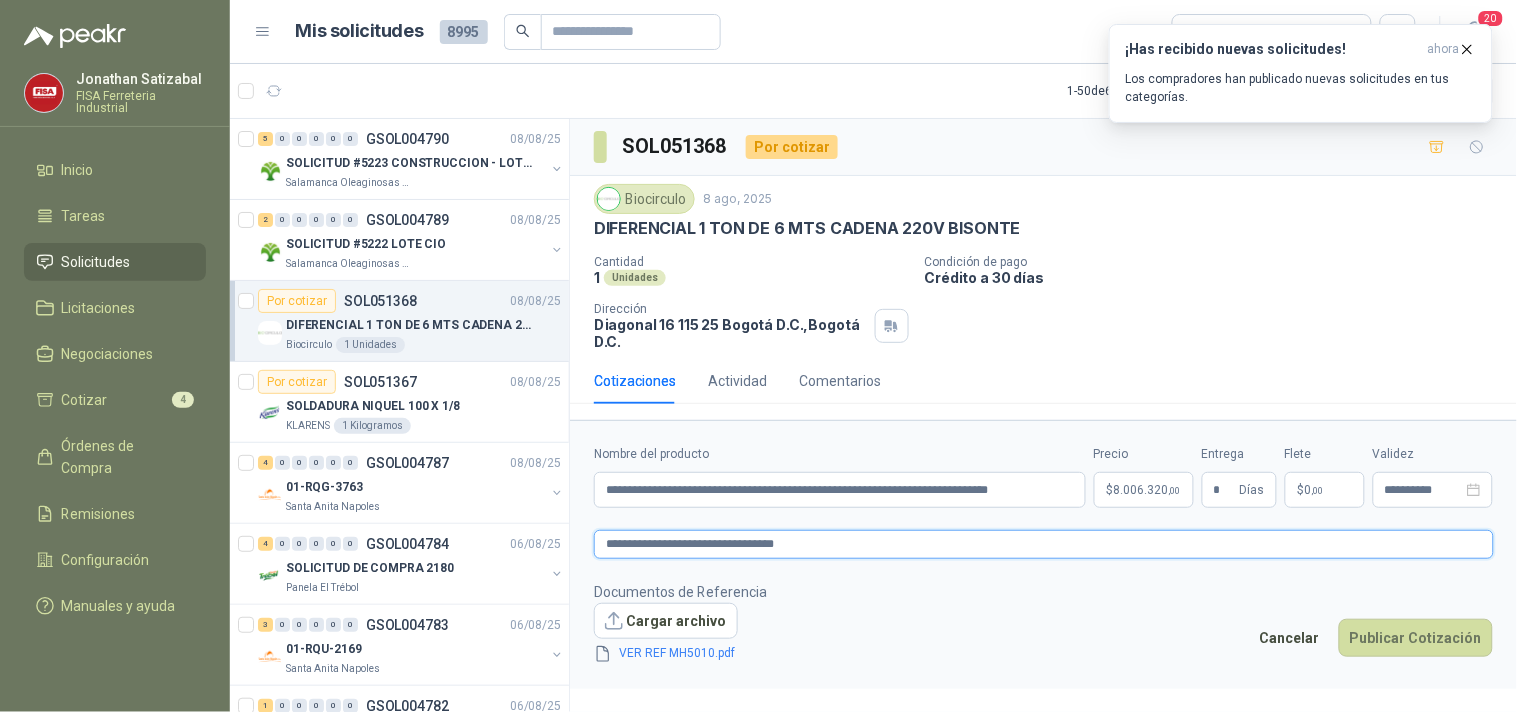 type on "**********" 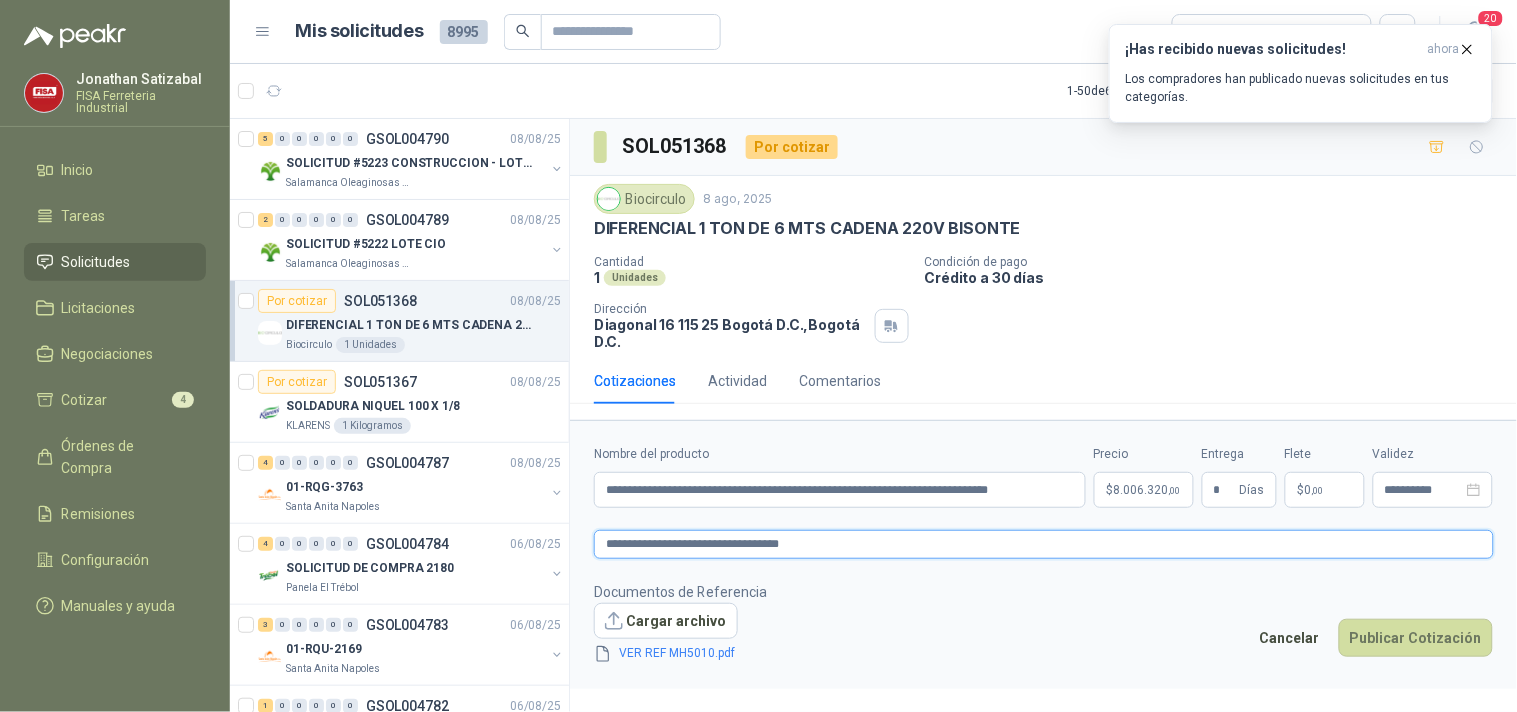 type on "**********" 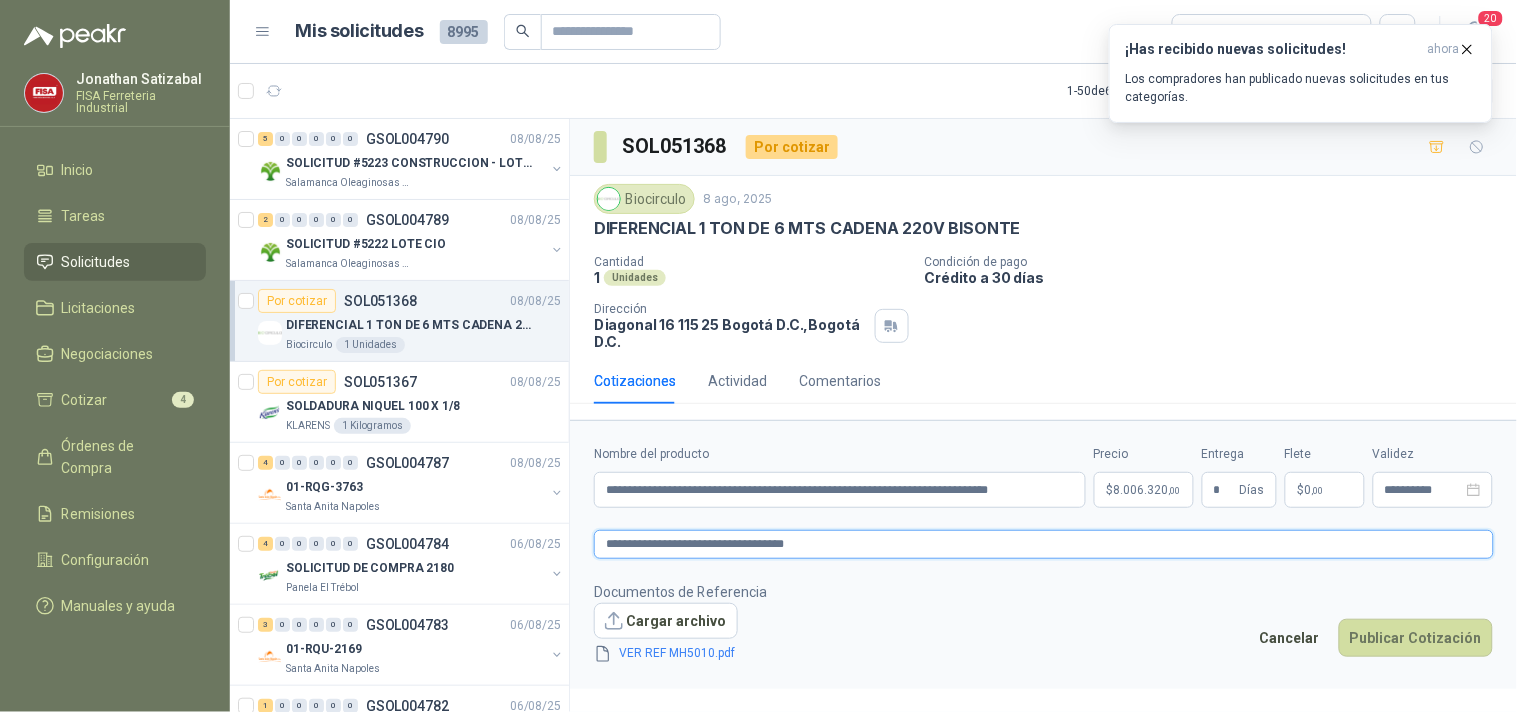 type on "**********" 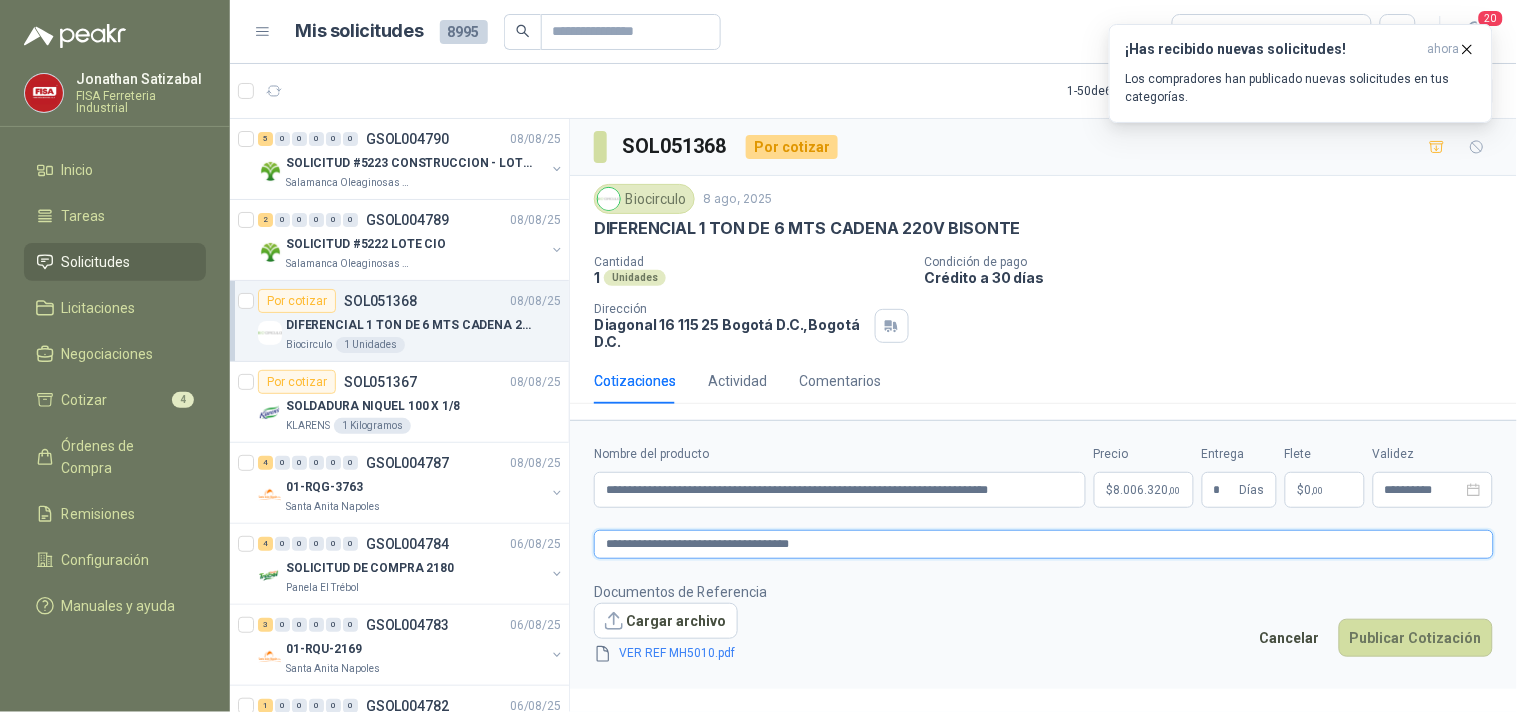 type 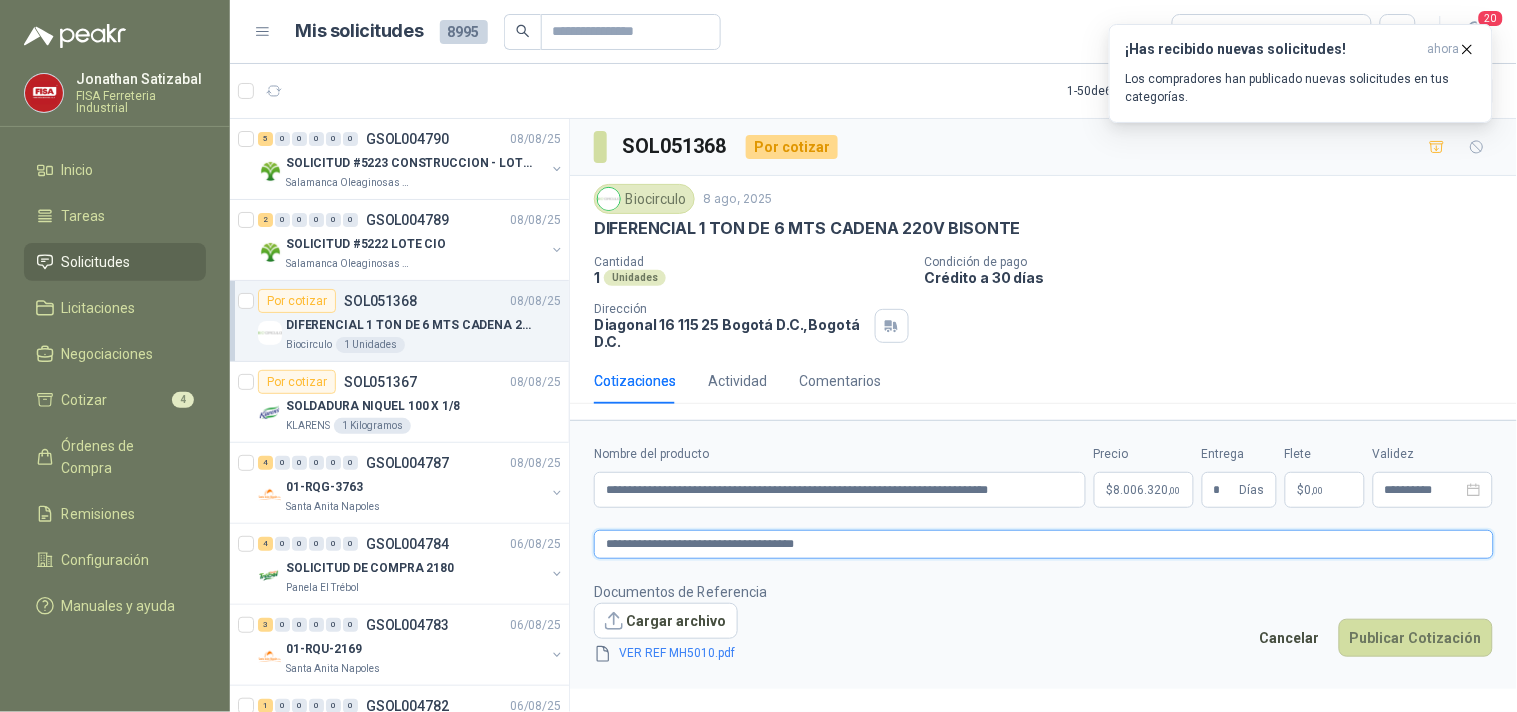 type on "**********" 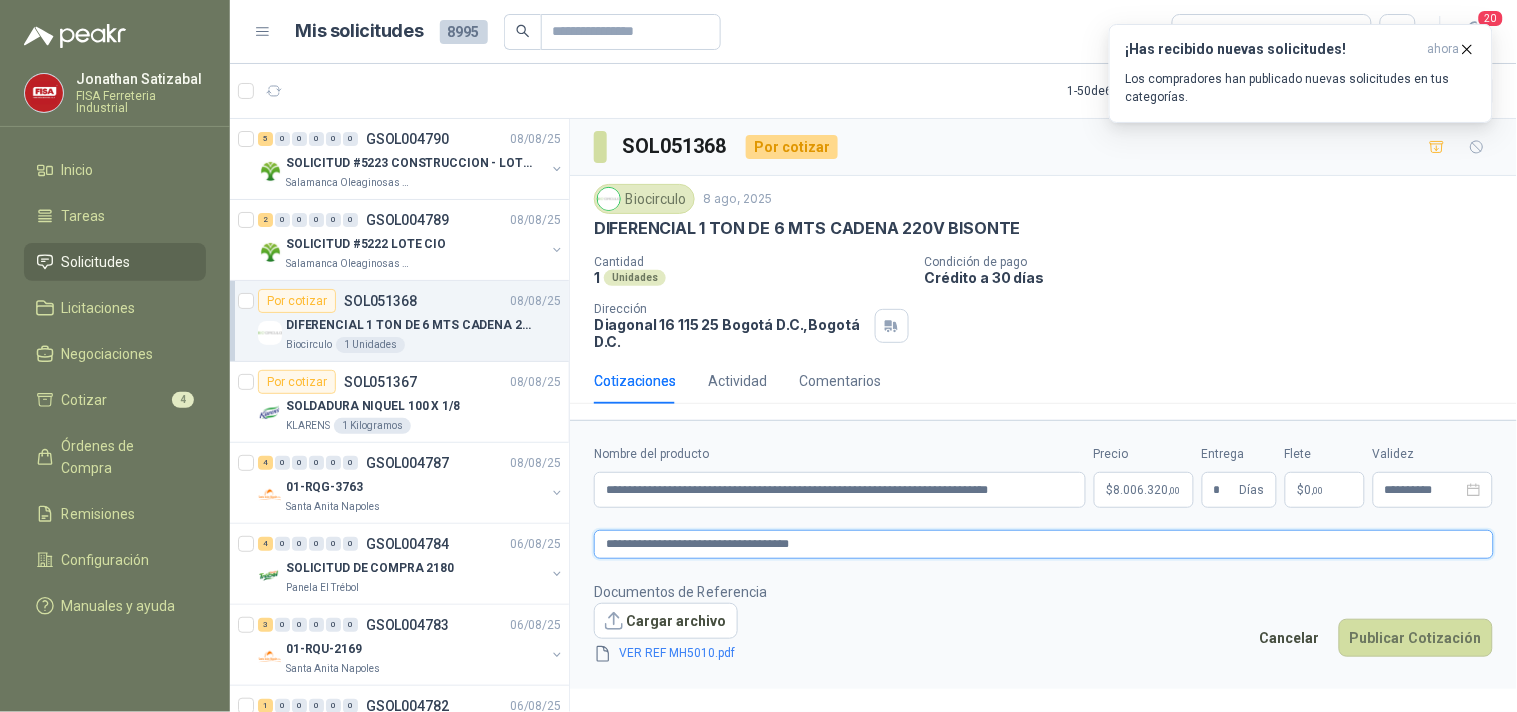 type on "**********" 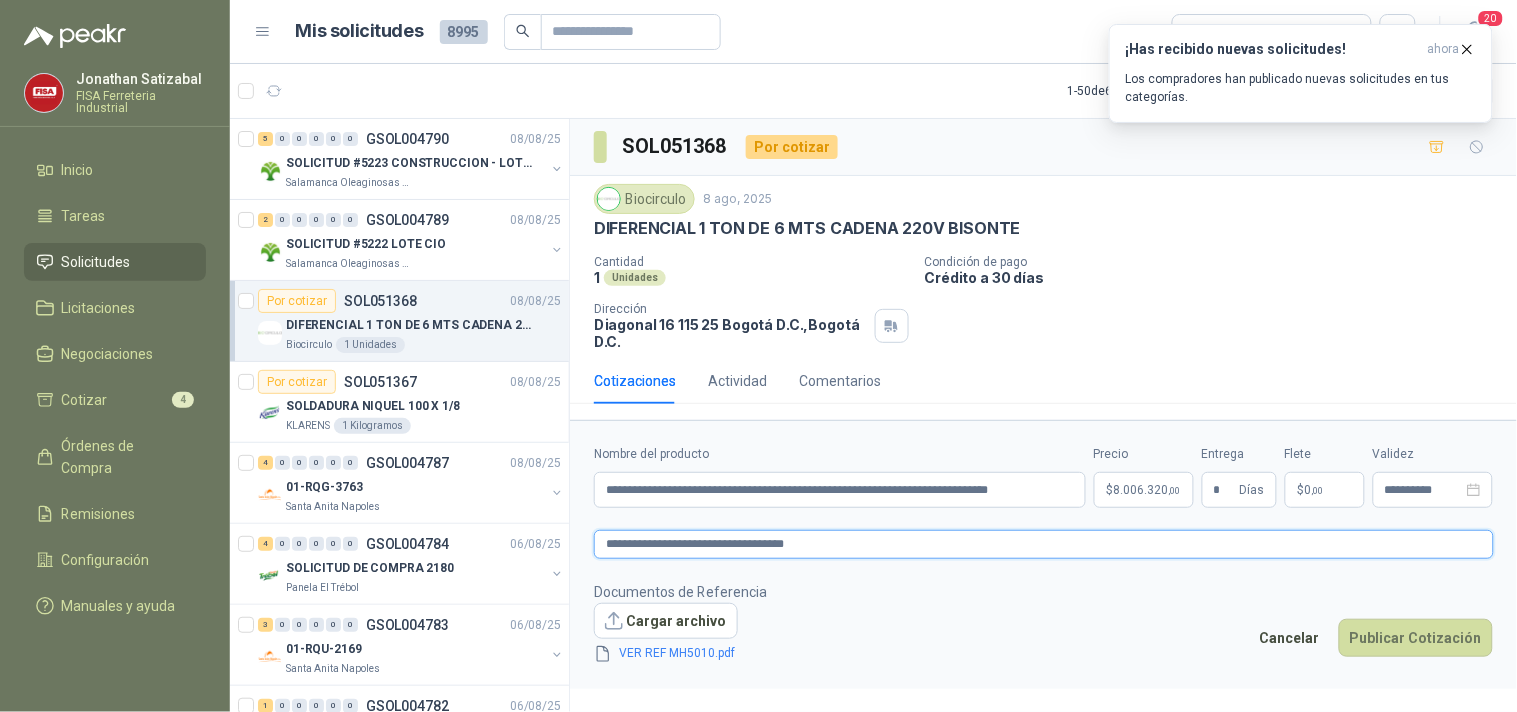 type on "**********" 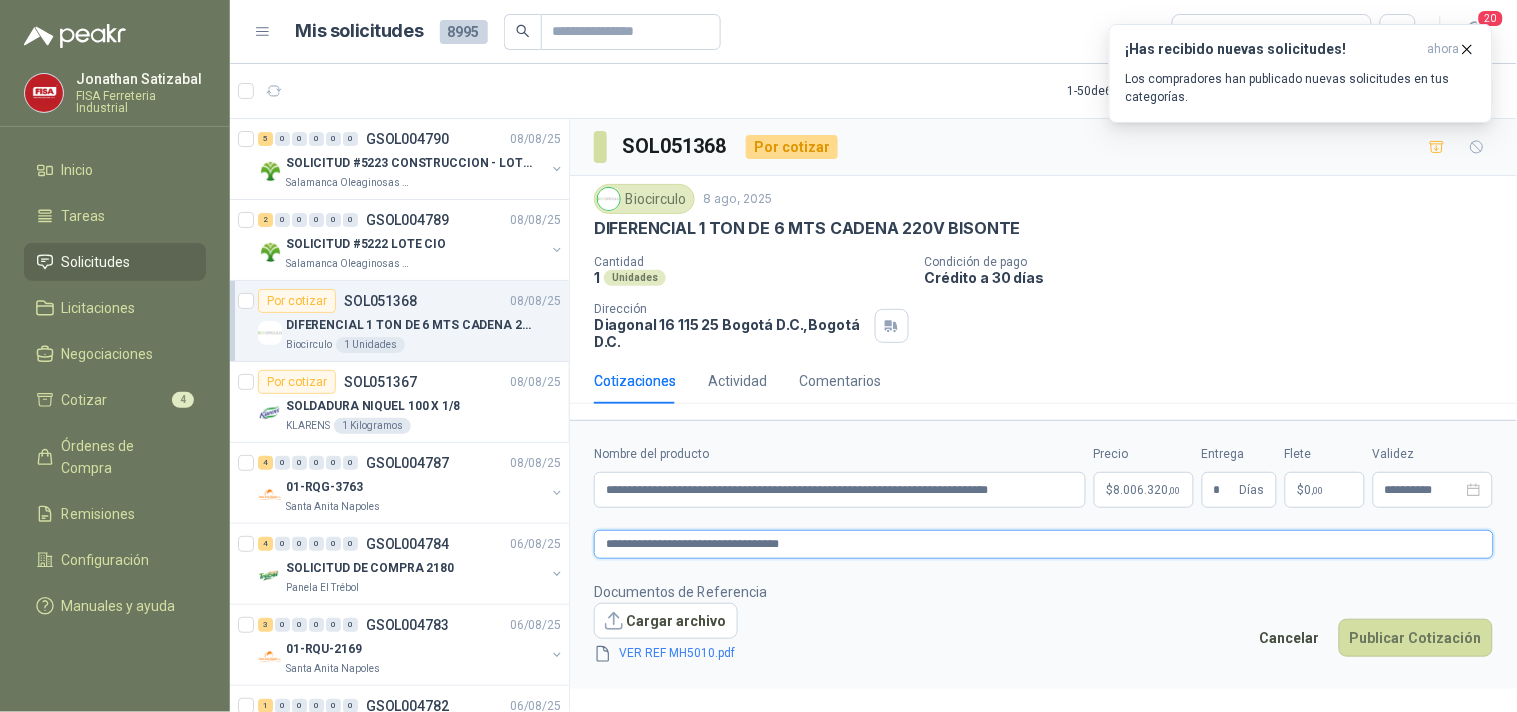 type on "**********" 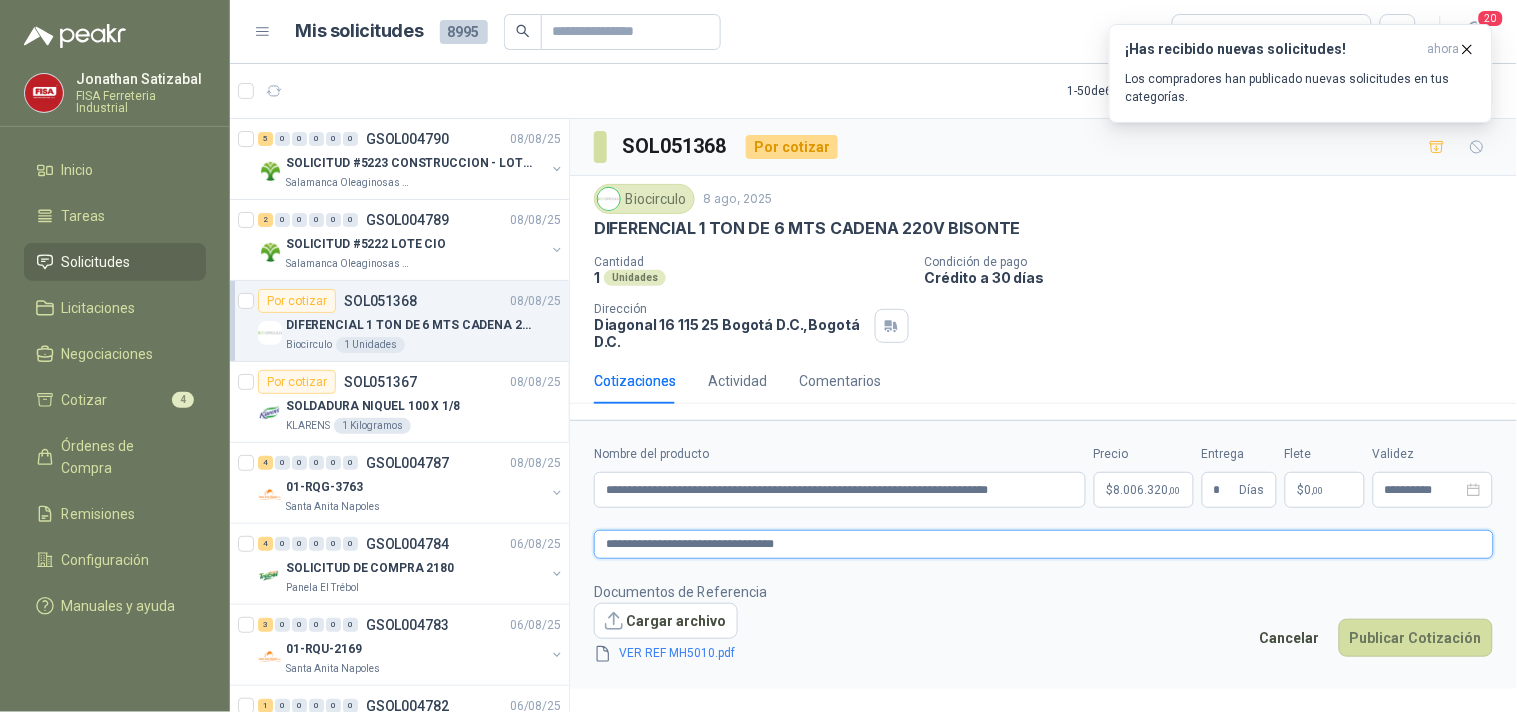 type on "**********" 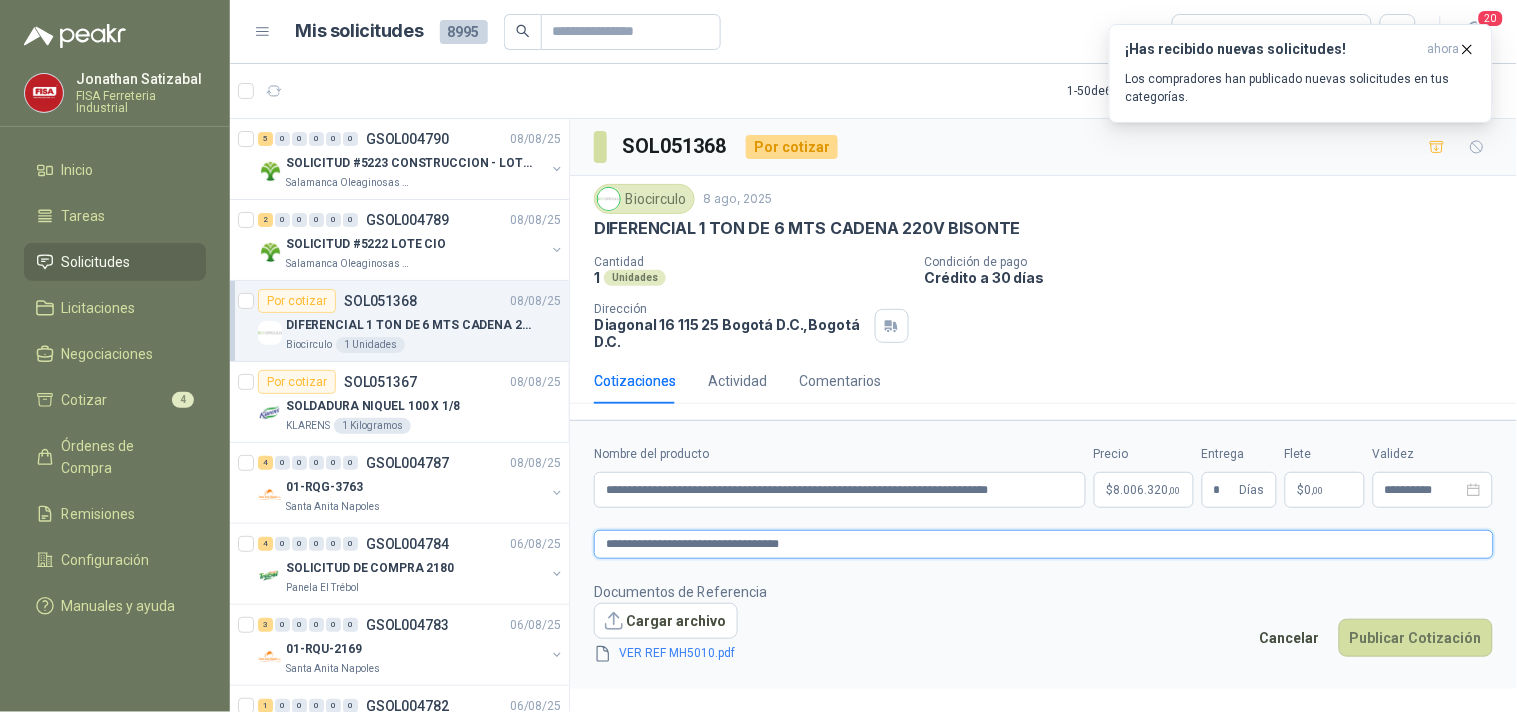 type on "**********" 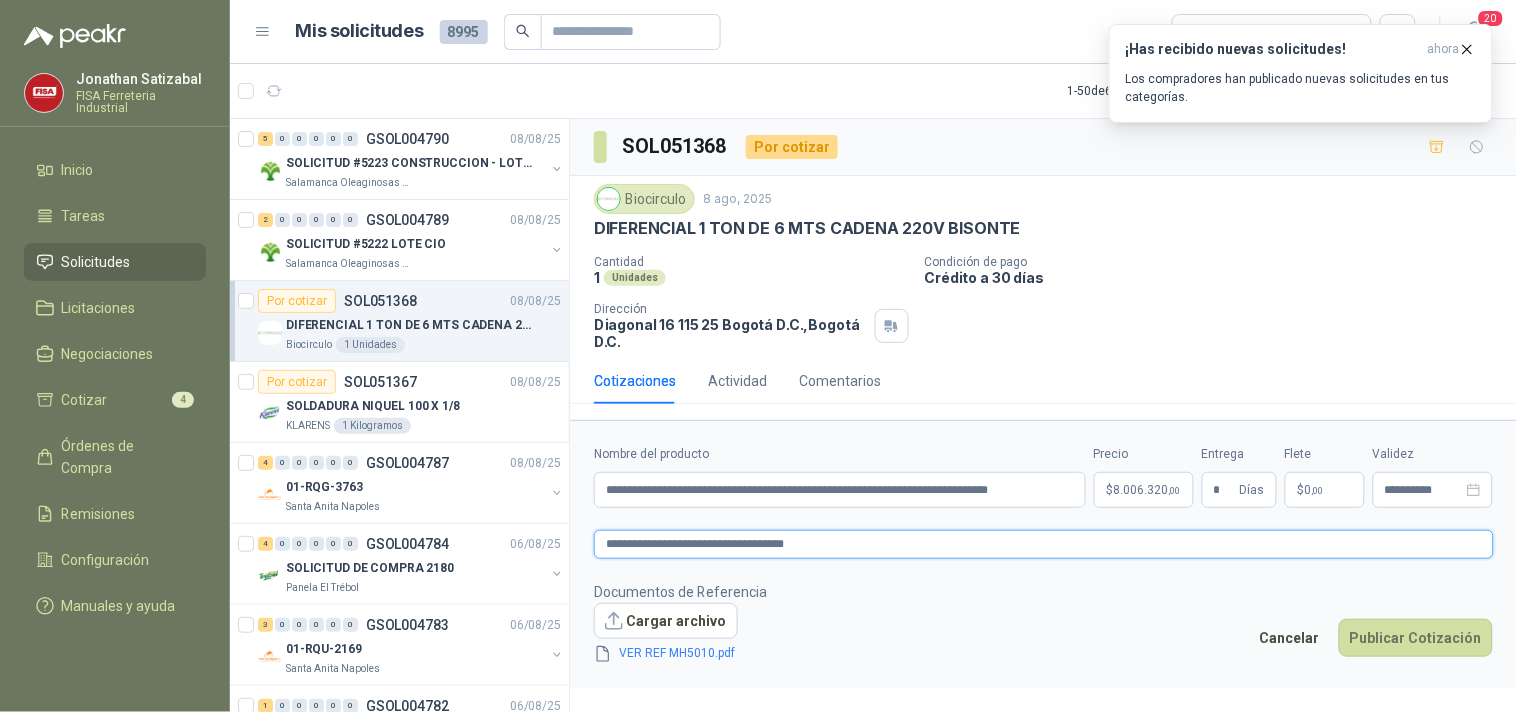 type on "**********" 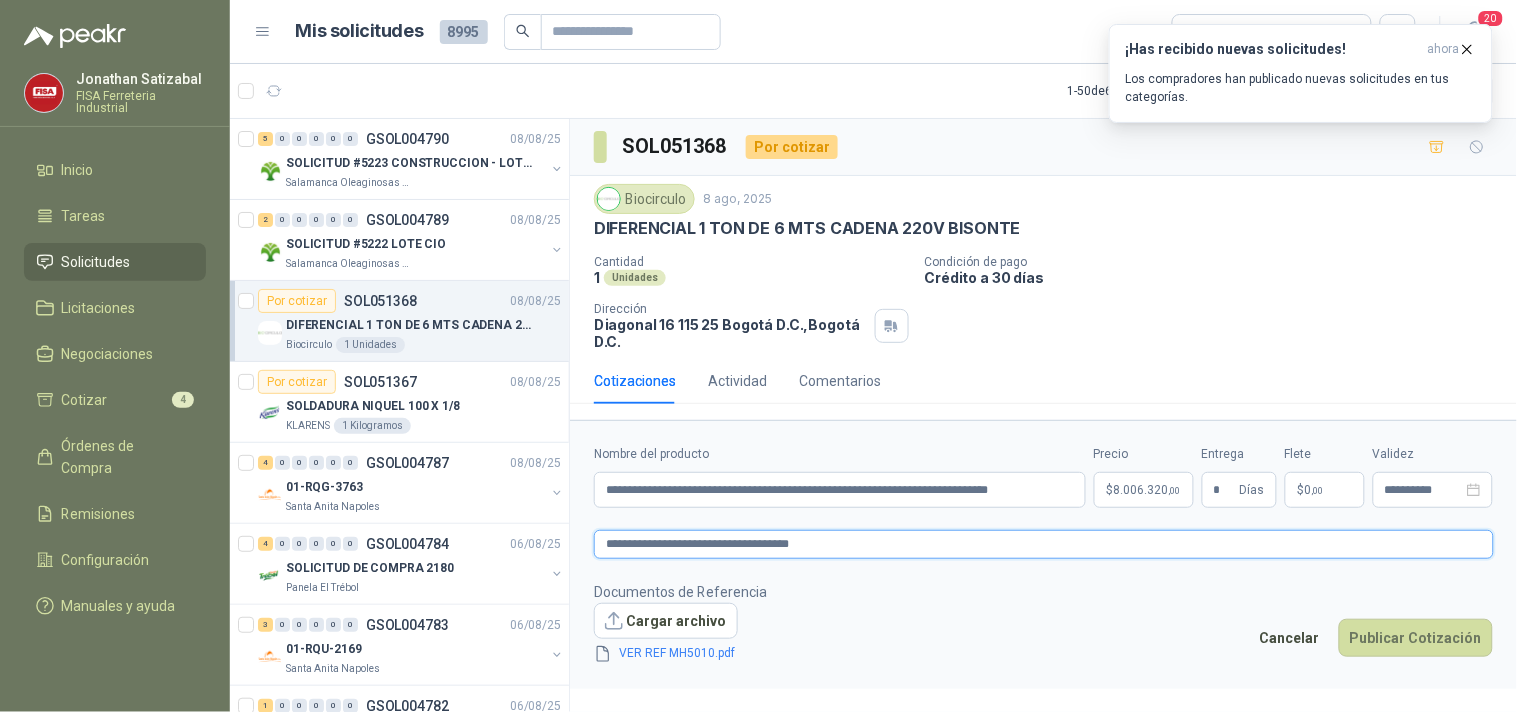type on "**********" 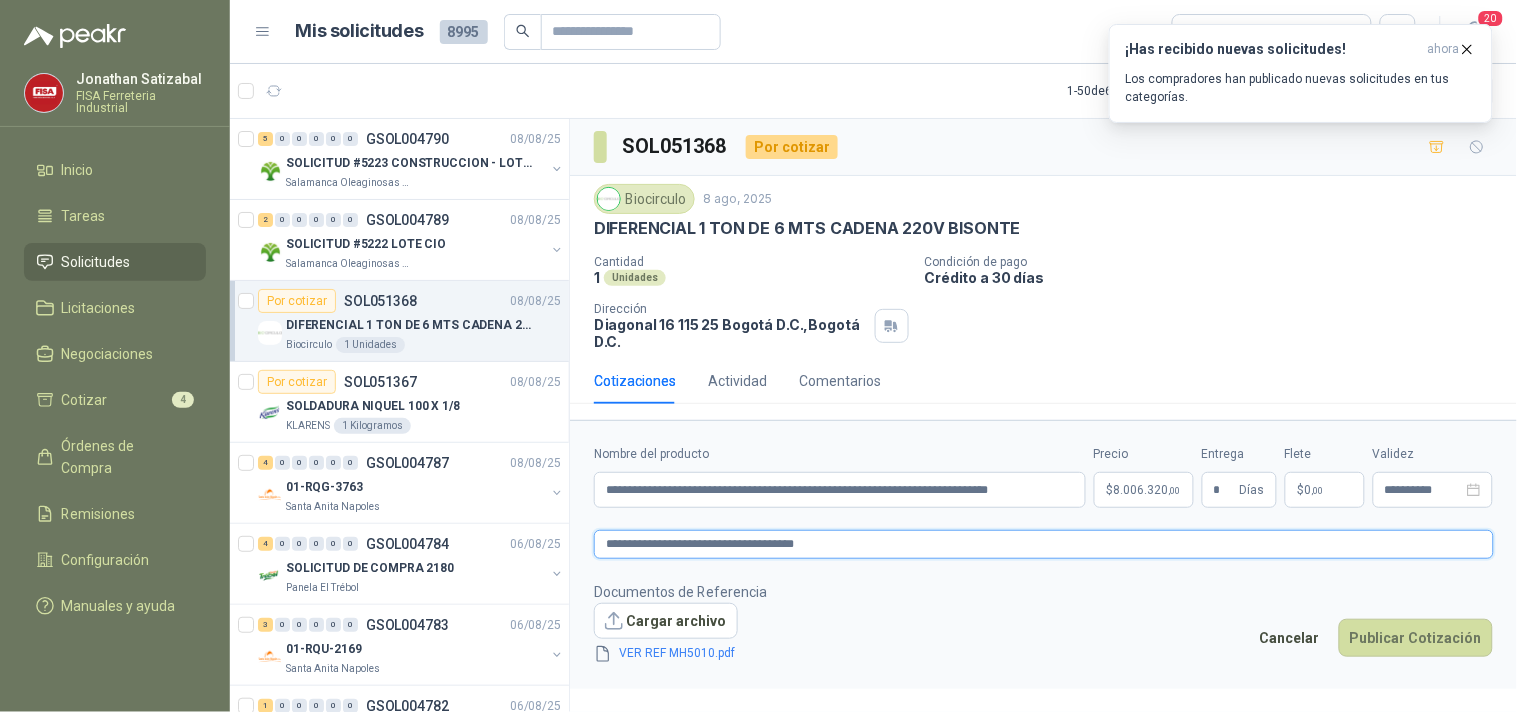type 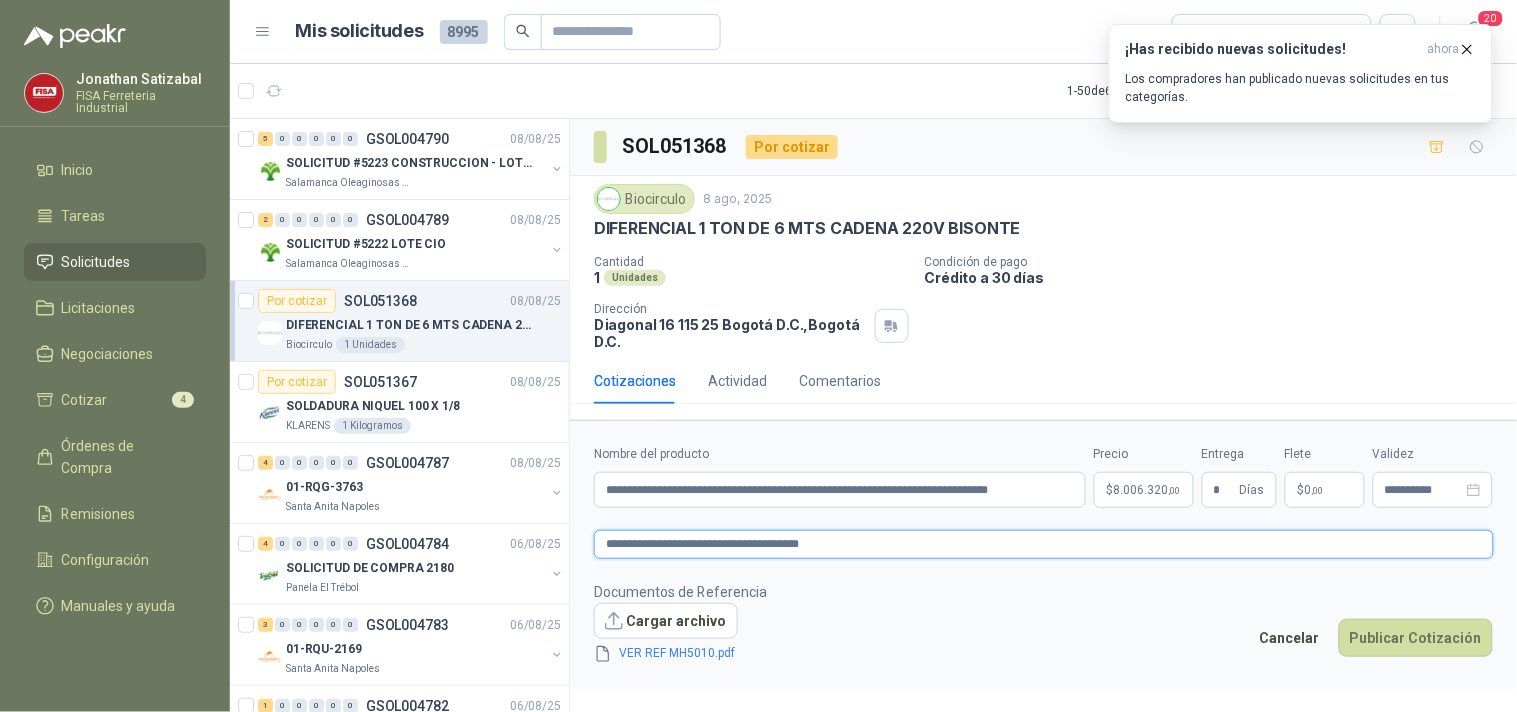 type on "**********" 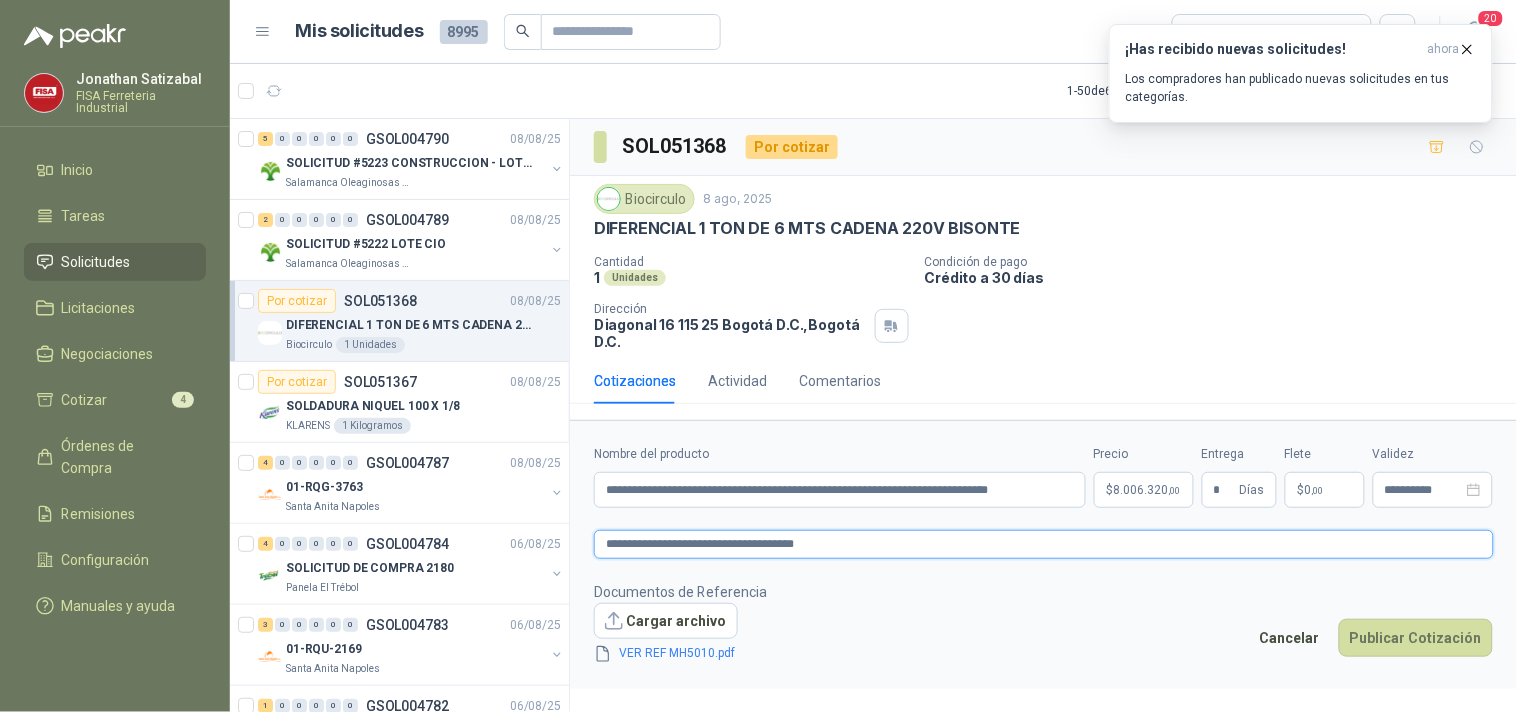 type on "**********" 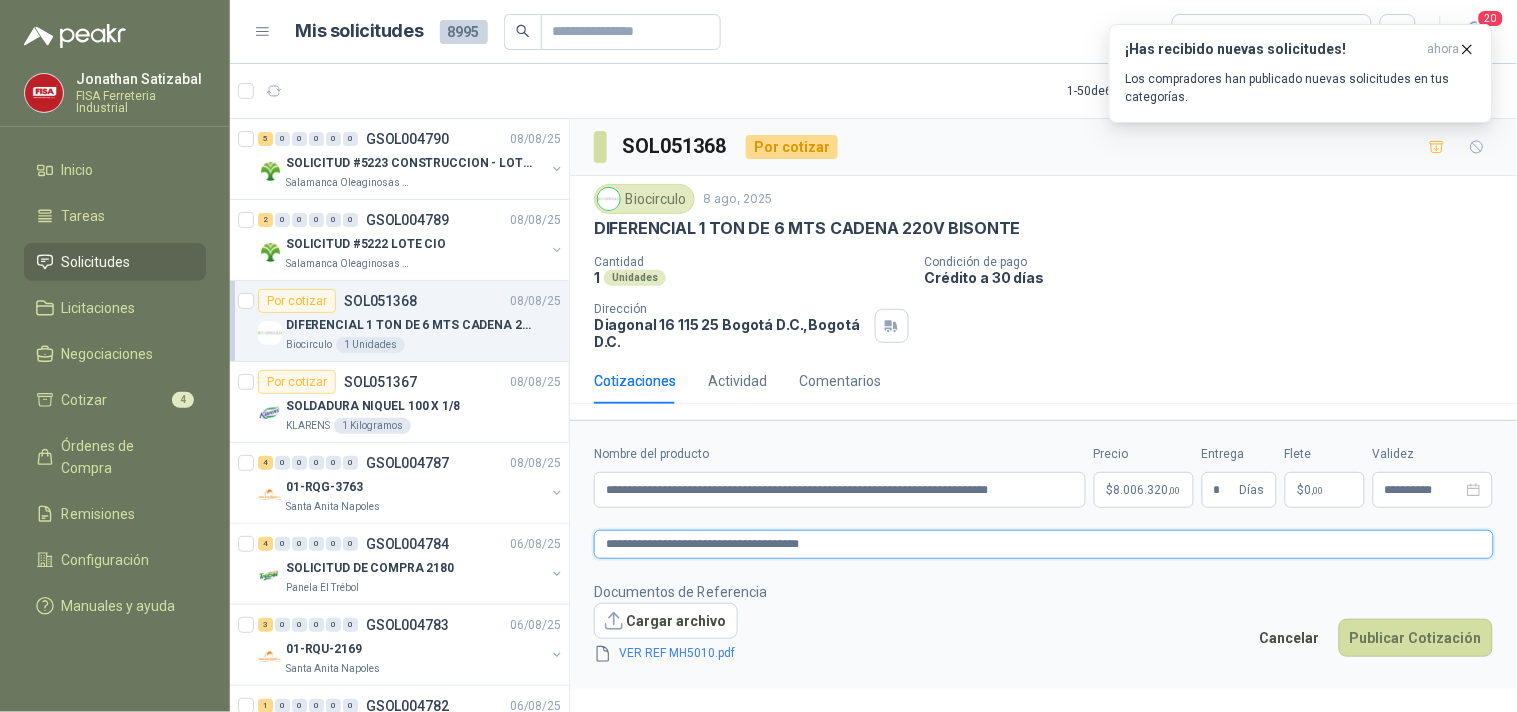 type on "**********" 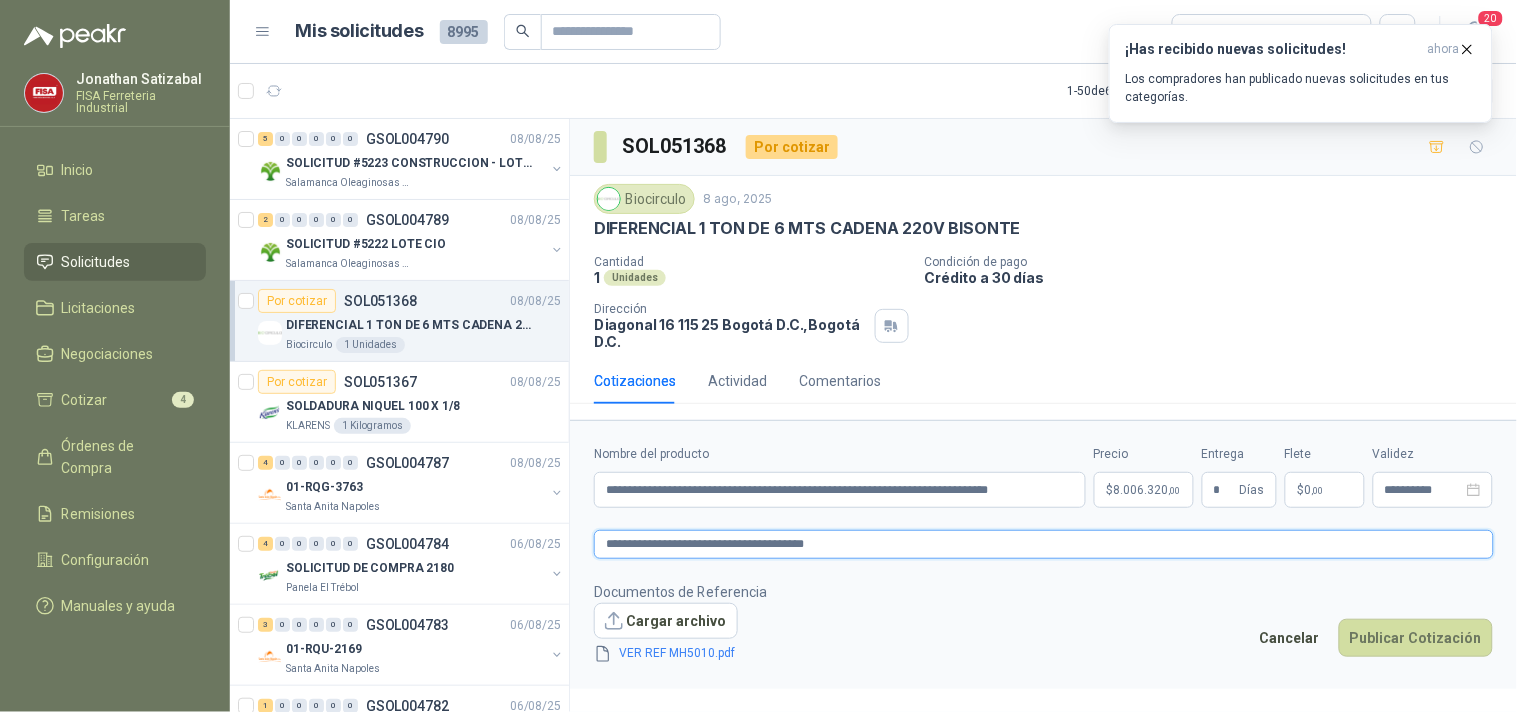 type on "**********" 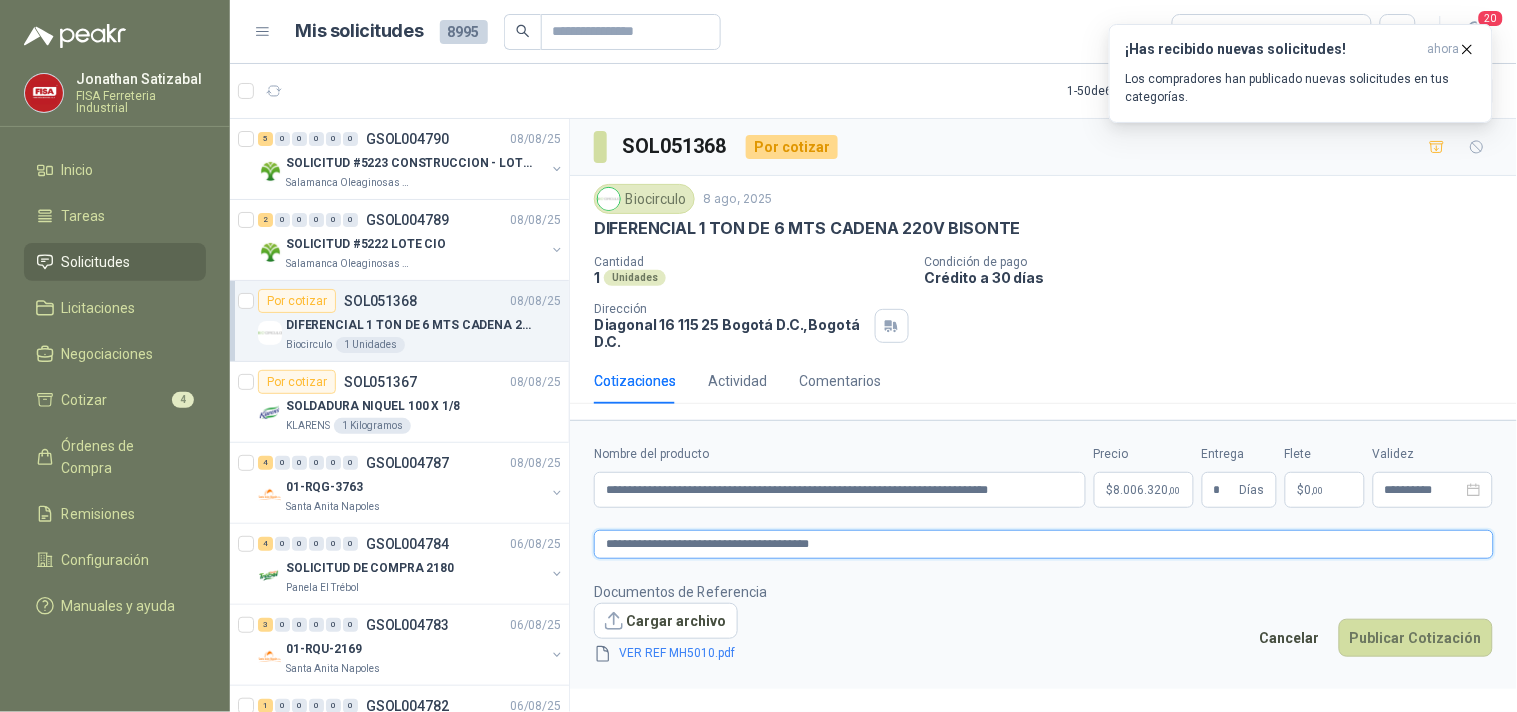 type 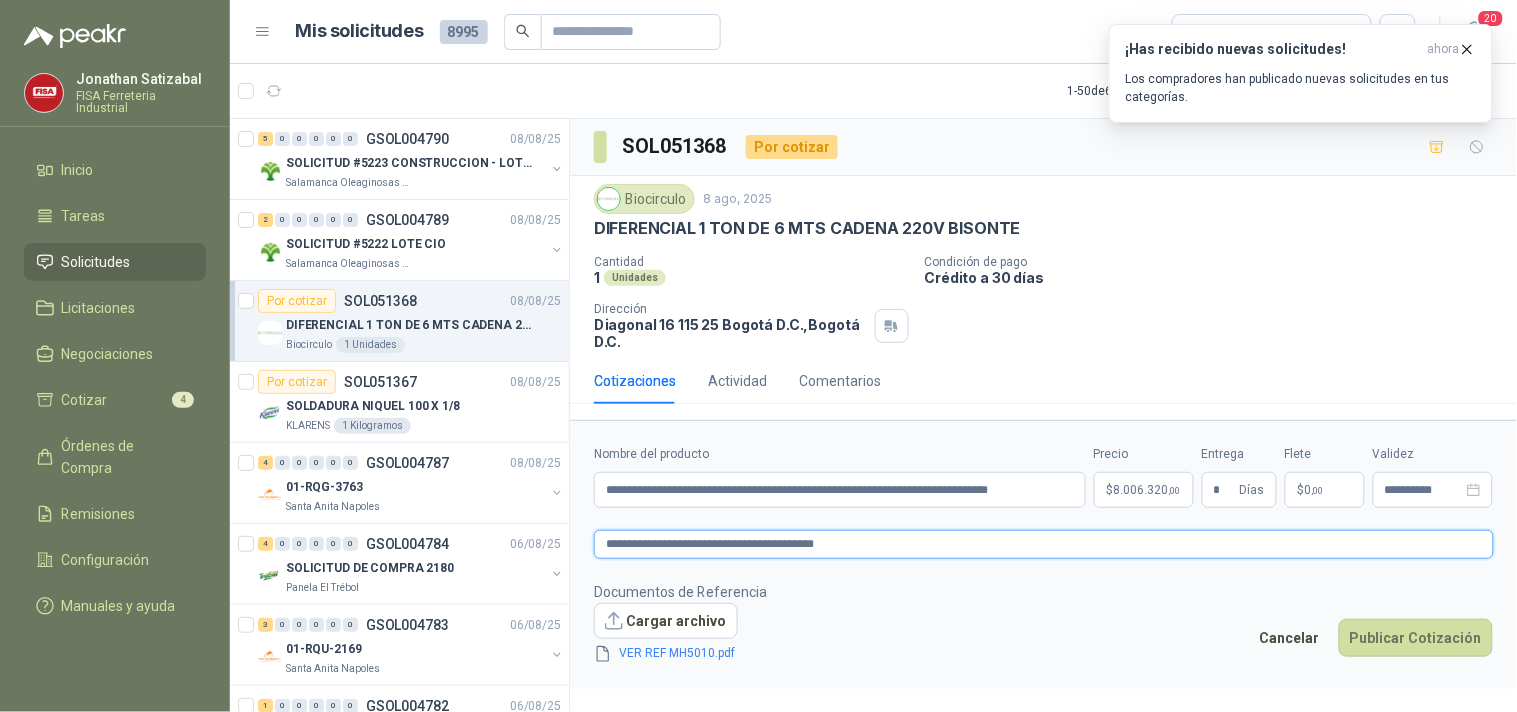 type on "**********" 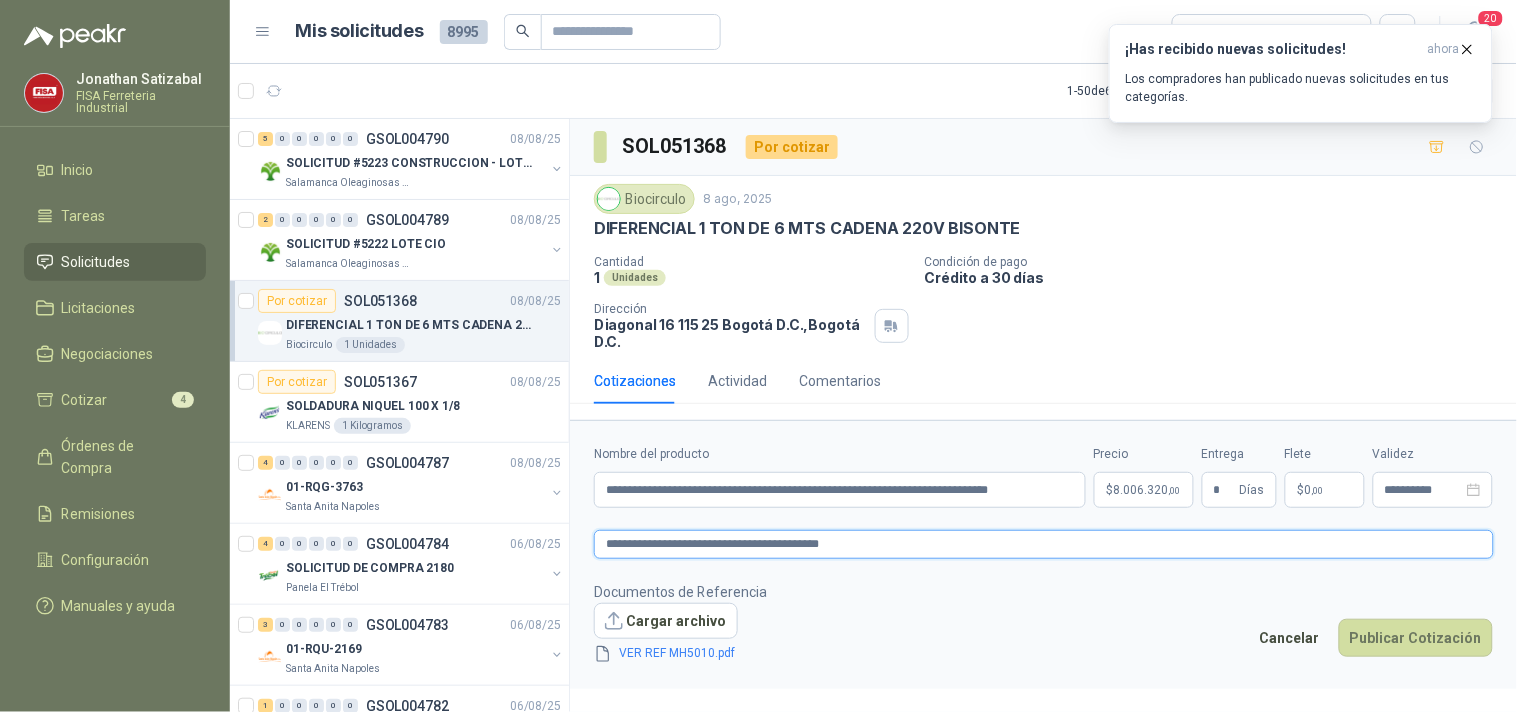 type on "**********" 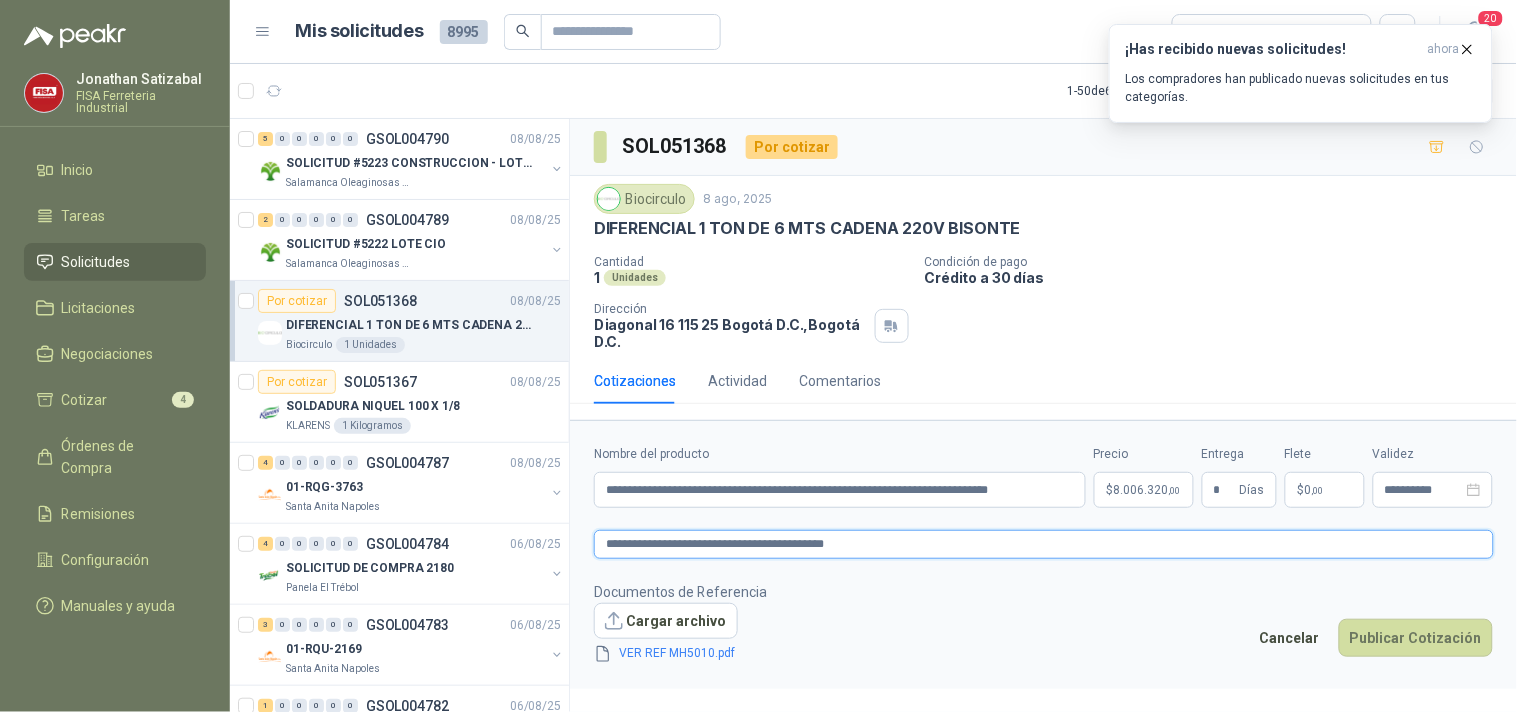type on "**********" 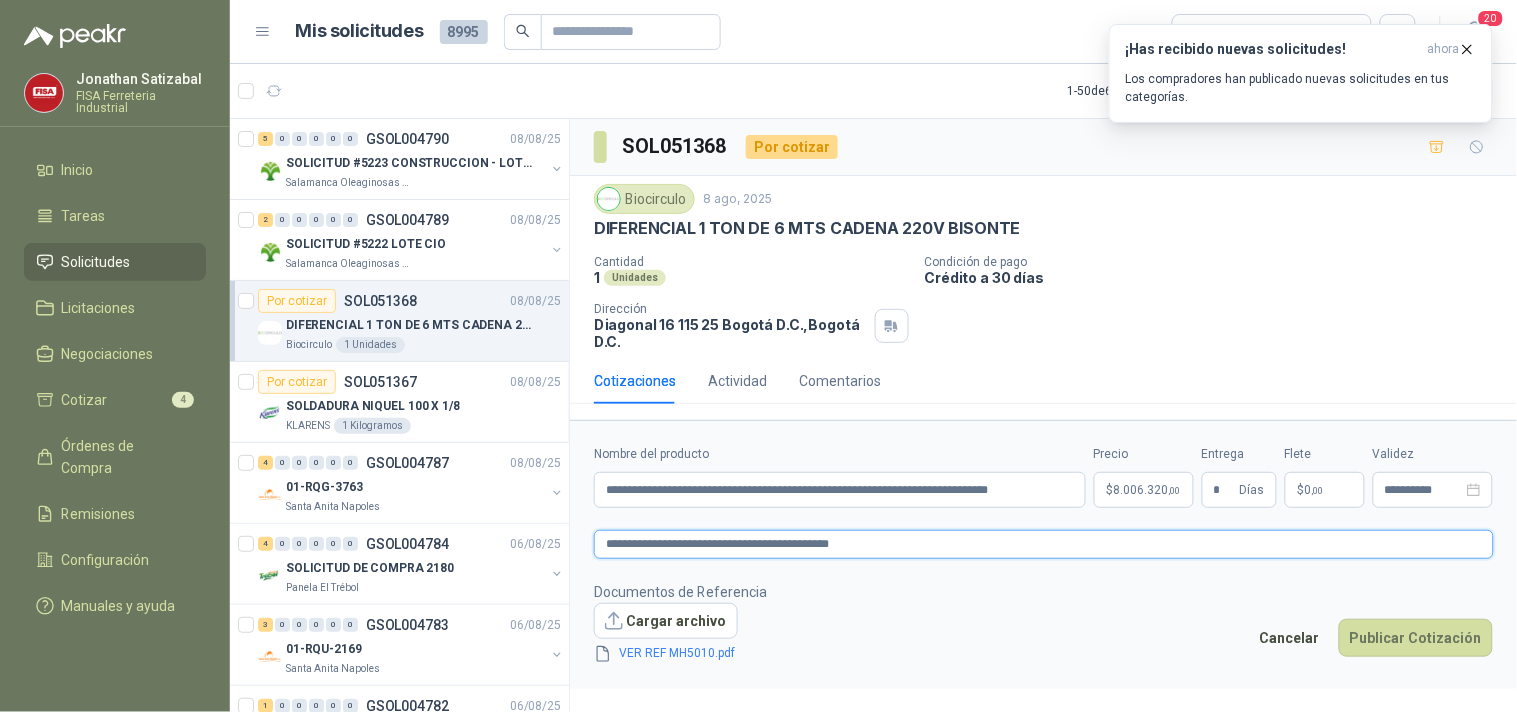 type on "**********" 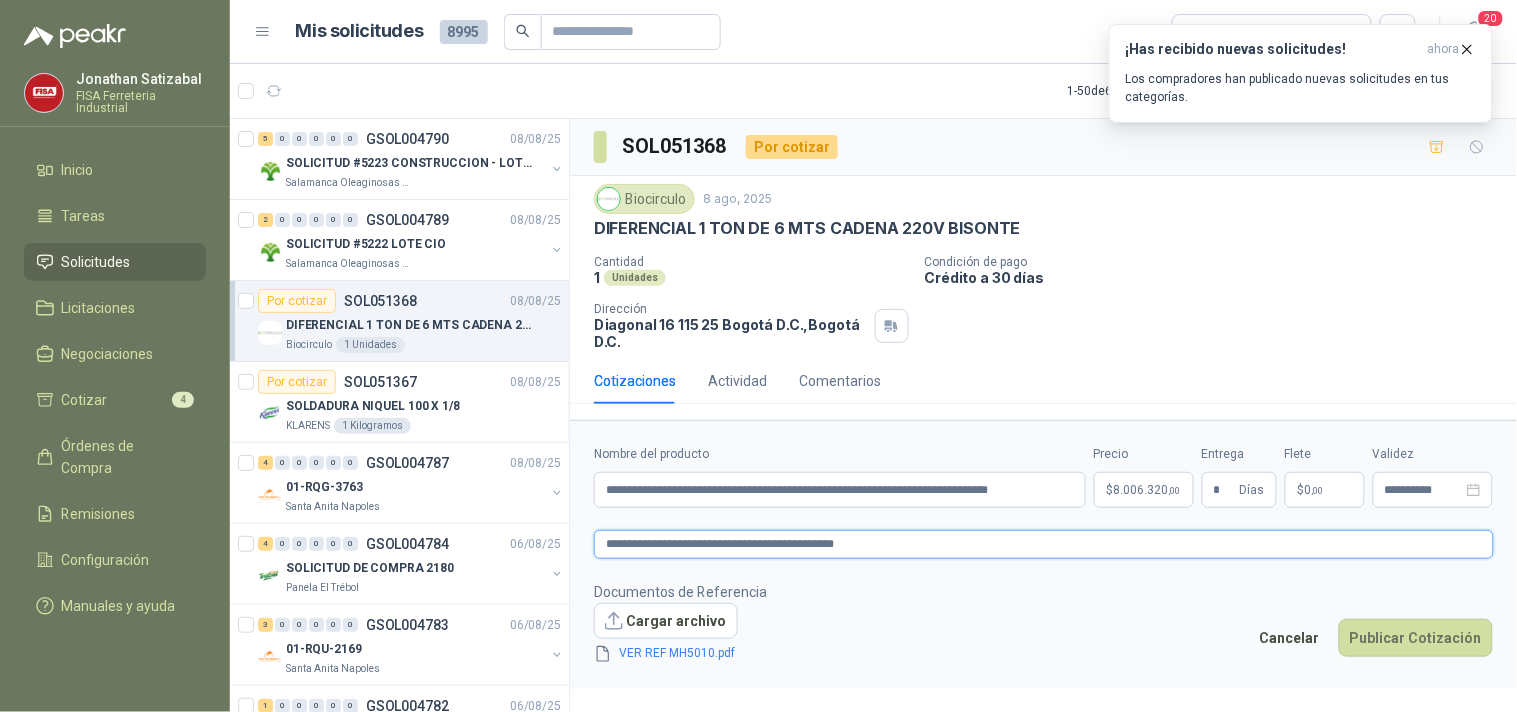 type on "**********" 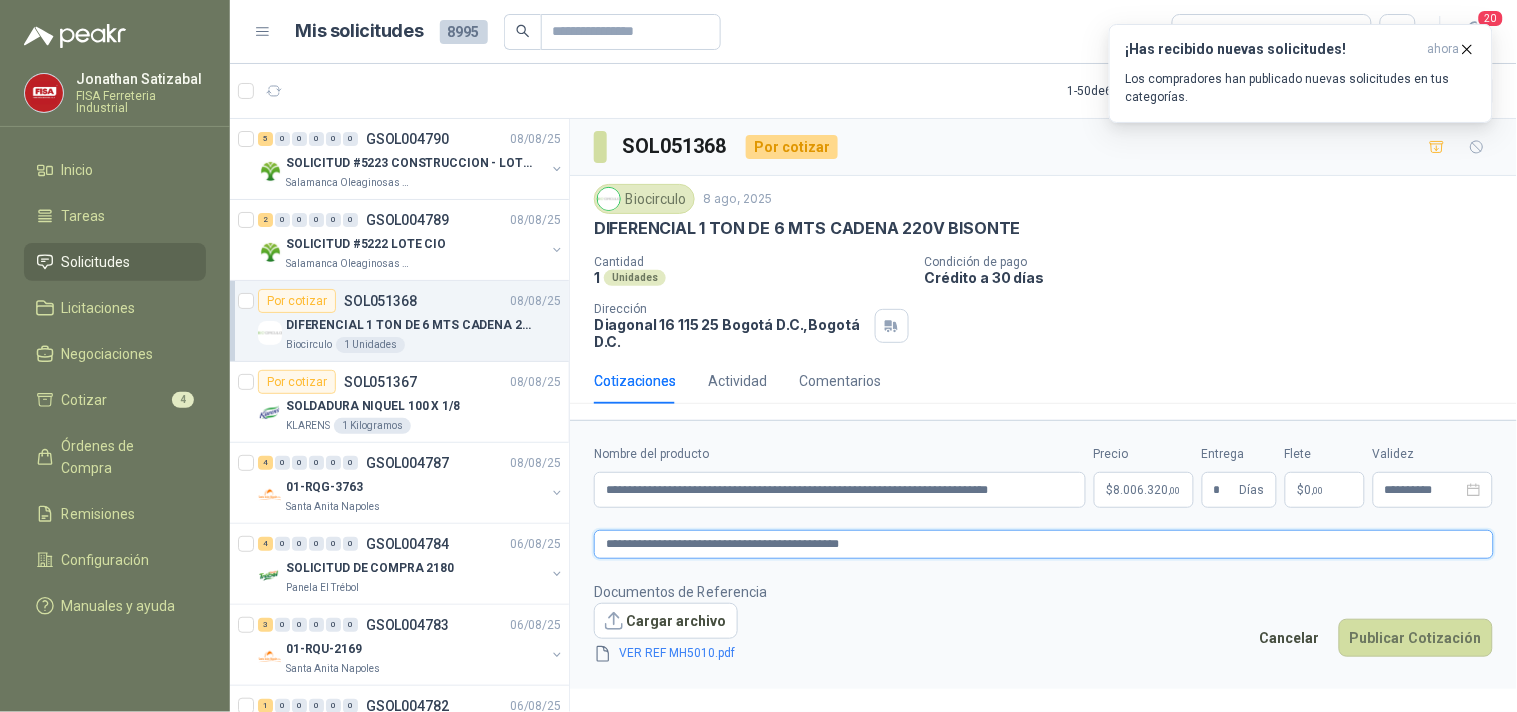 type on "**********" 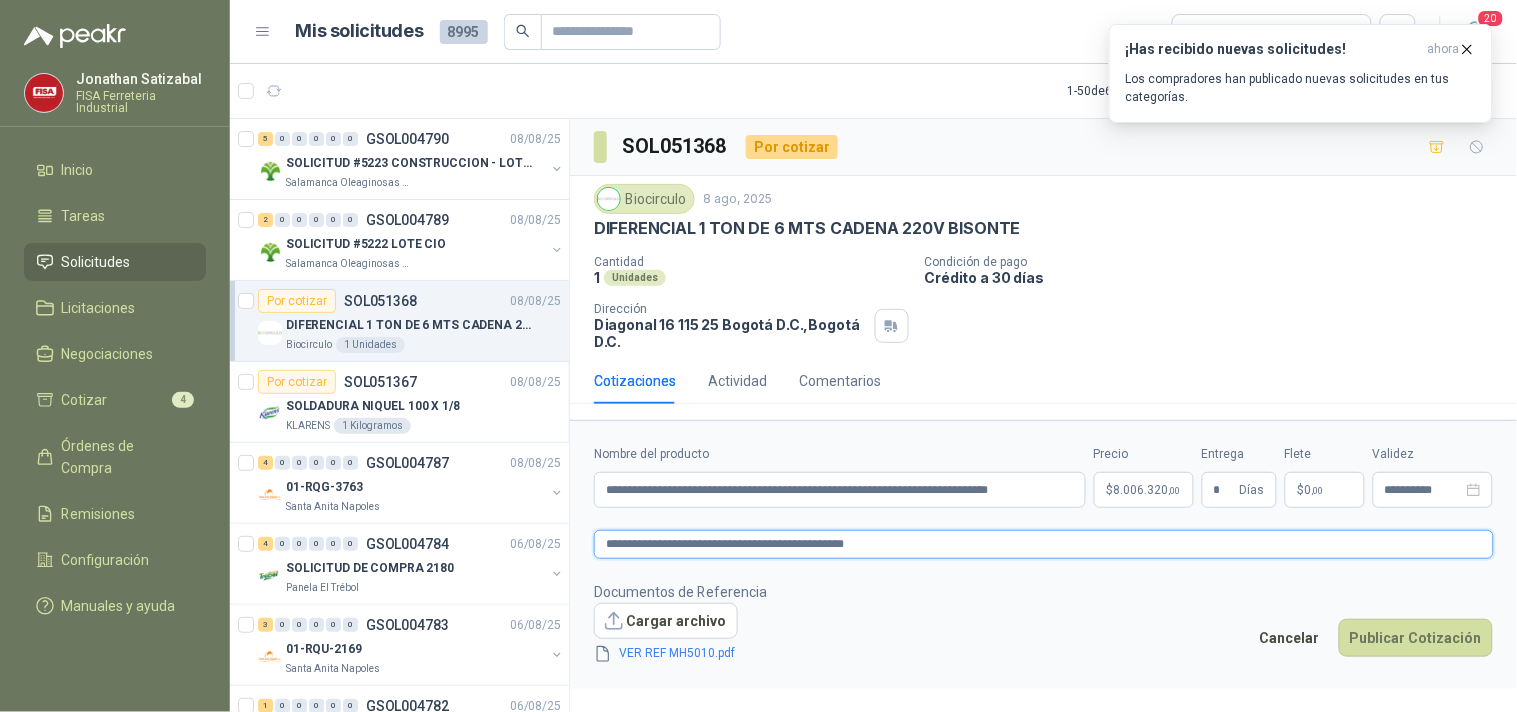 type 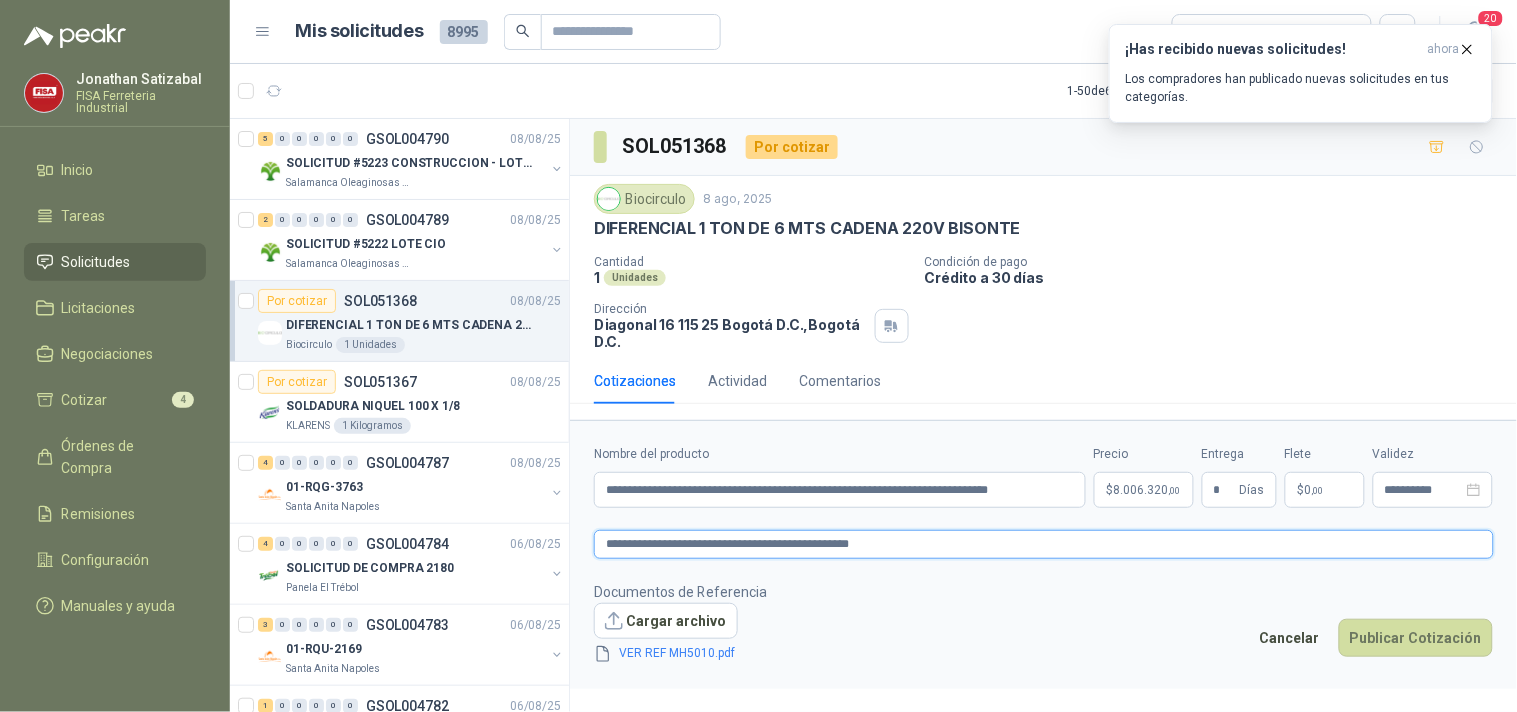 type on "**********" 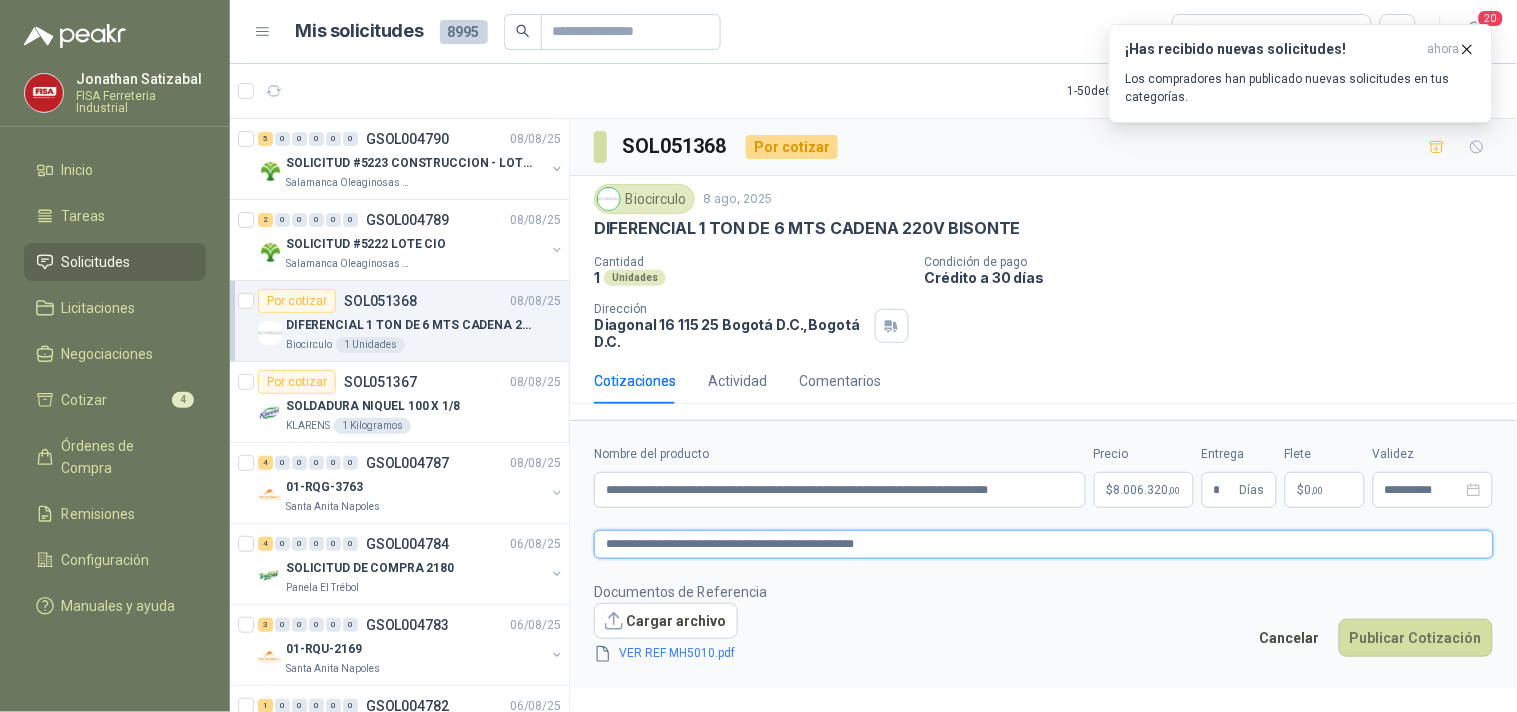 type on "**********" 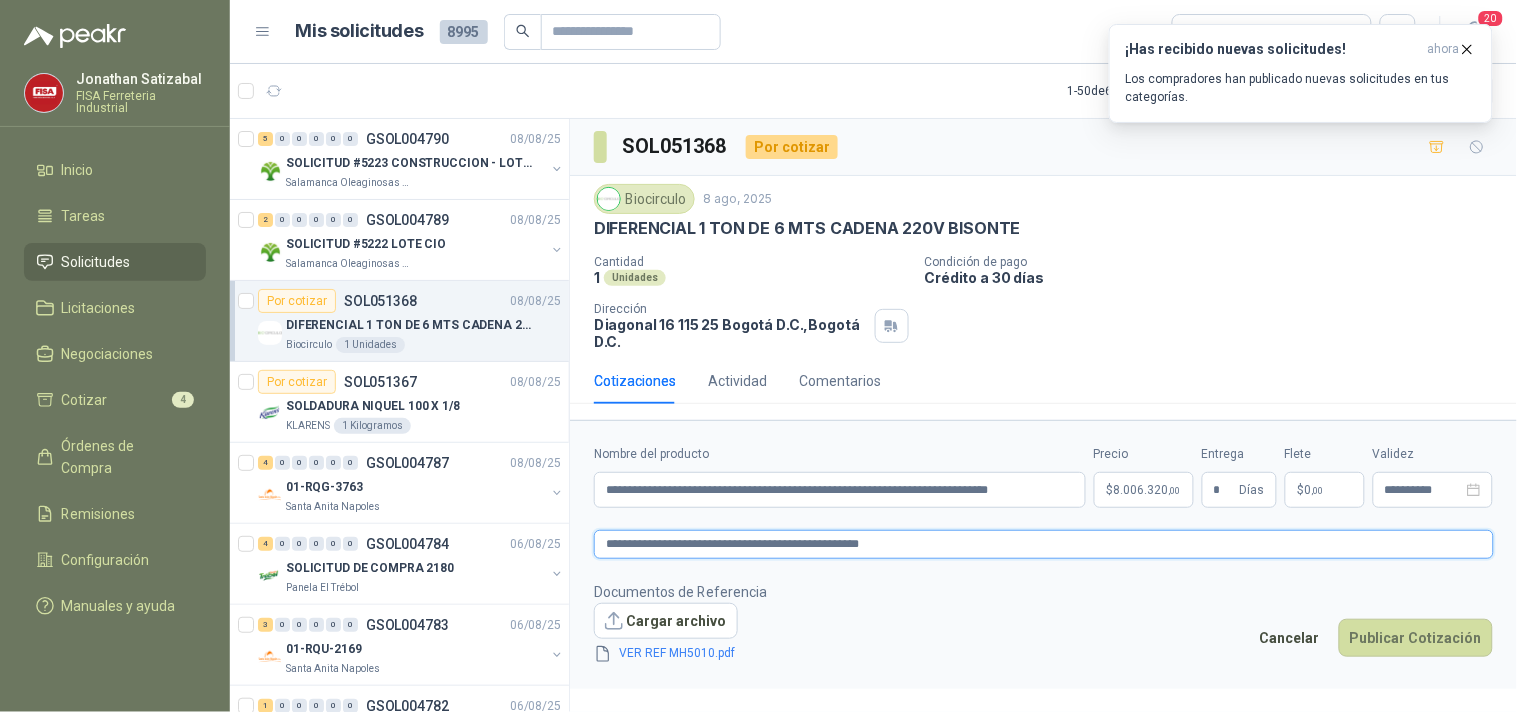 type on "**********" 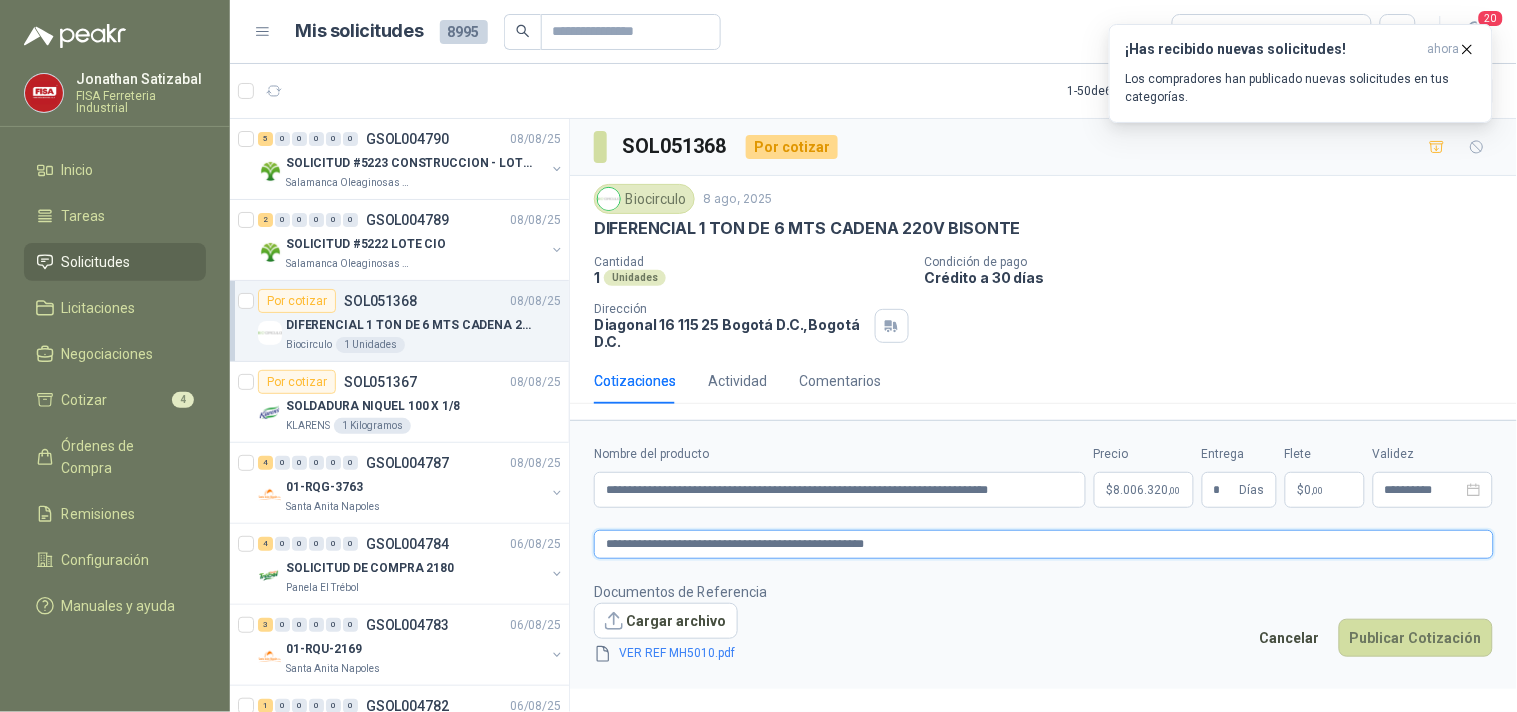 type on "**********" 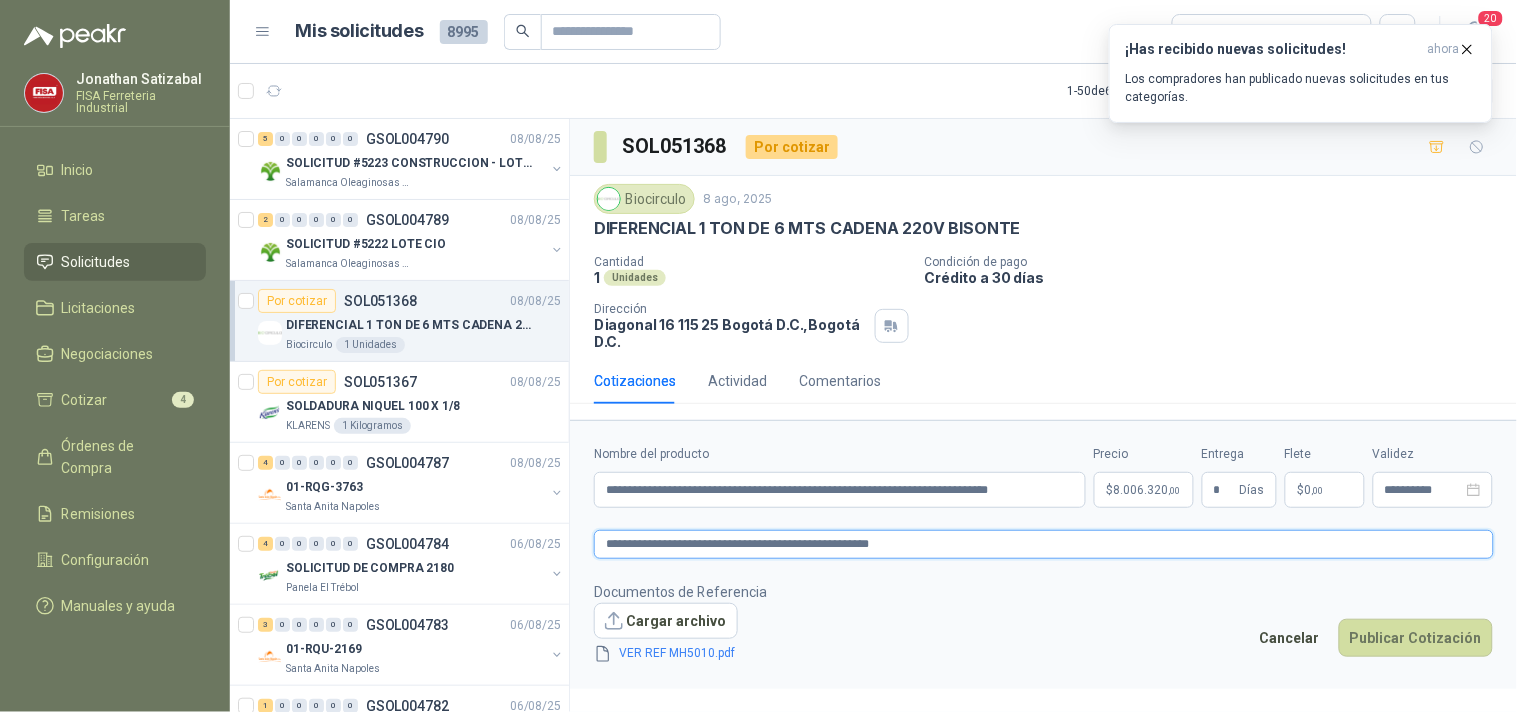 type on "**********" 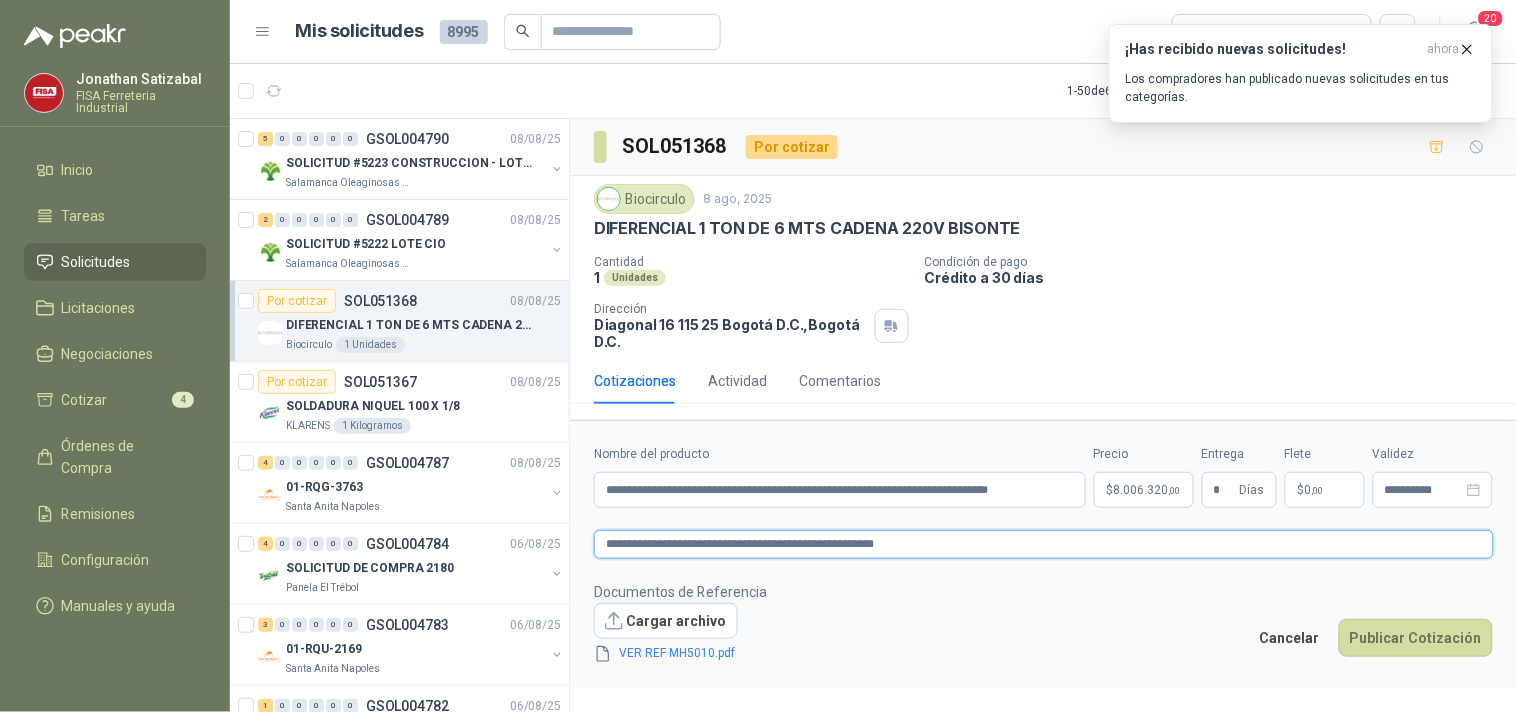 type 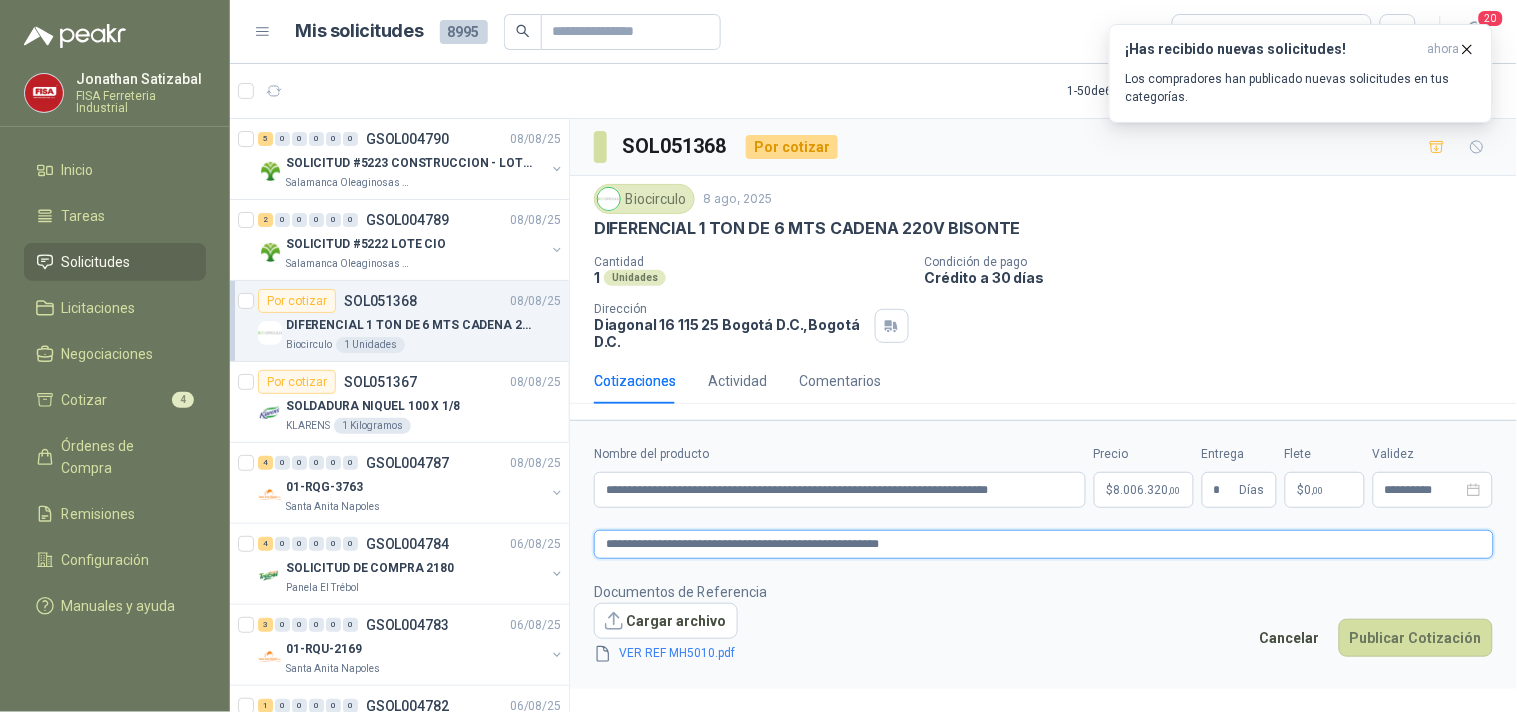 type on "**********" 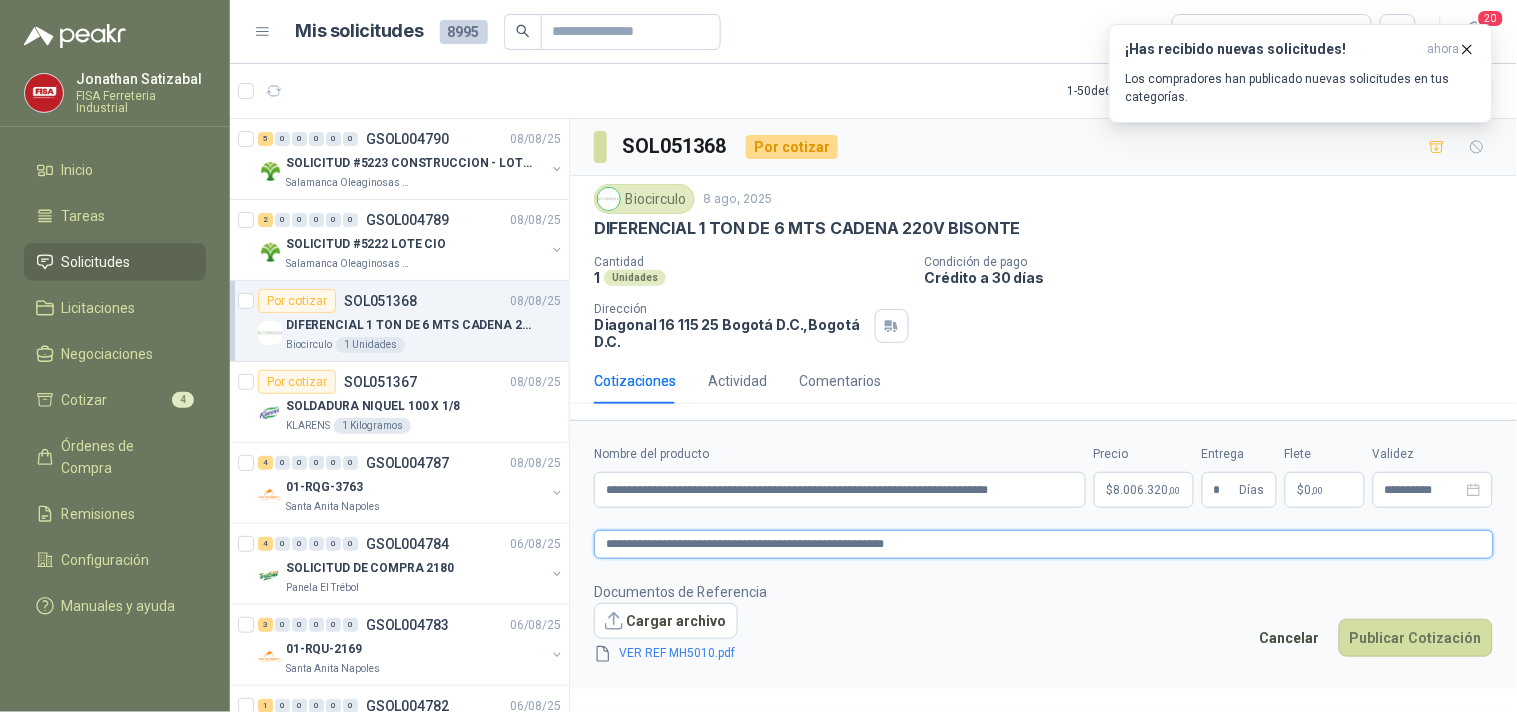 type on "**********" 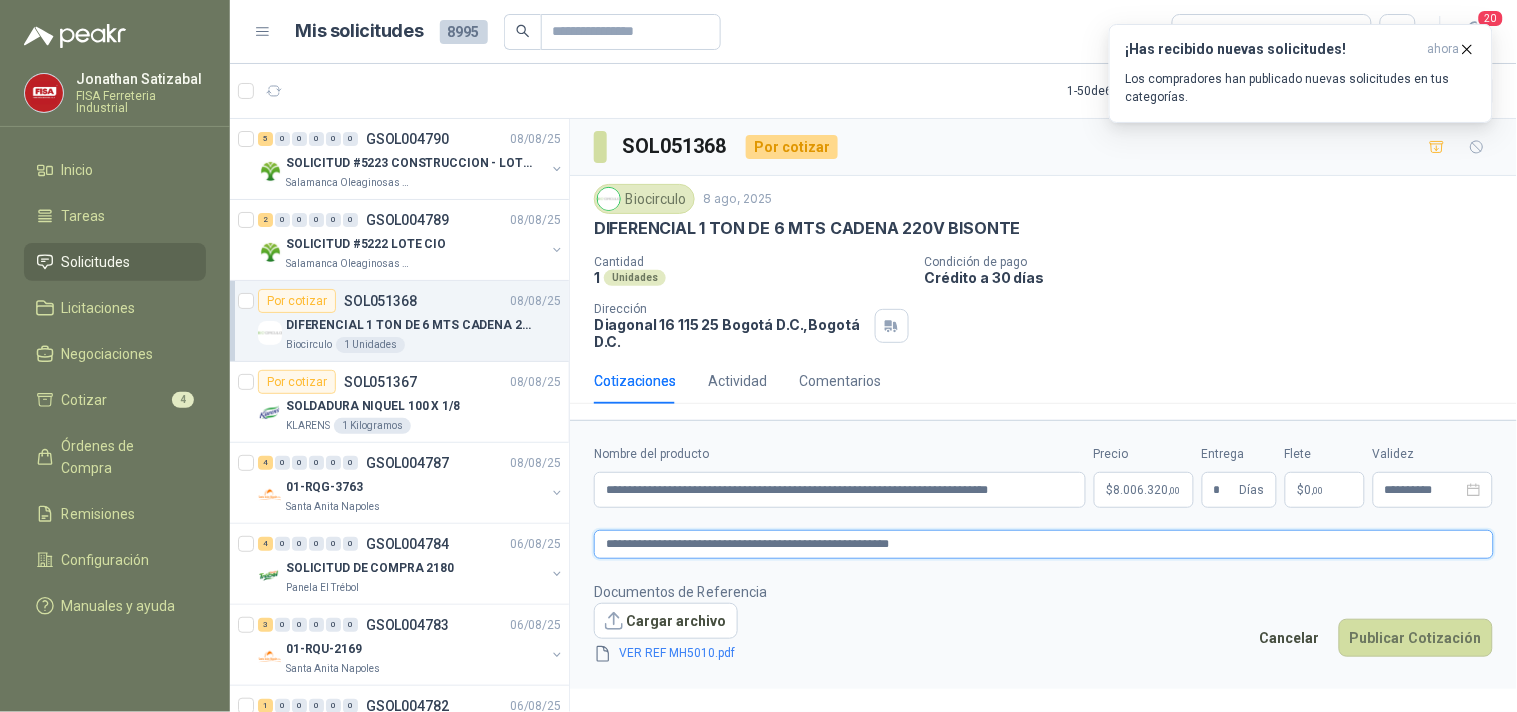 type on "**********" 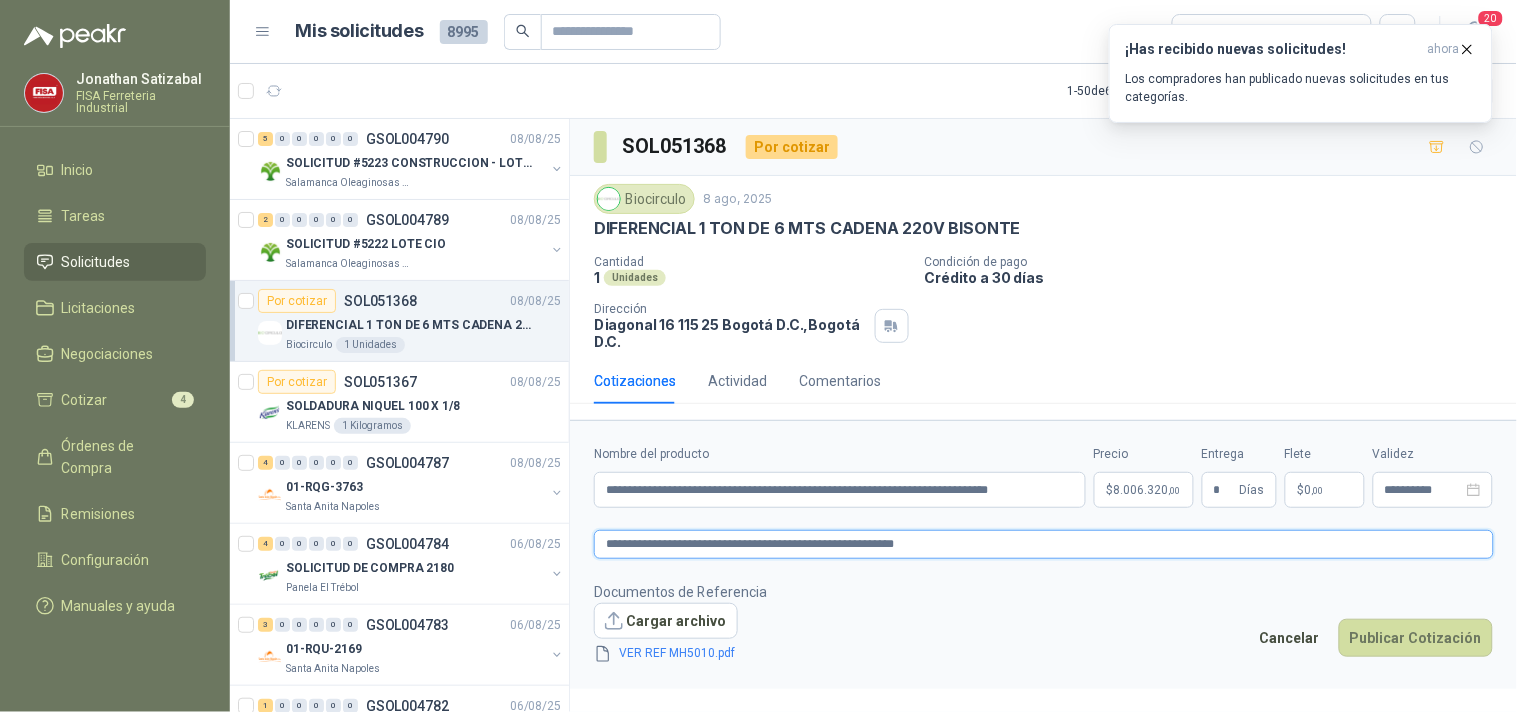 type on "**********" 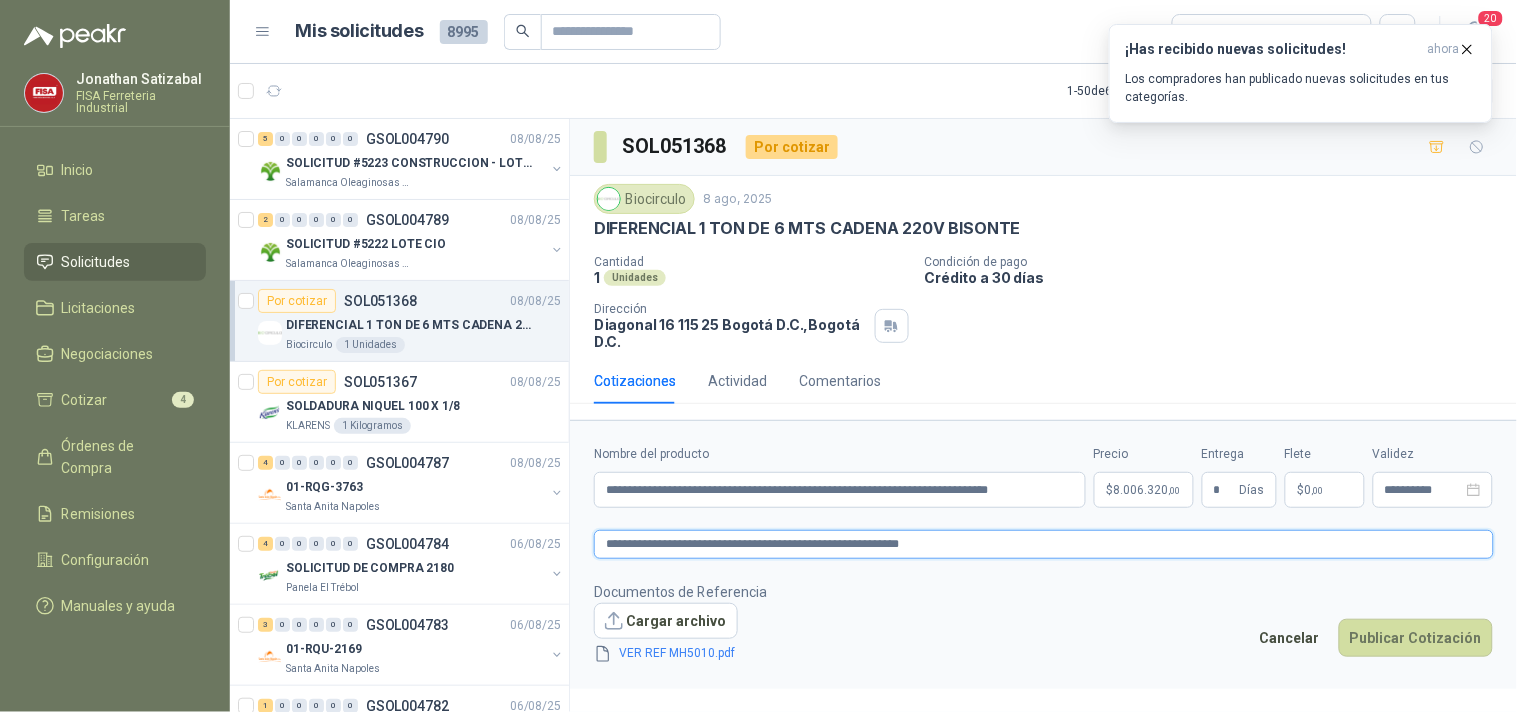 type on "**********" 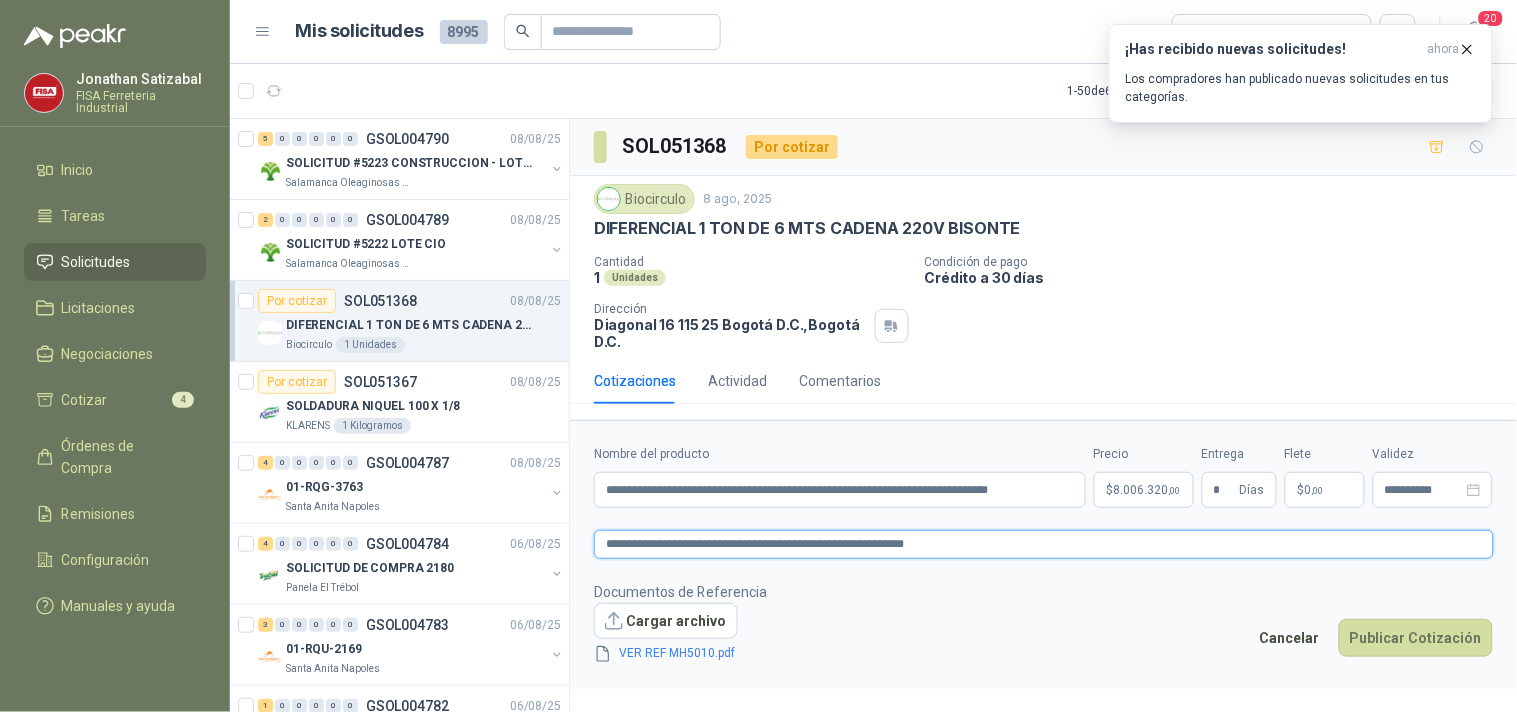 type on "**********" 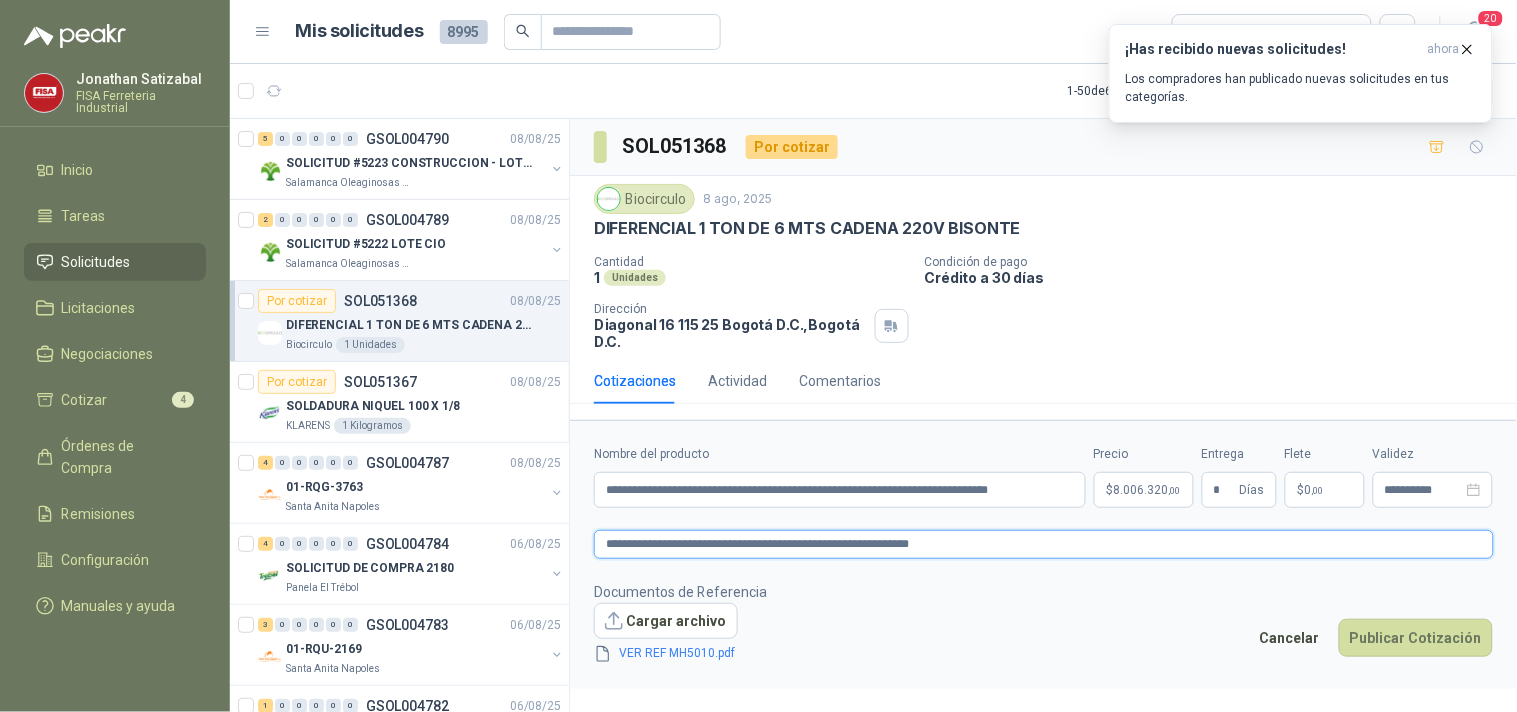 type on "**********" 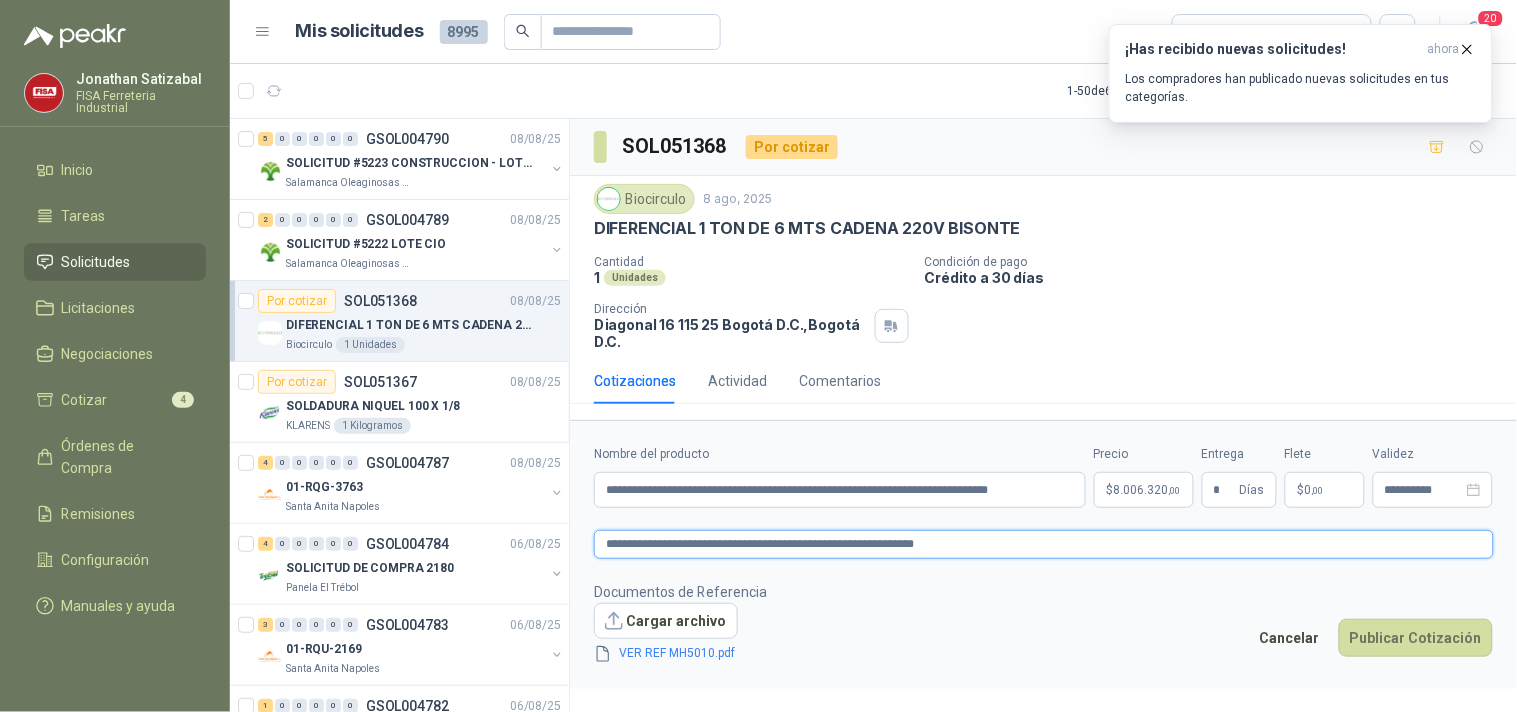 type on "**********" 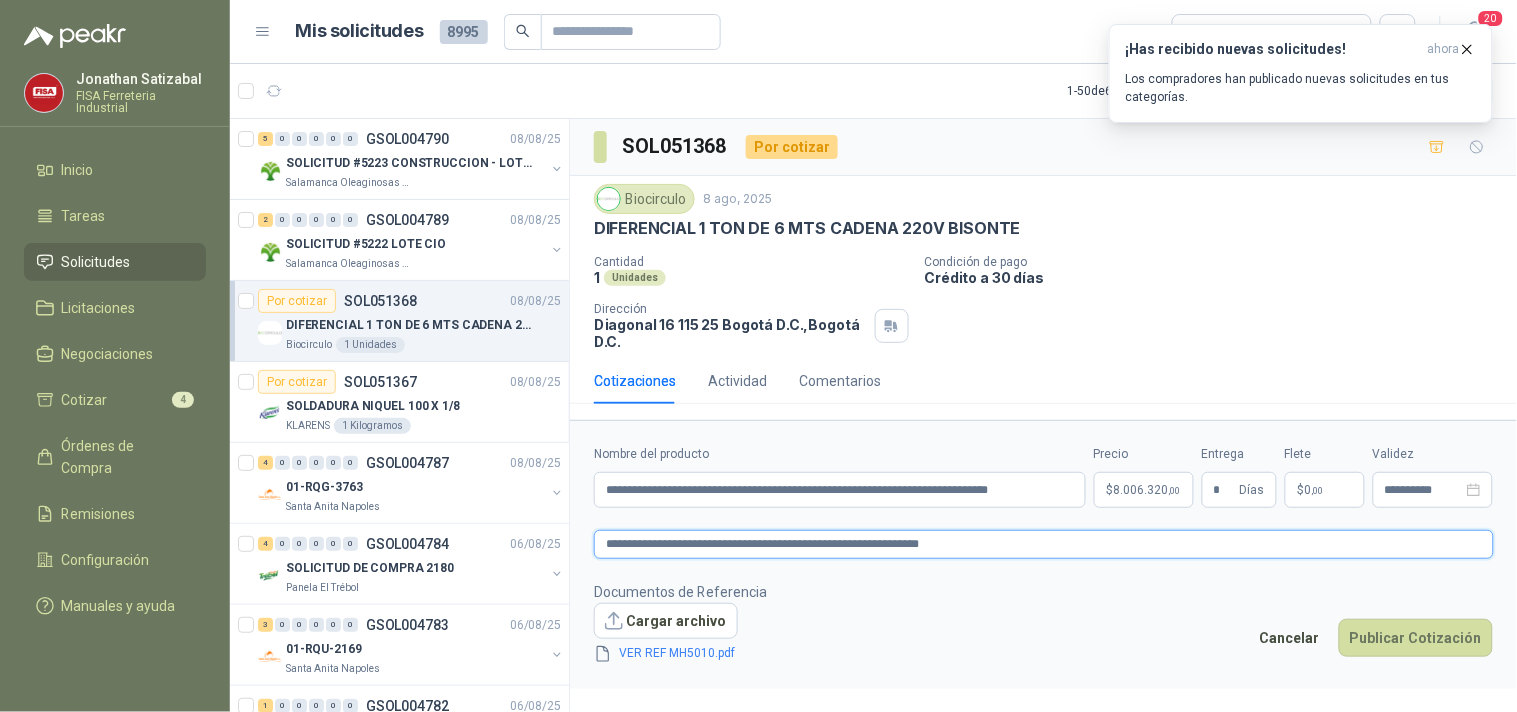type on "**********" 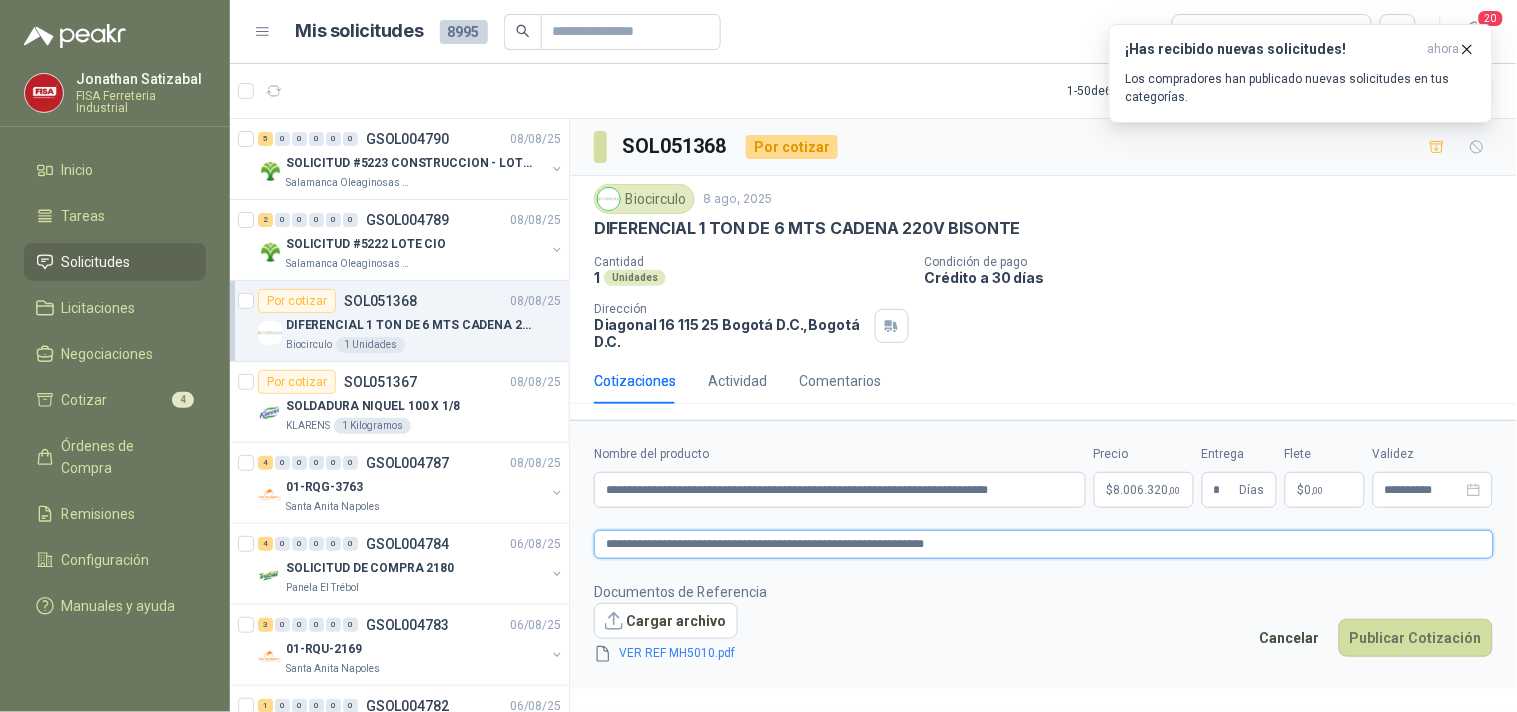 type on "**********" 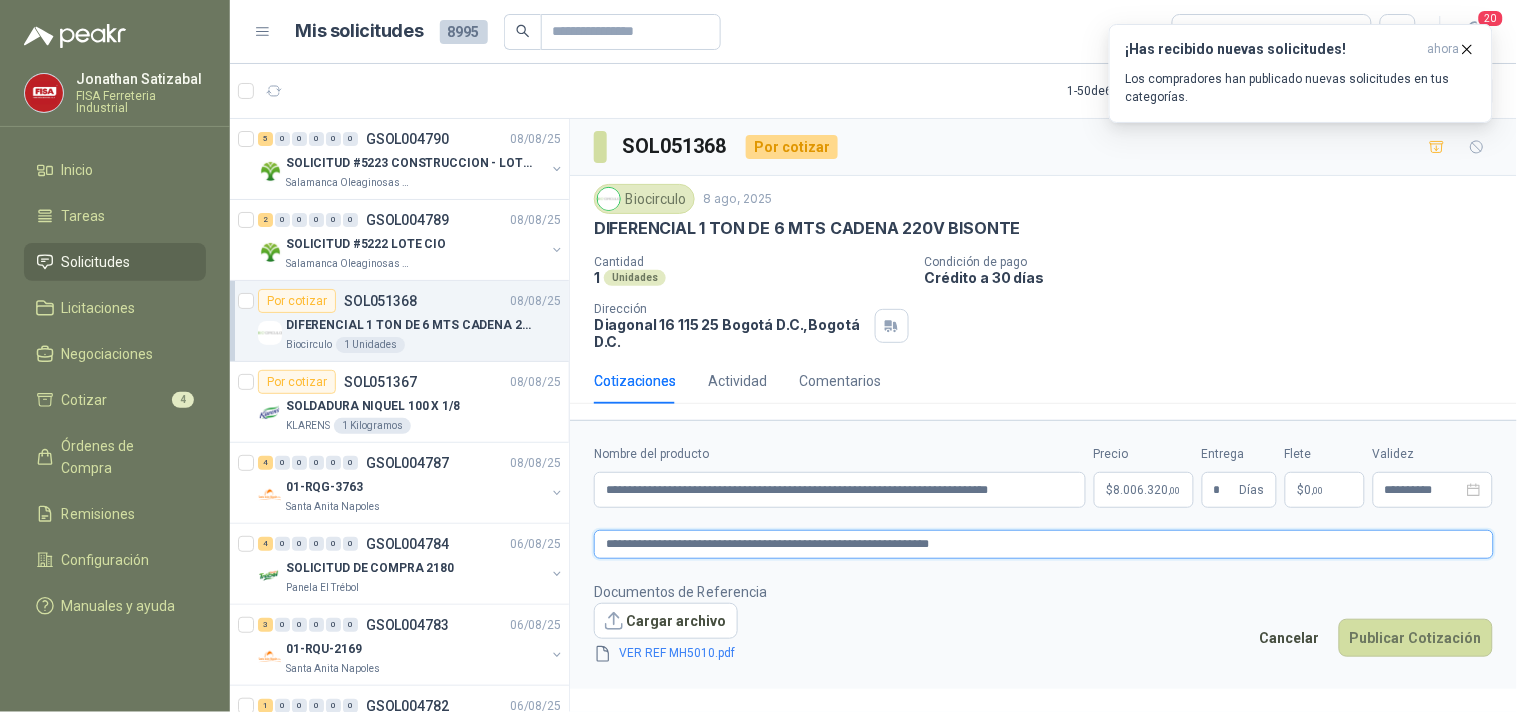 type on "**********" 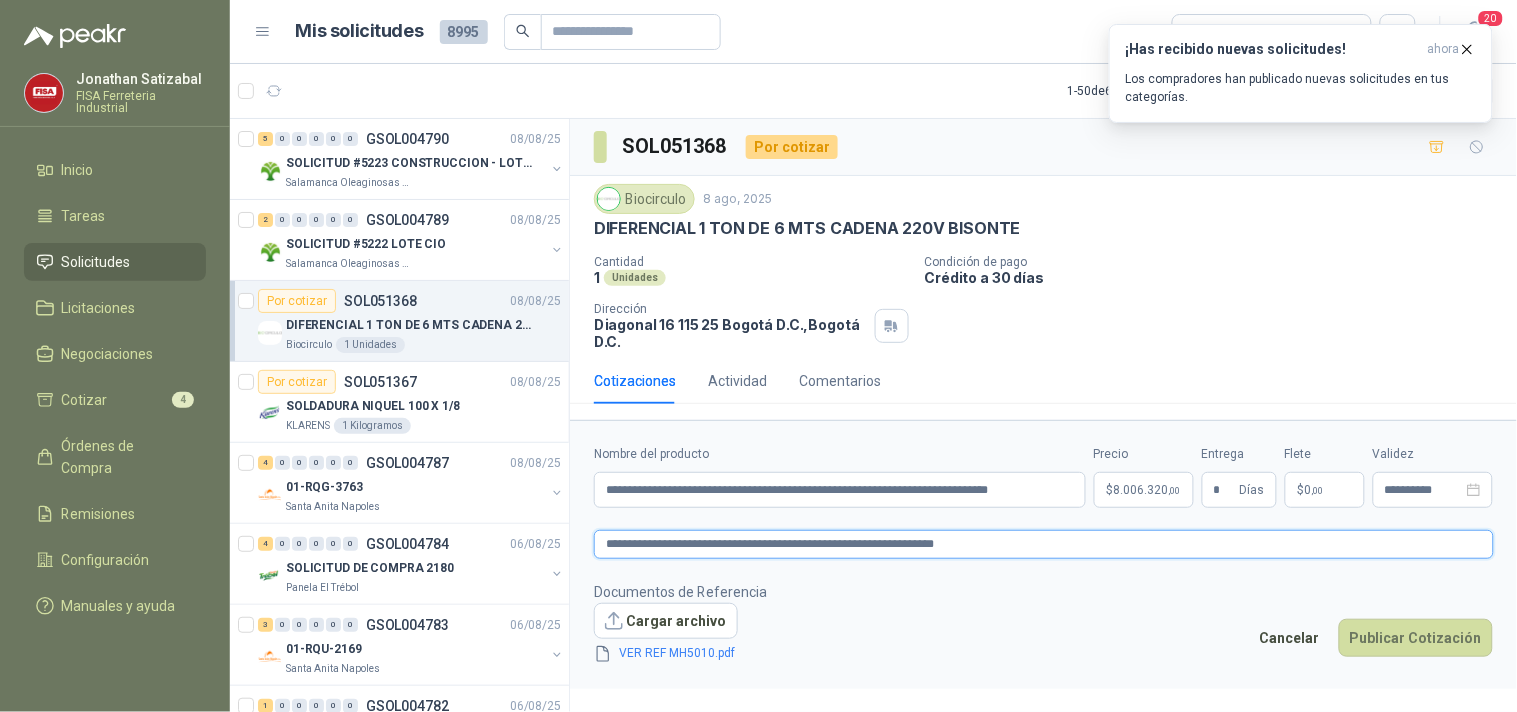 type on "**********" 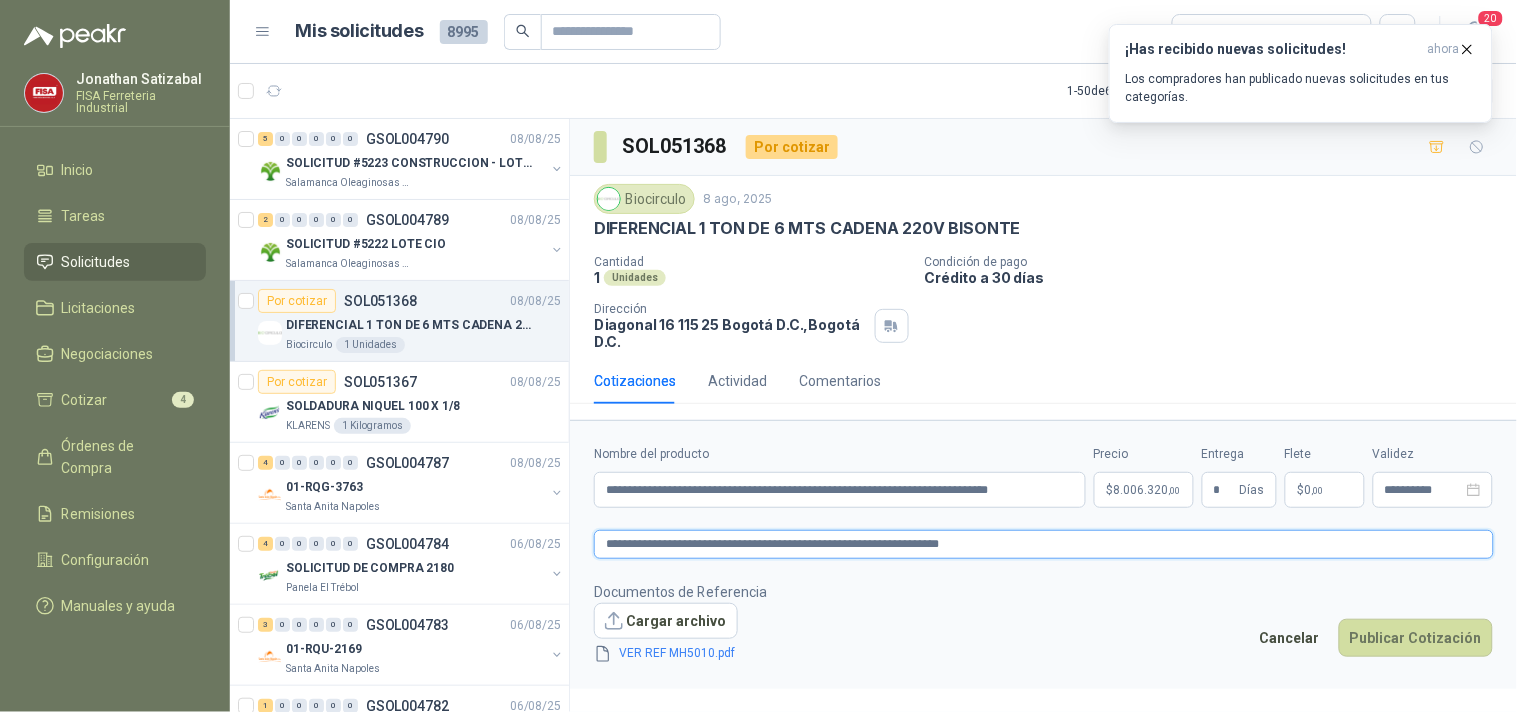type on "**********" 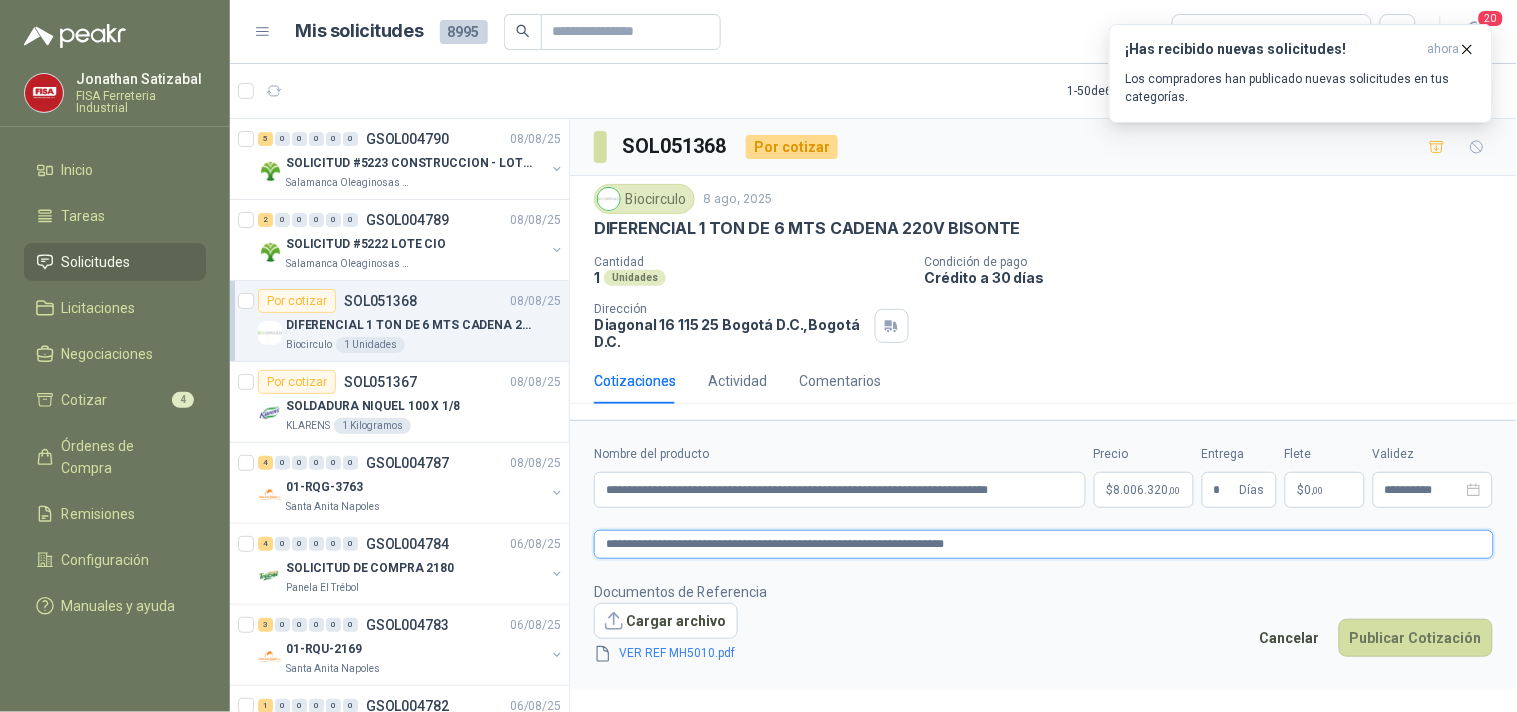 type on "**********" 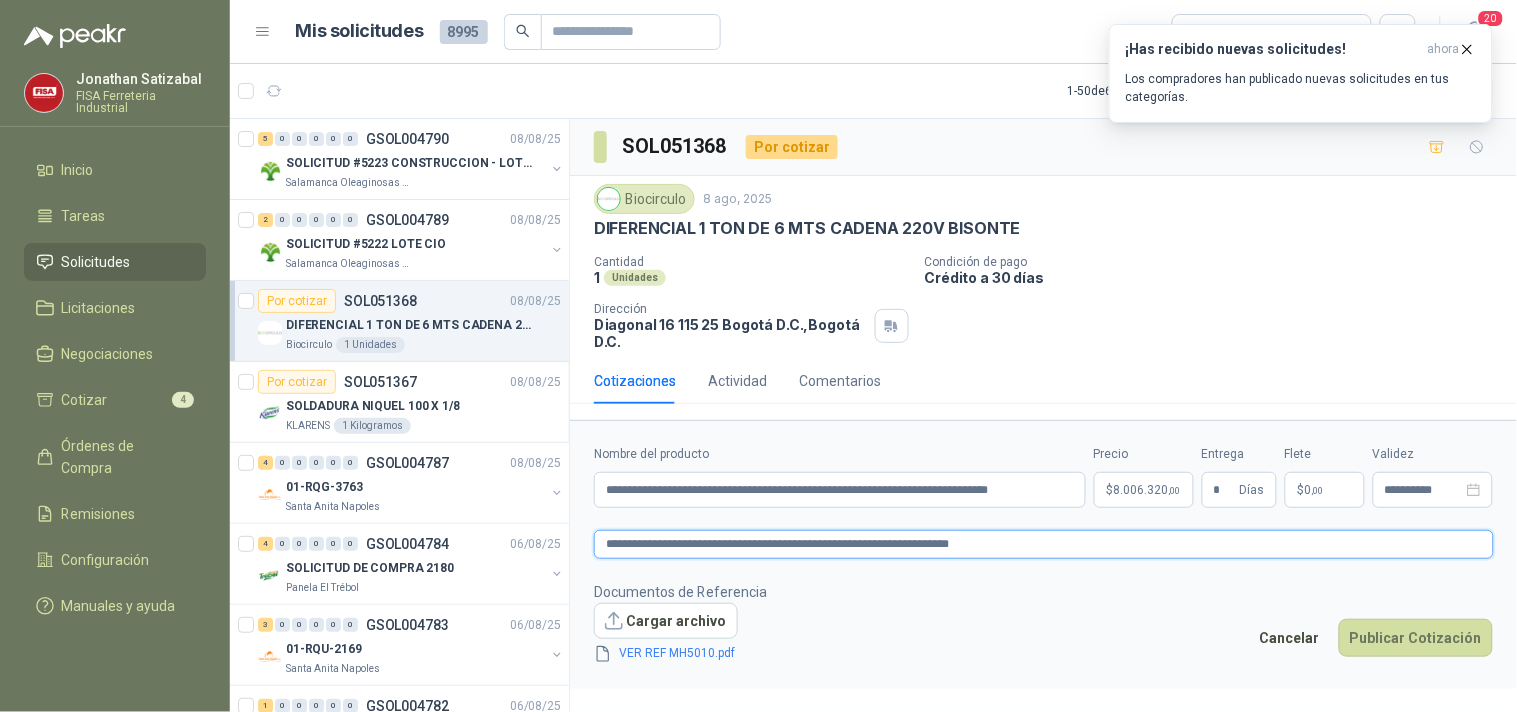 type on "**********" 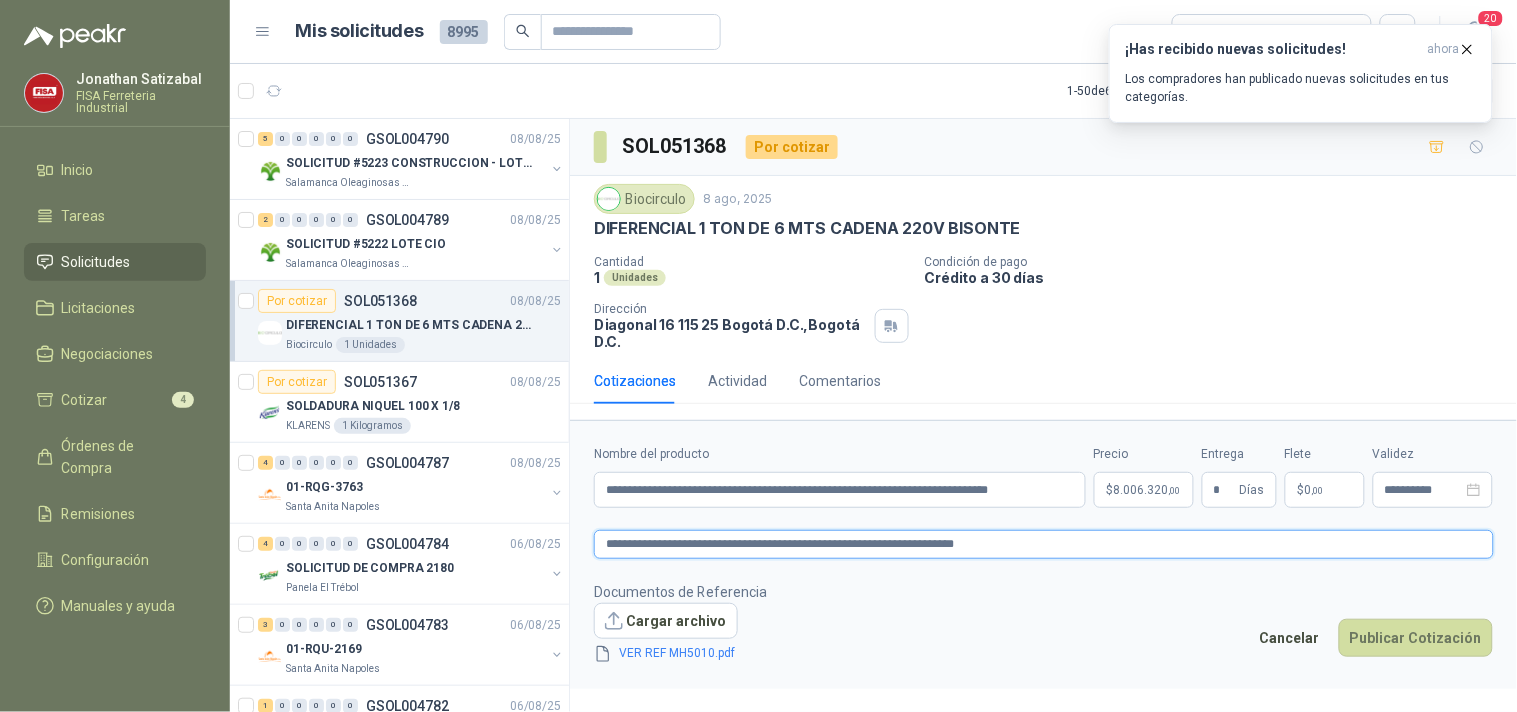 type on "**********" 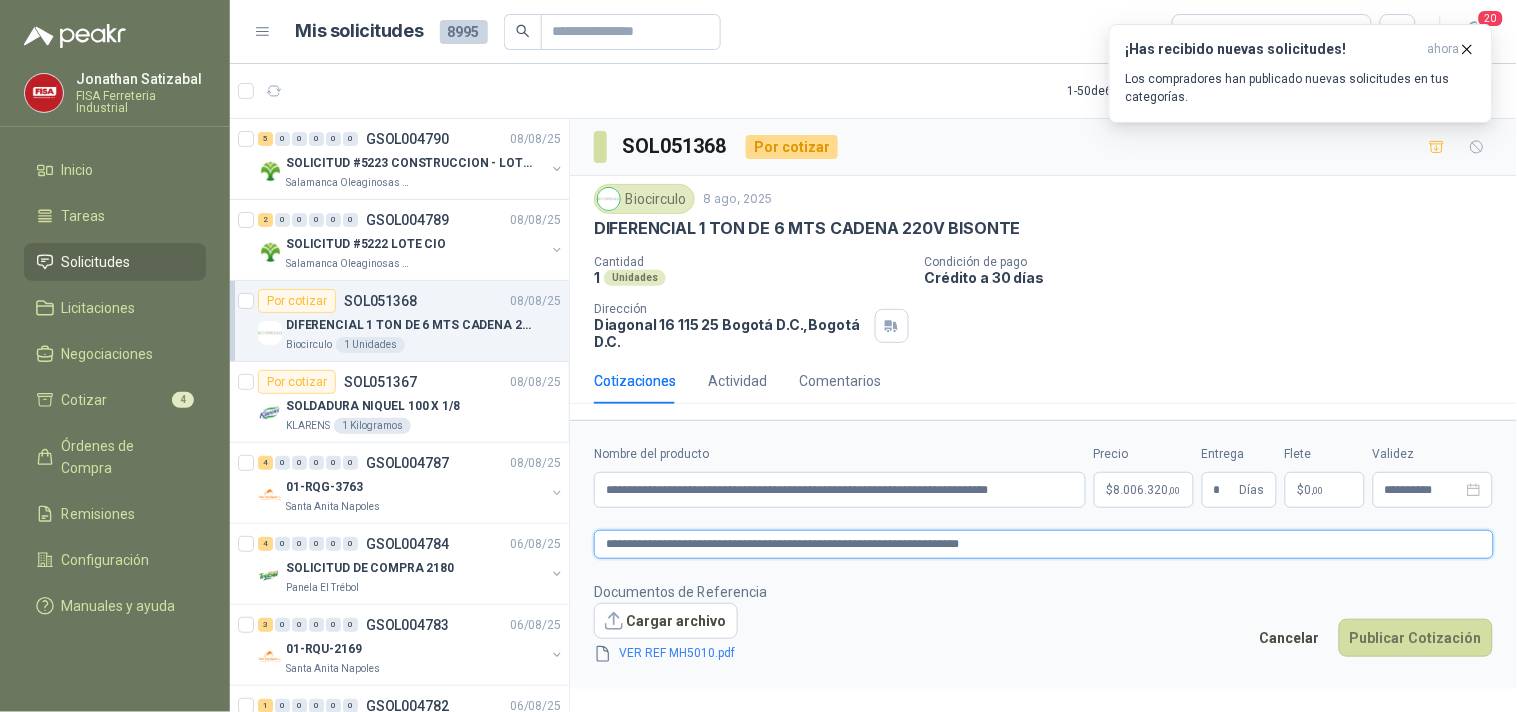 type on "**********" 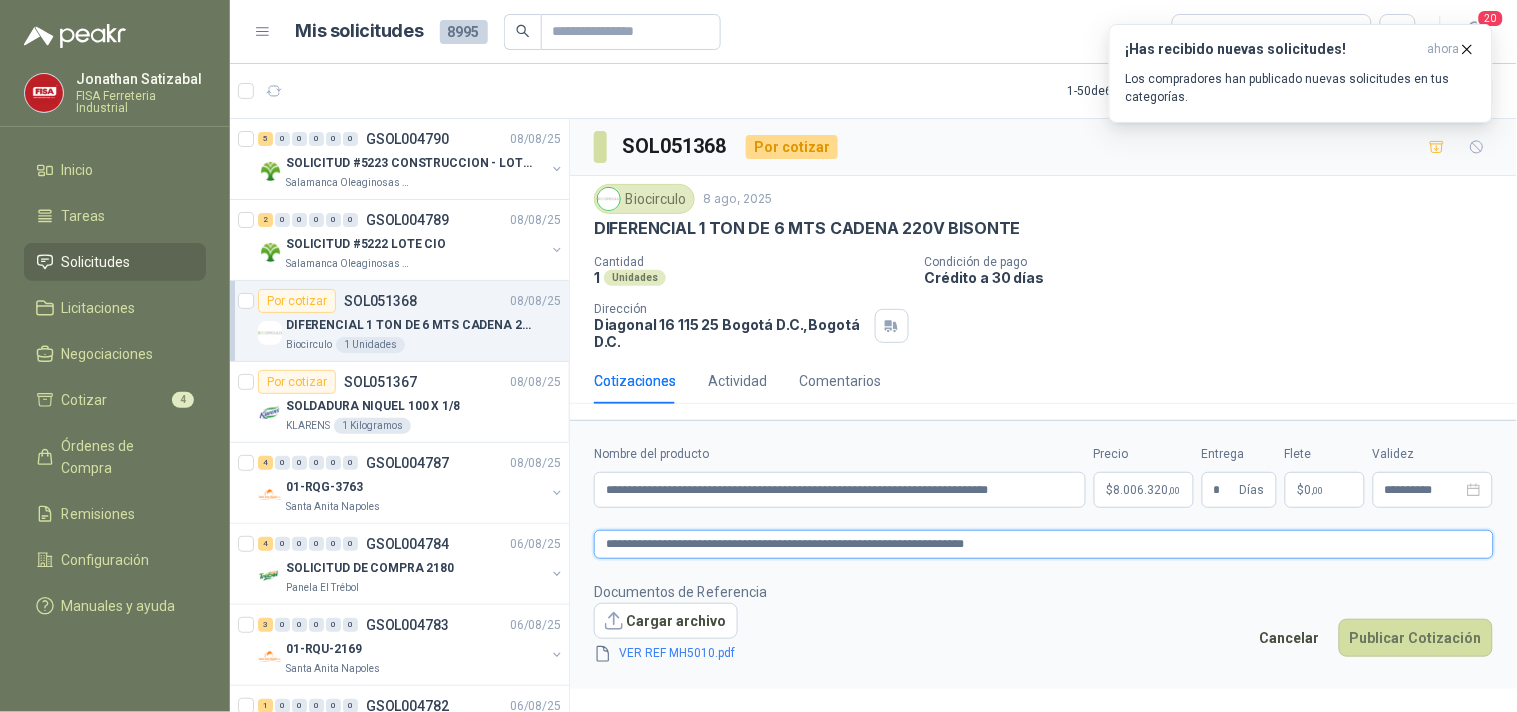 type on "**********" 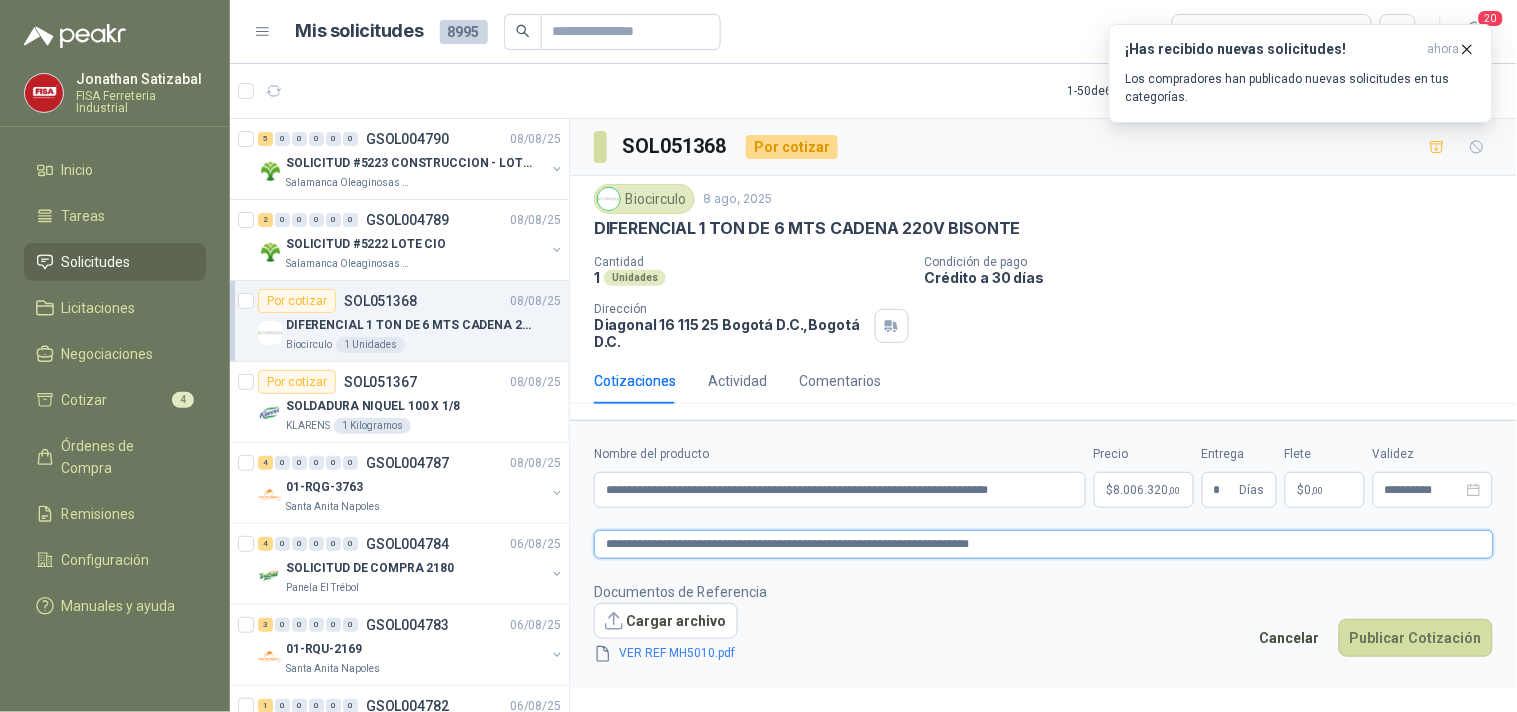 type on "**********" 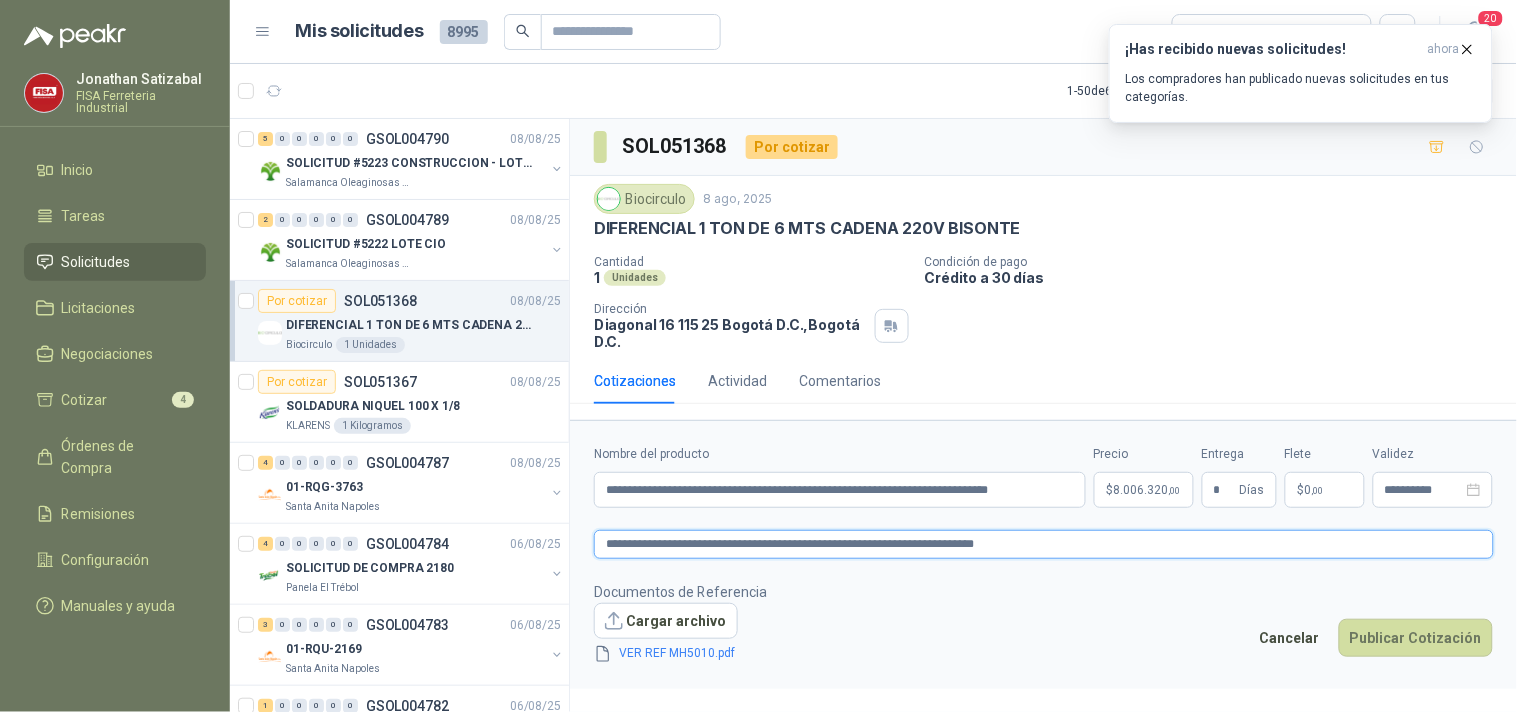 type on "**********" 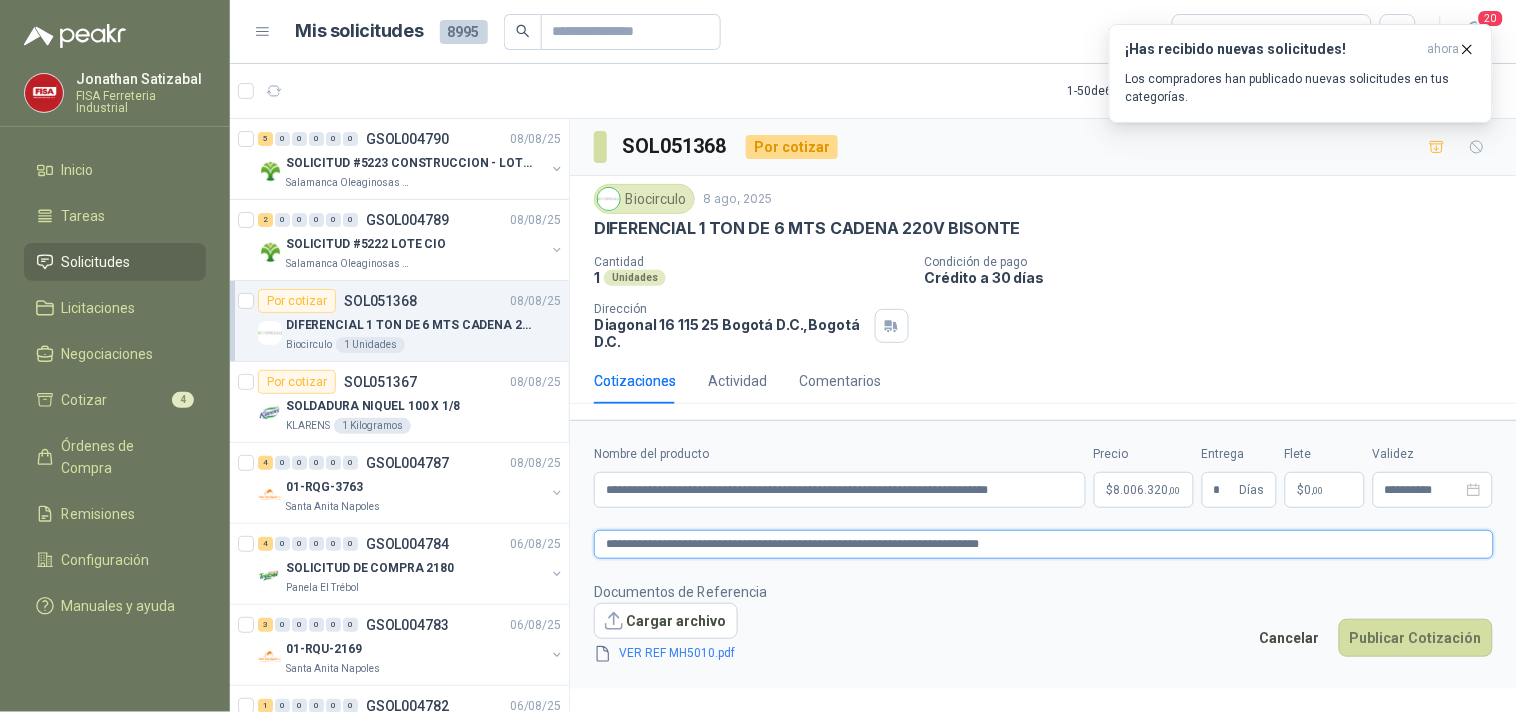 type on "**********" 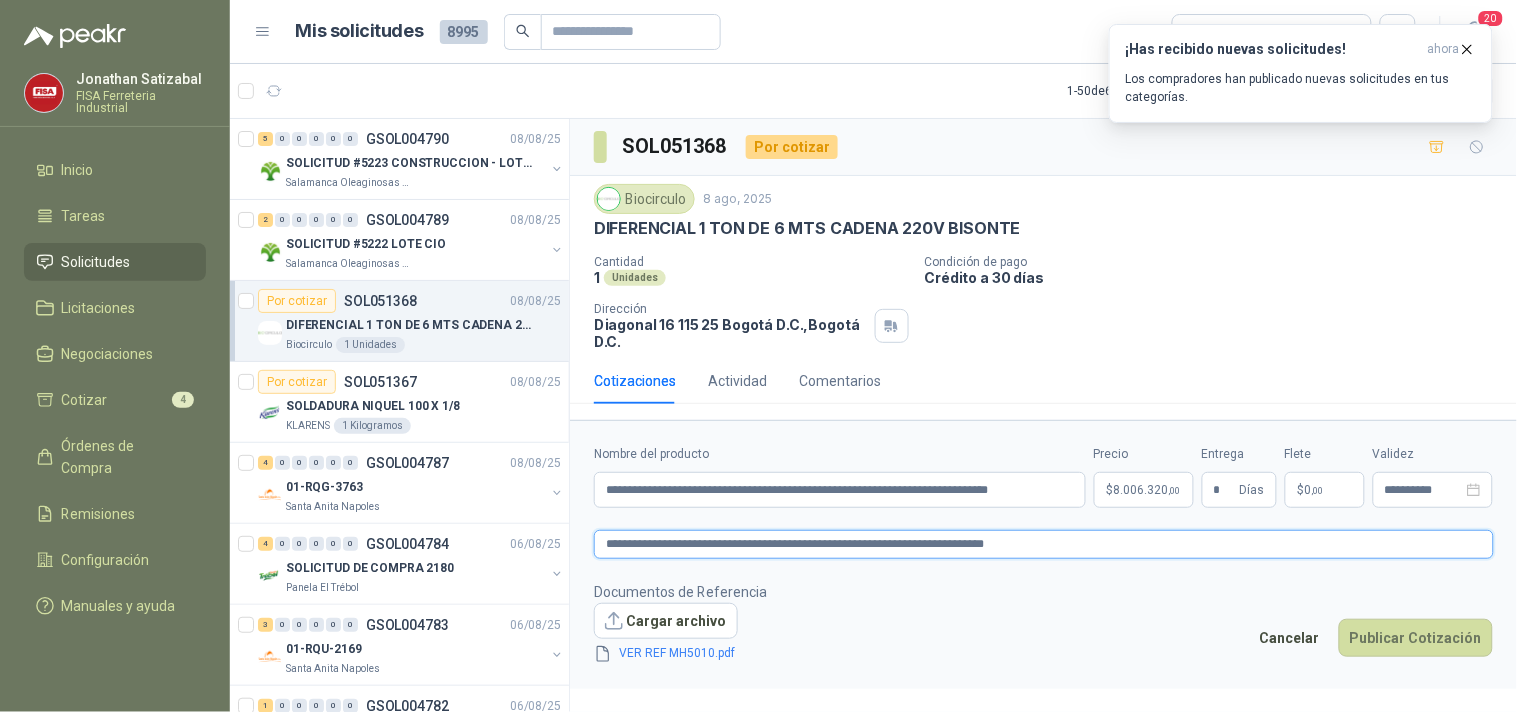 type on "**********" 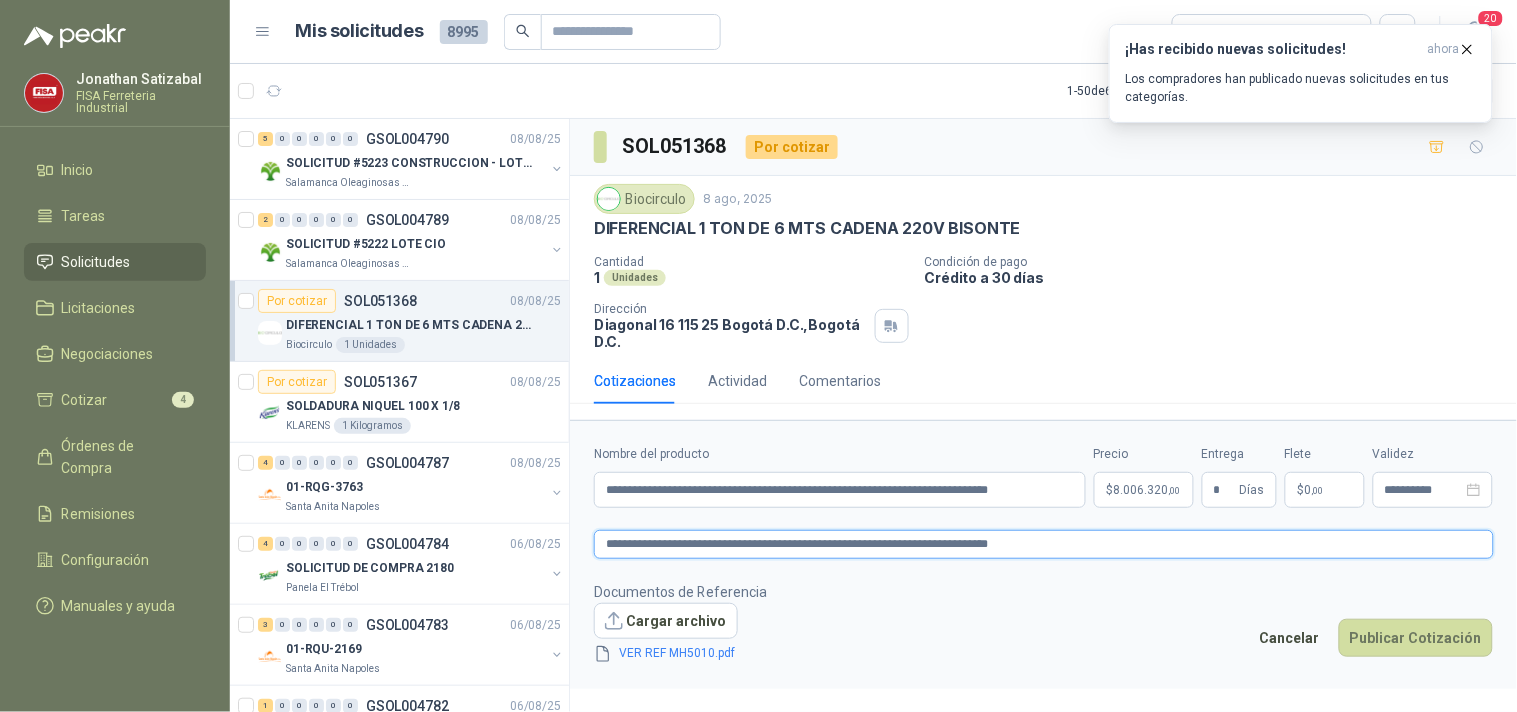 type on "**********" 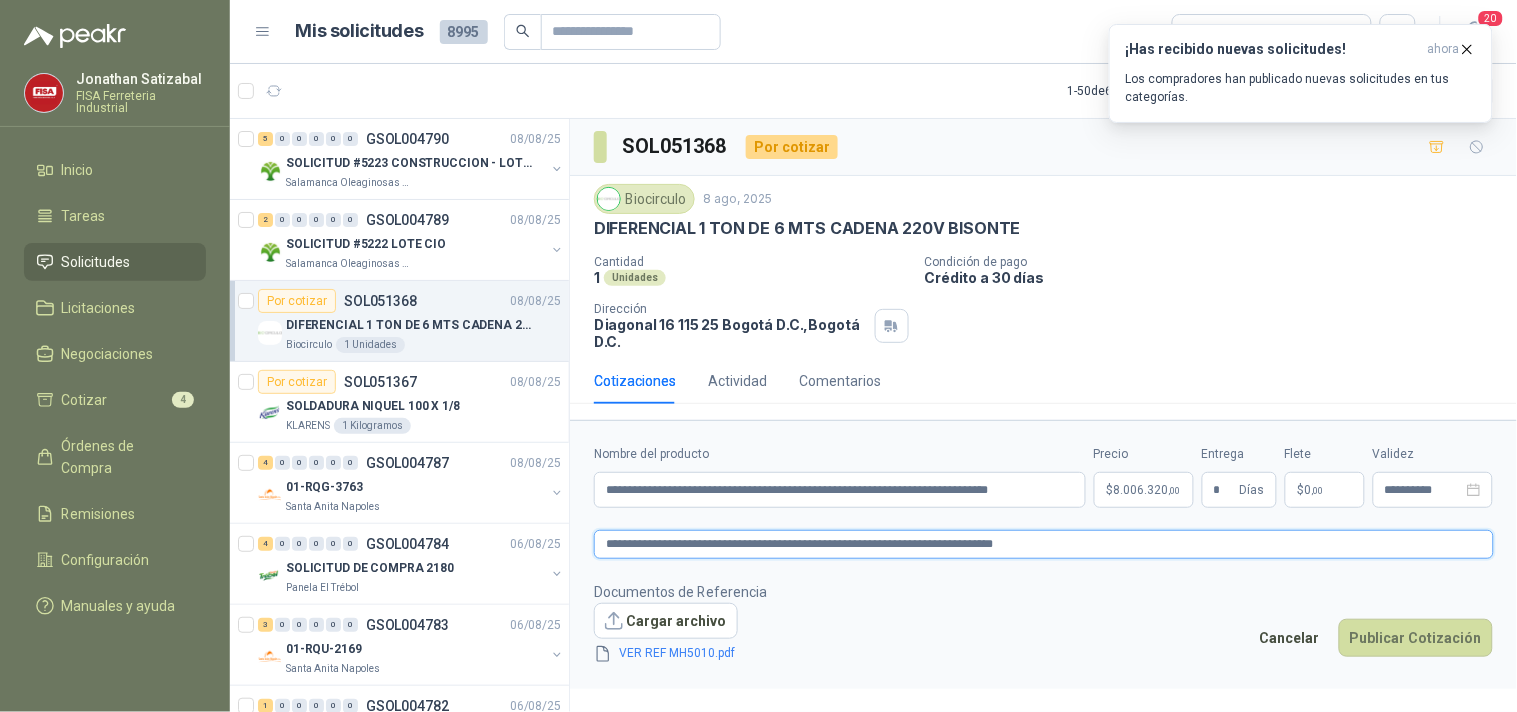 type on "**********" 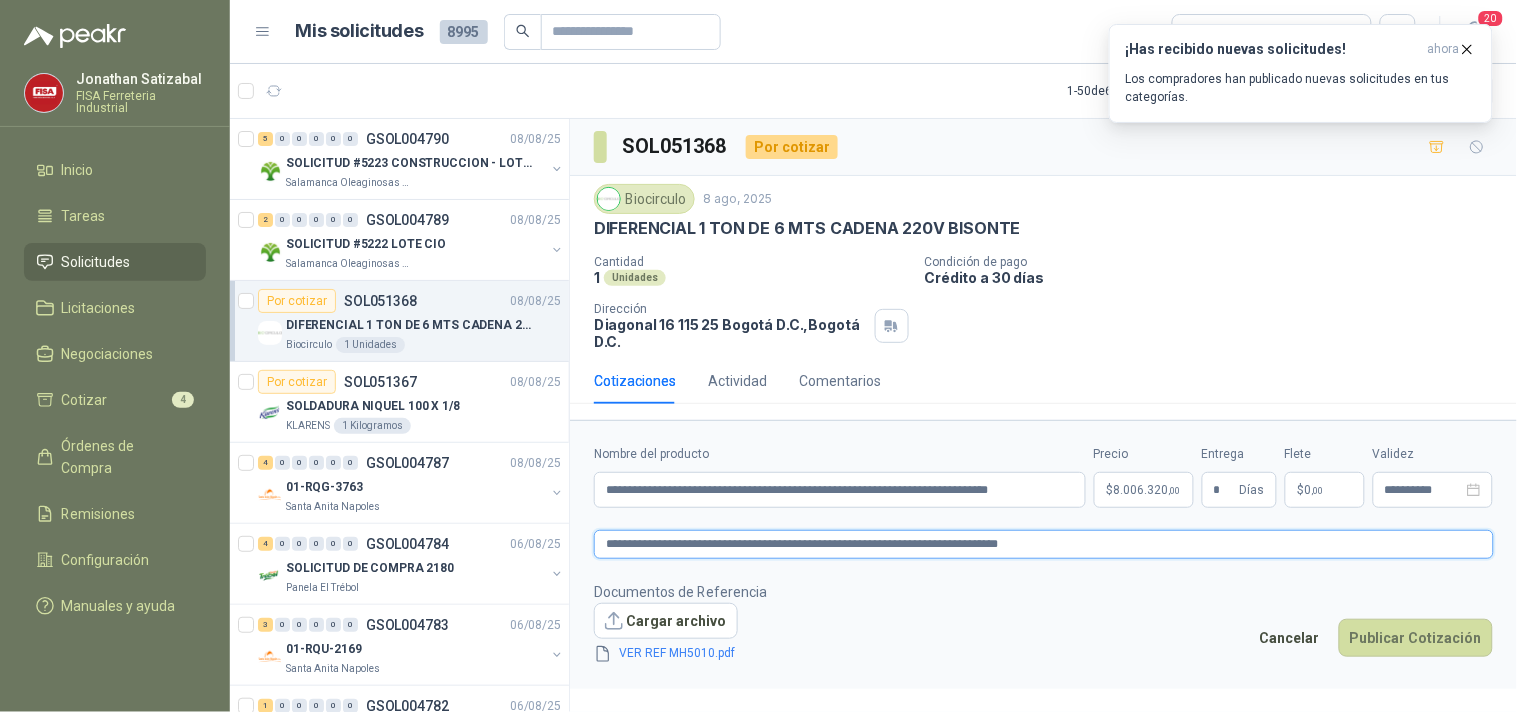 type on "**********" 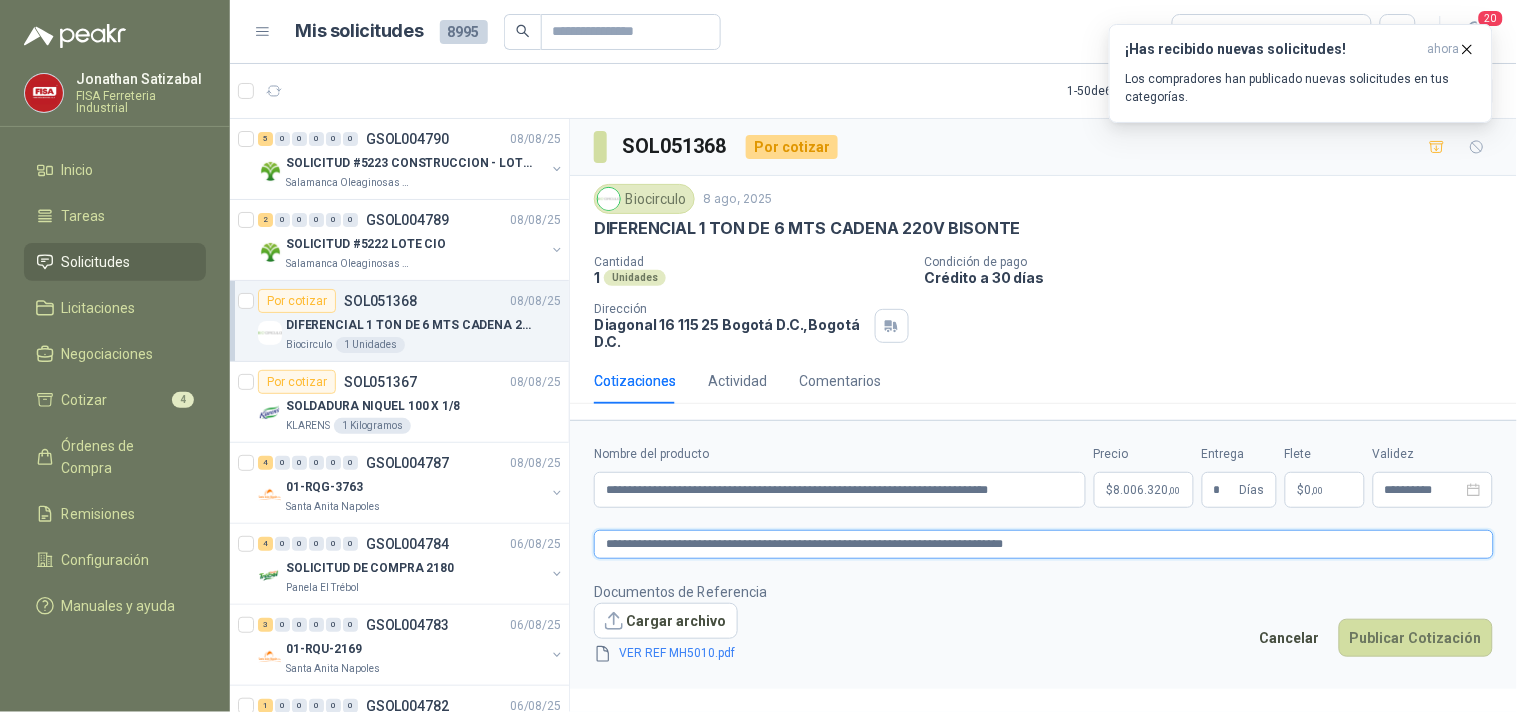 type on "**********" 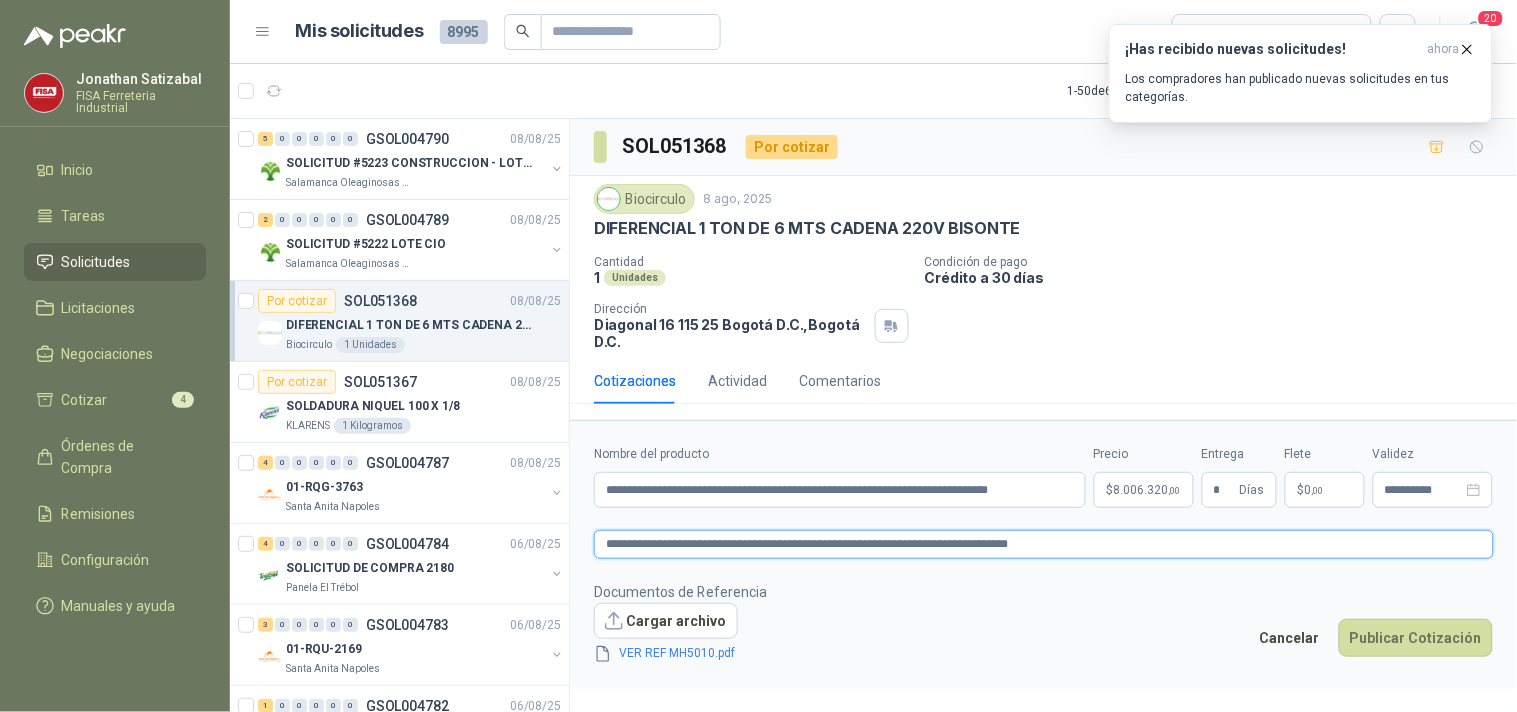 type on "**********" 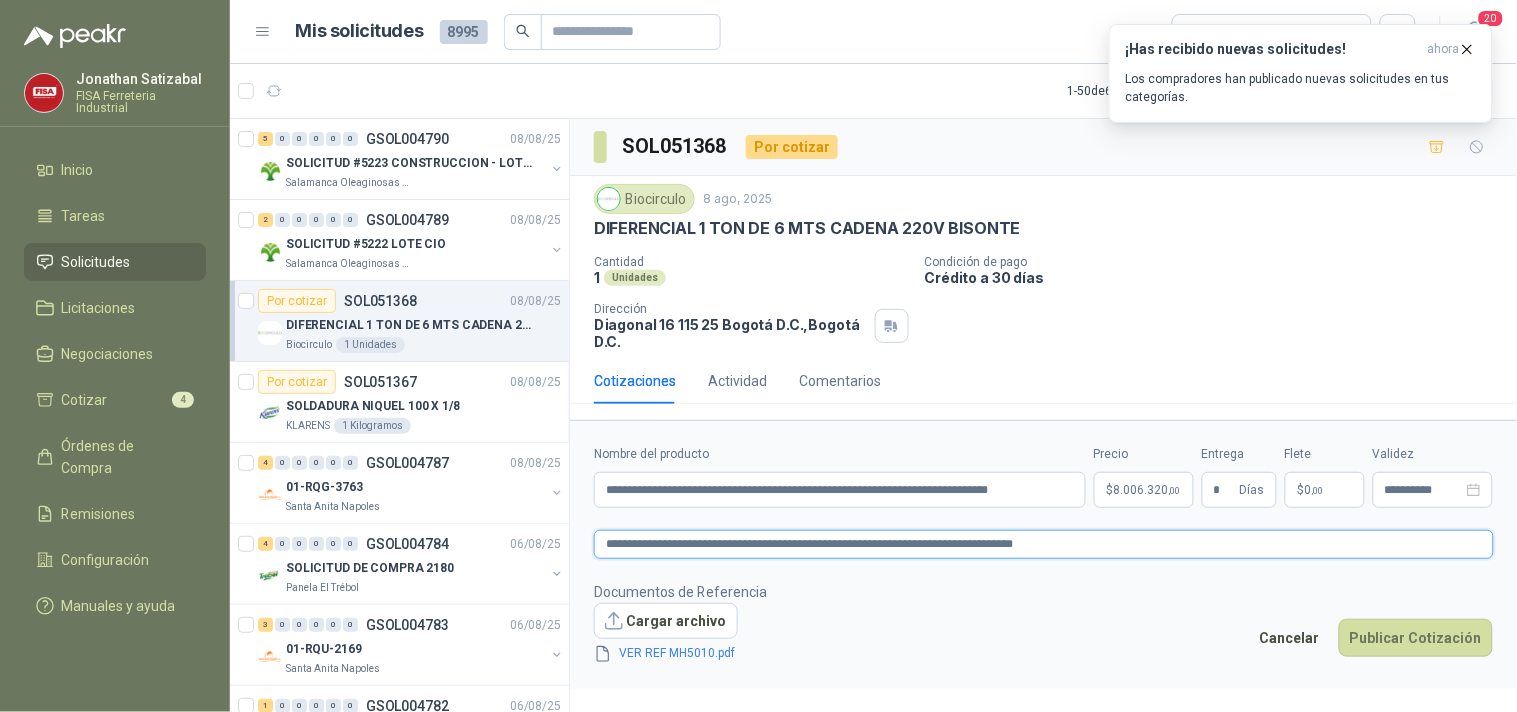 type on "**********" 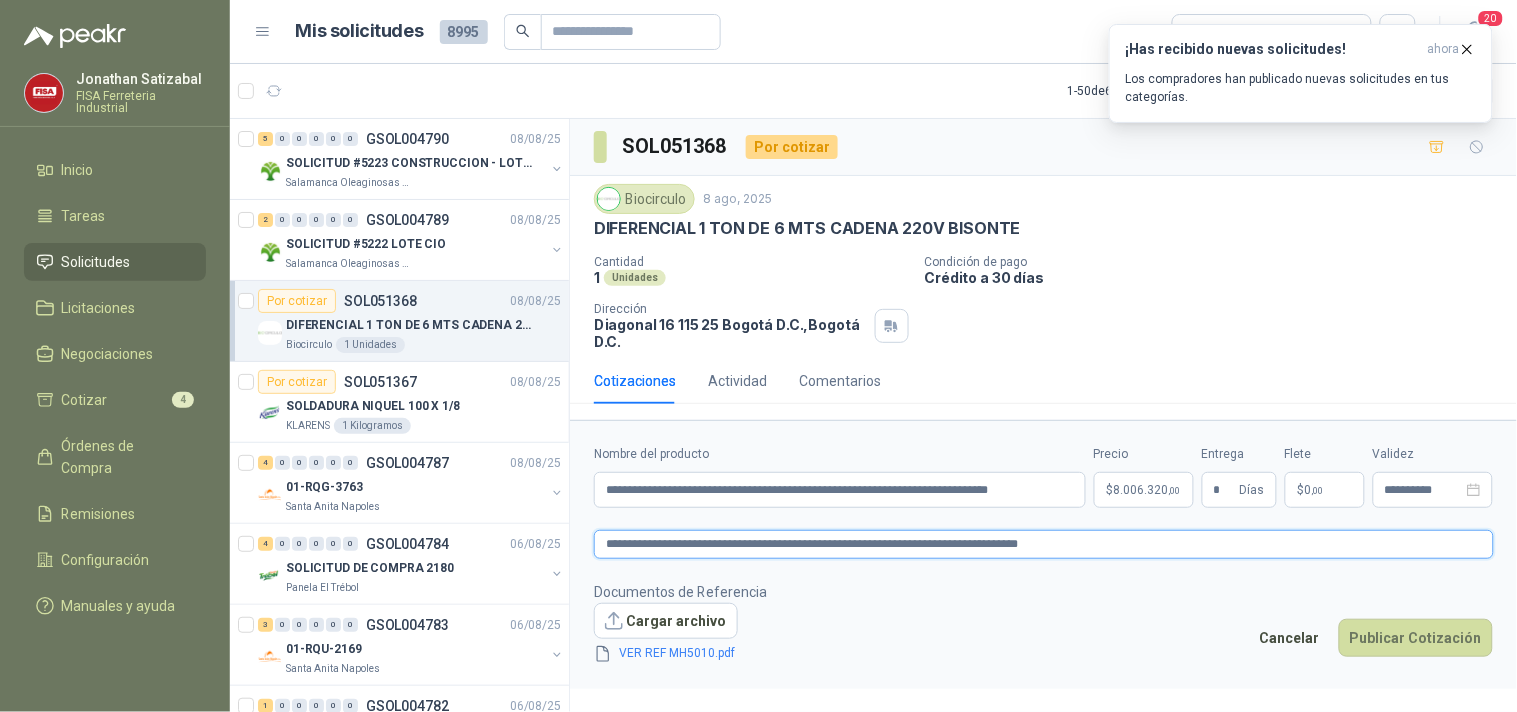 type on "**********" 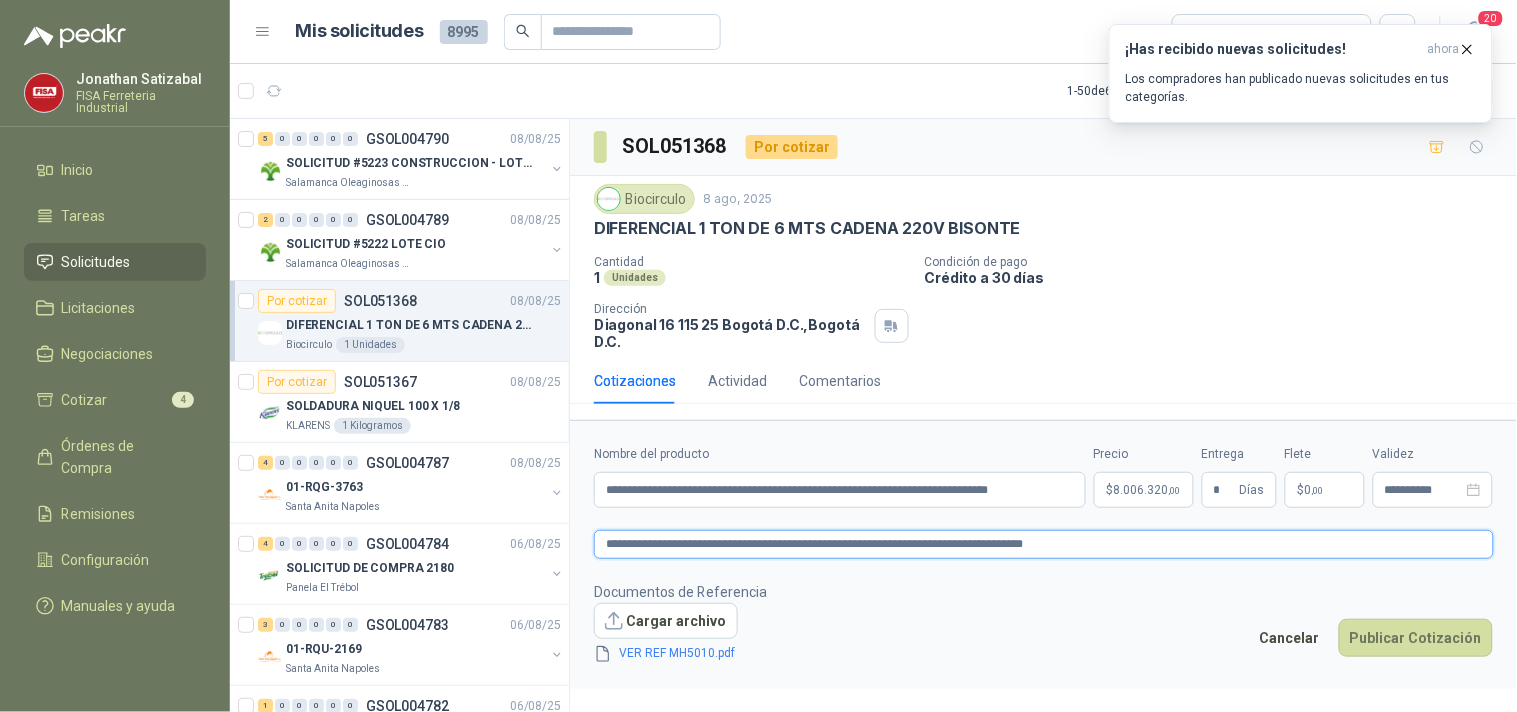 type on "**********" 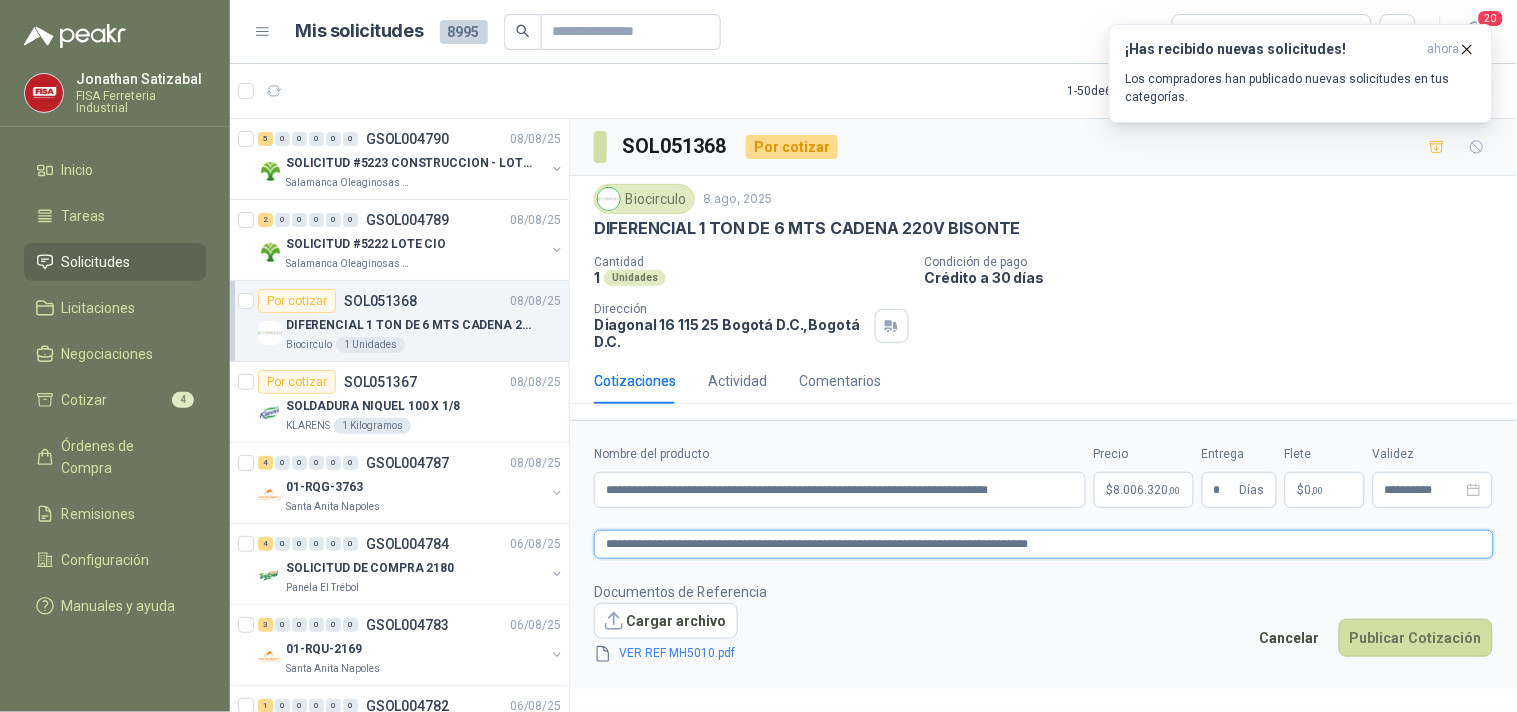 type on "**********" 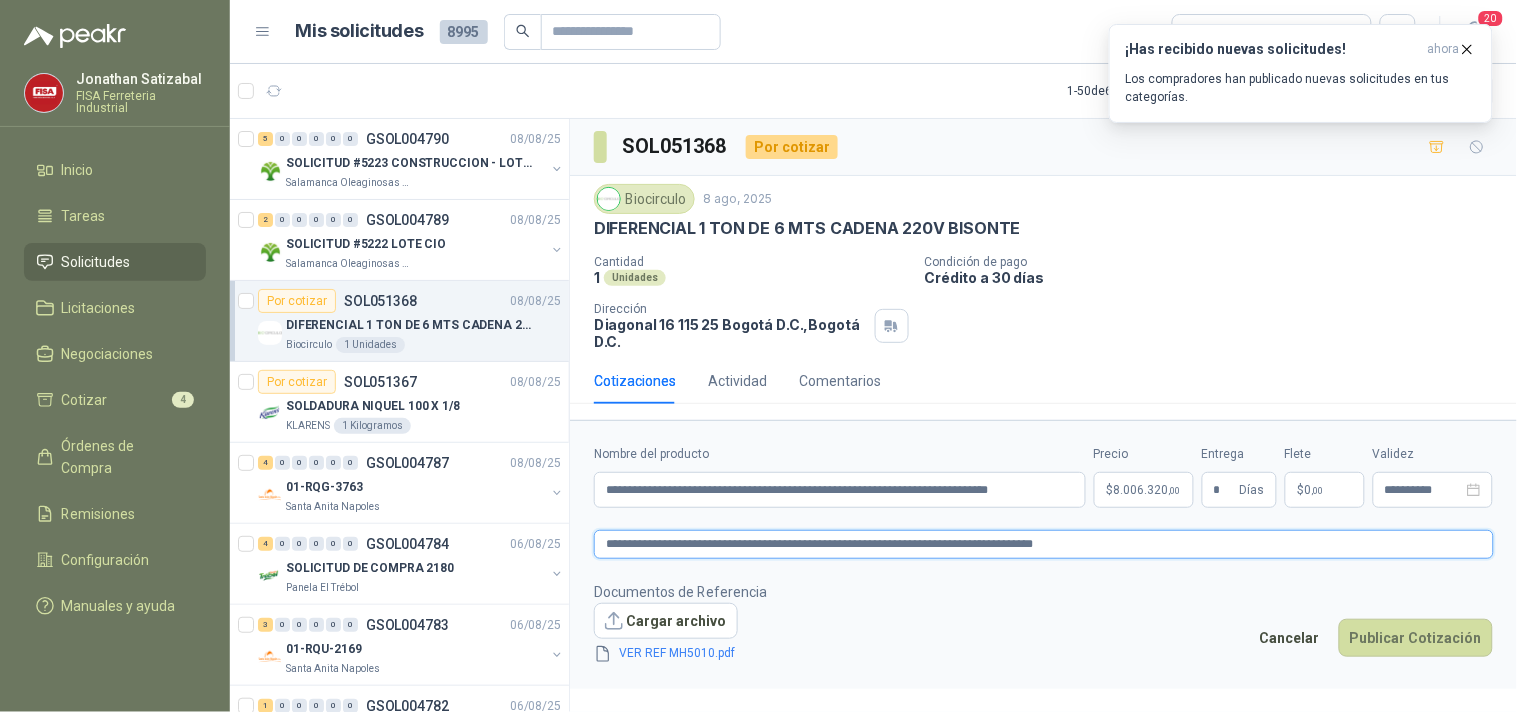 type on "**********" 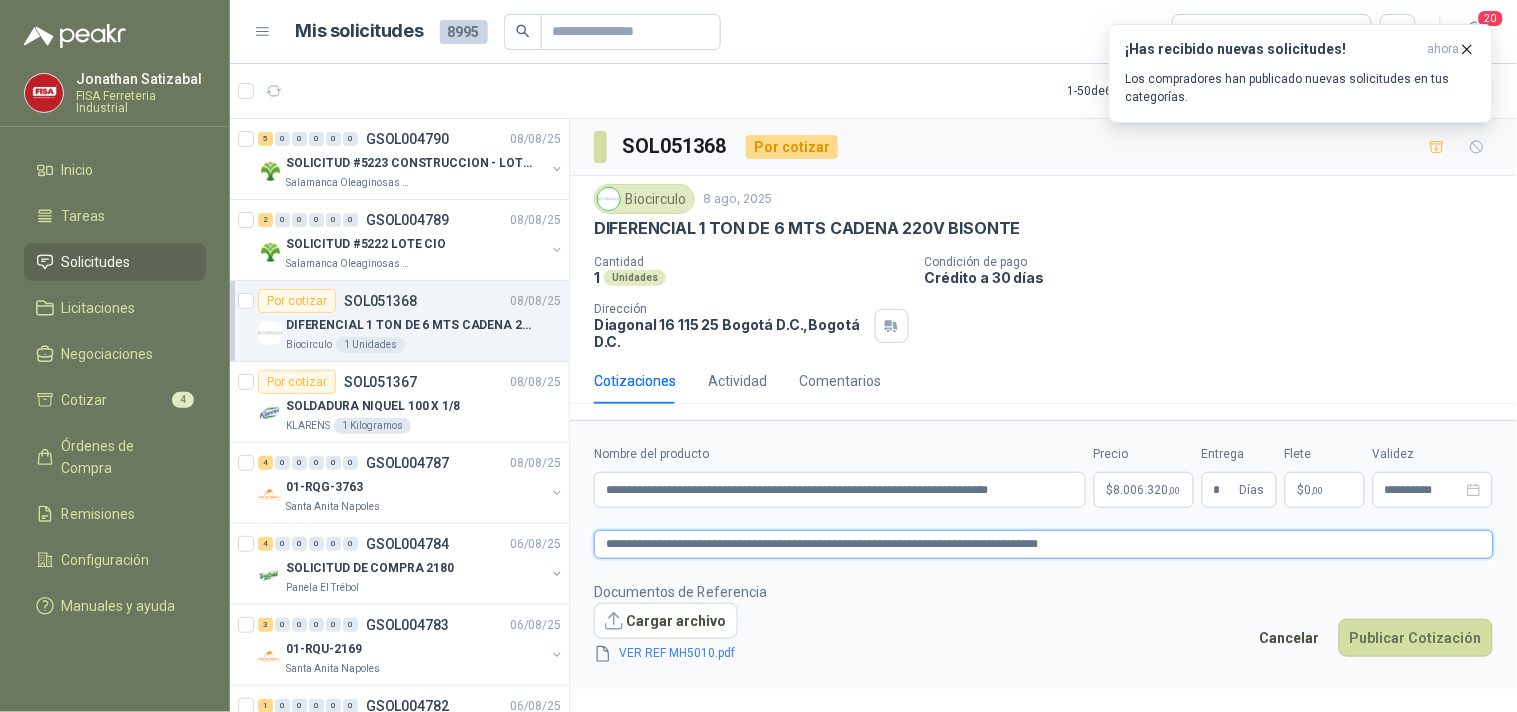 type on "**********" 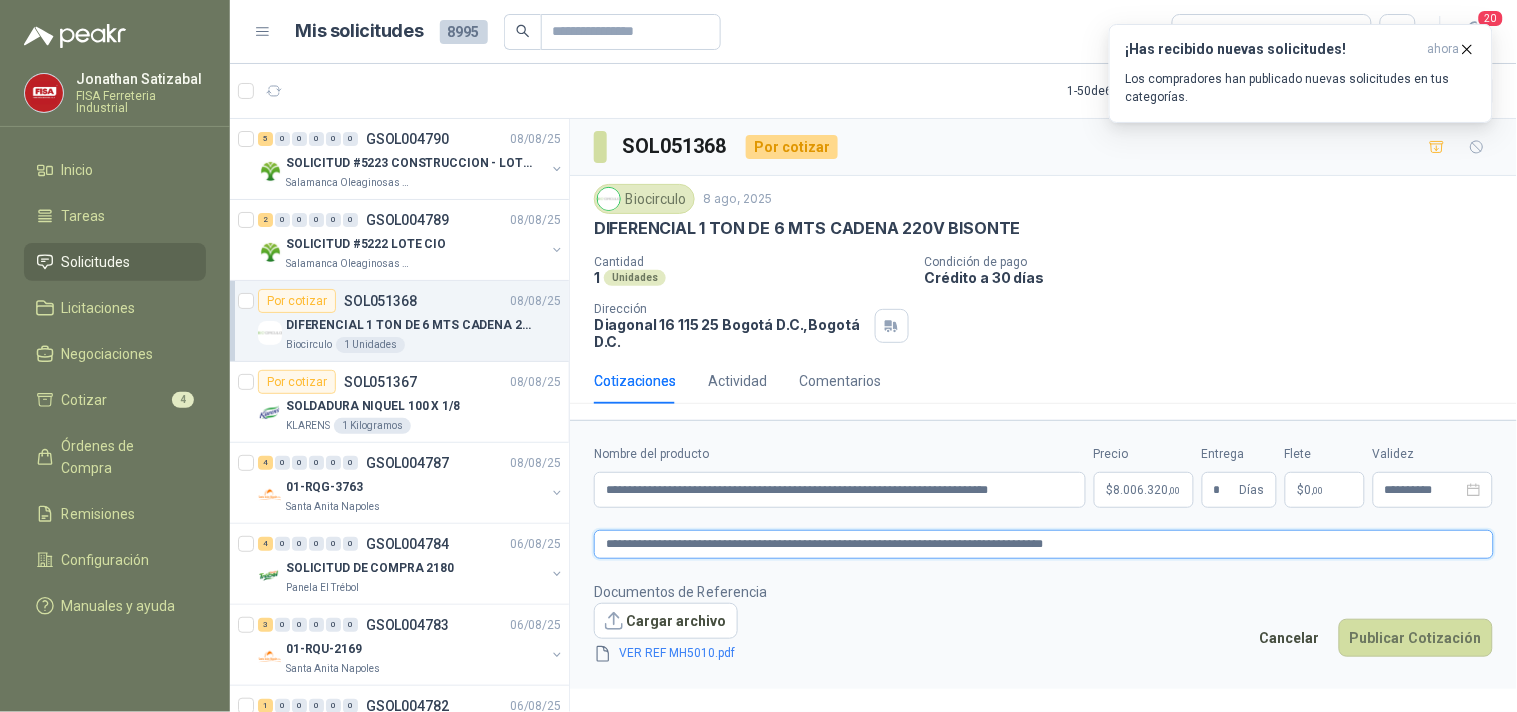 type on "**********" 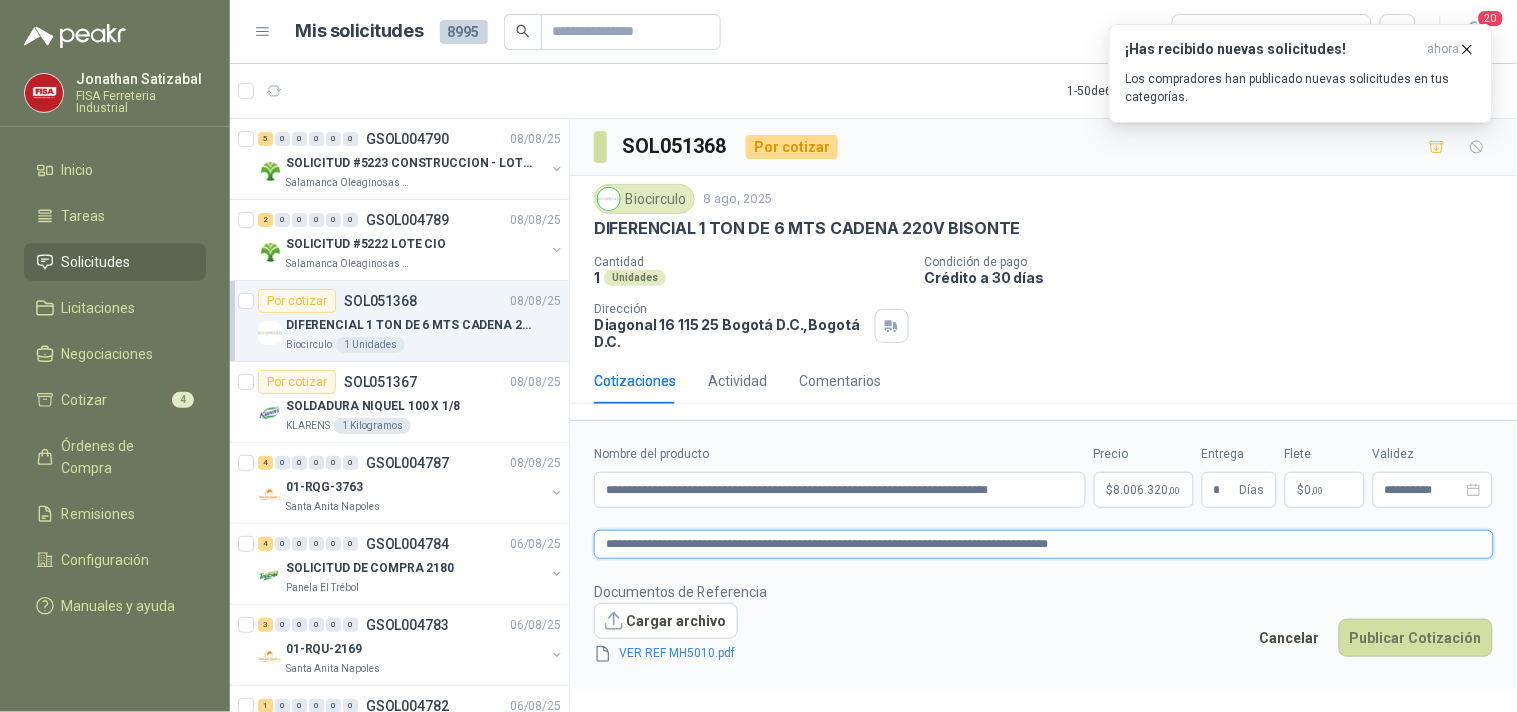 type on "**********" 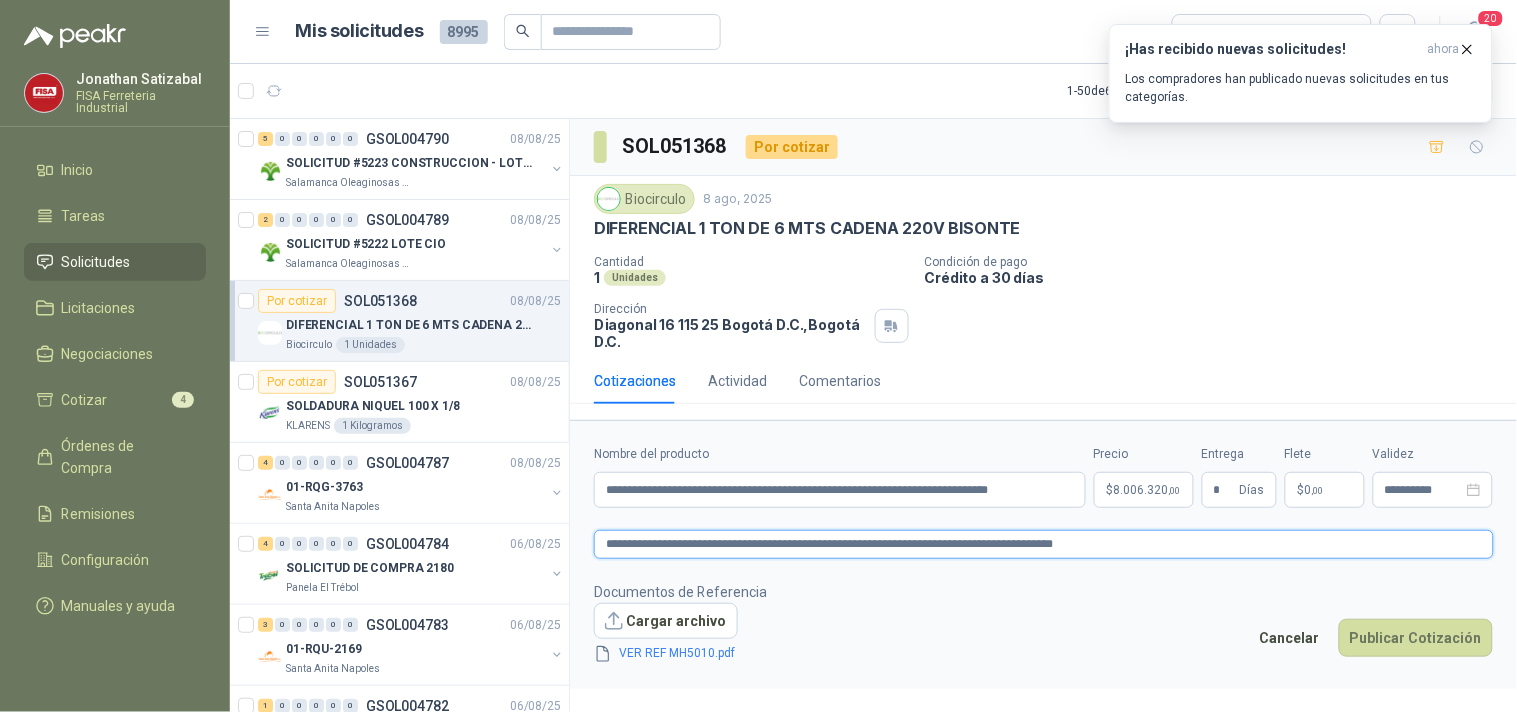 type on "**********" 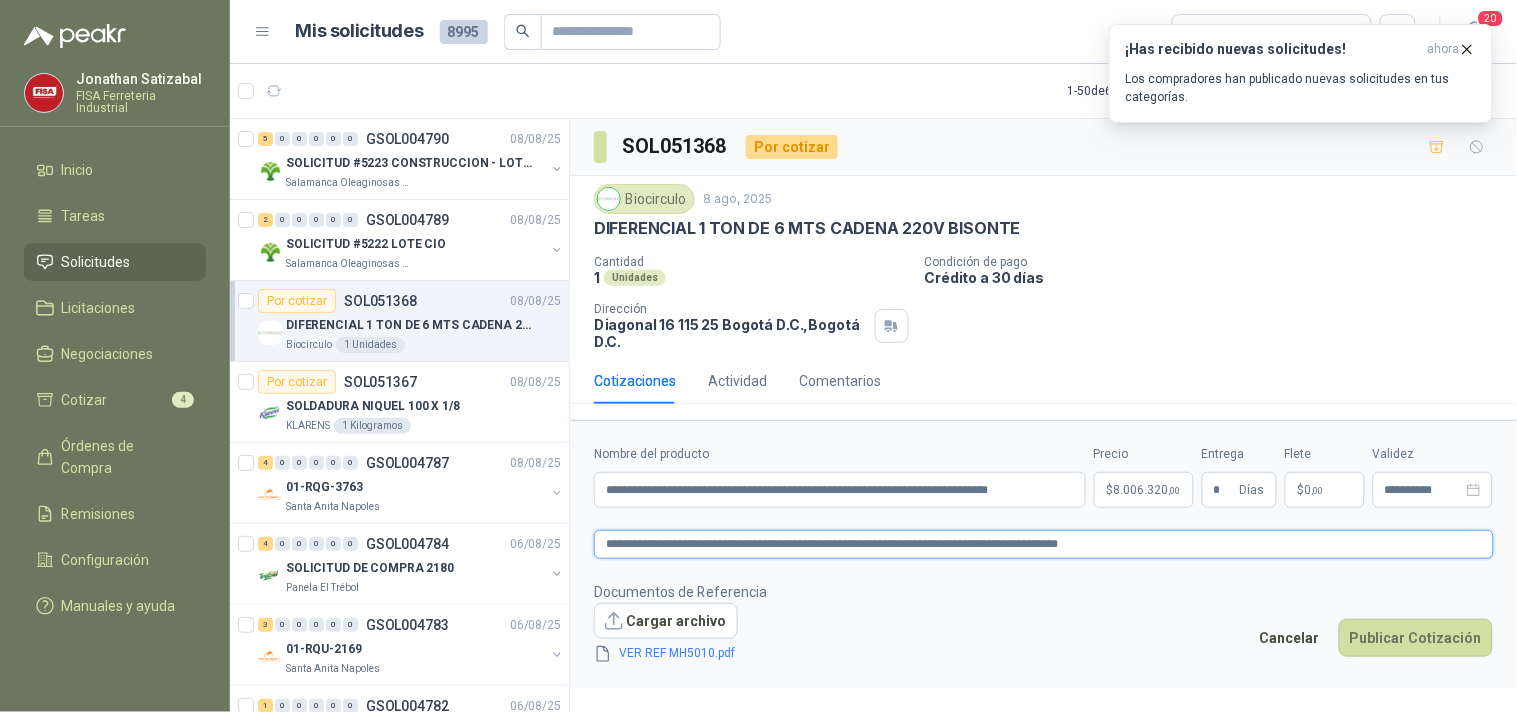 type on "**********" 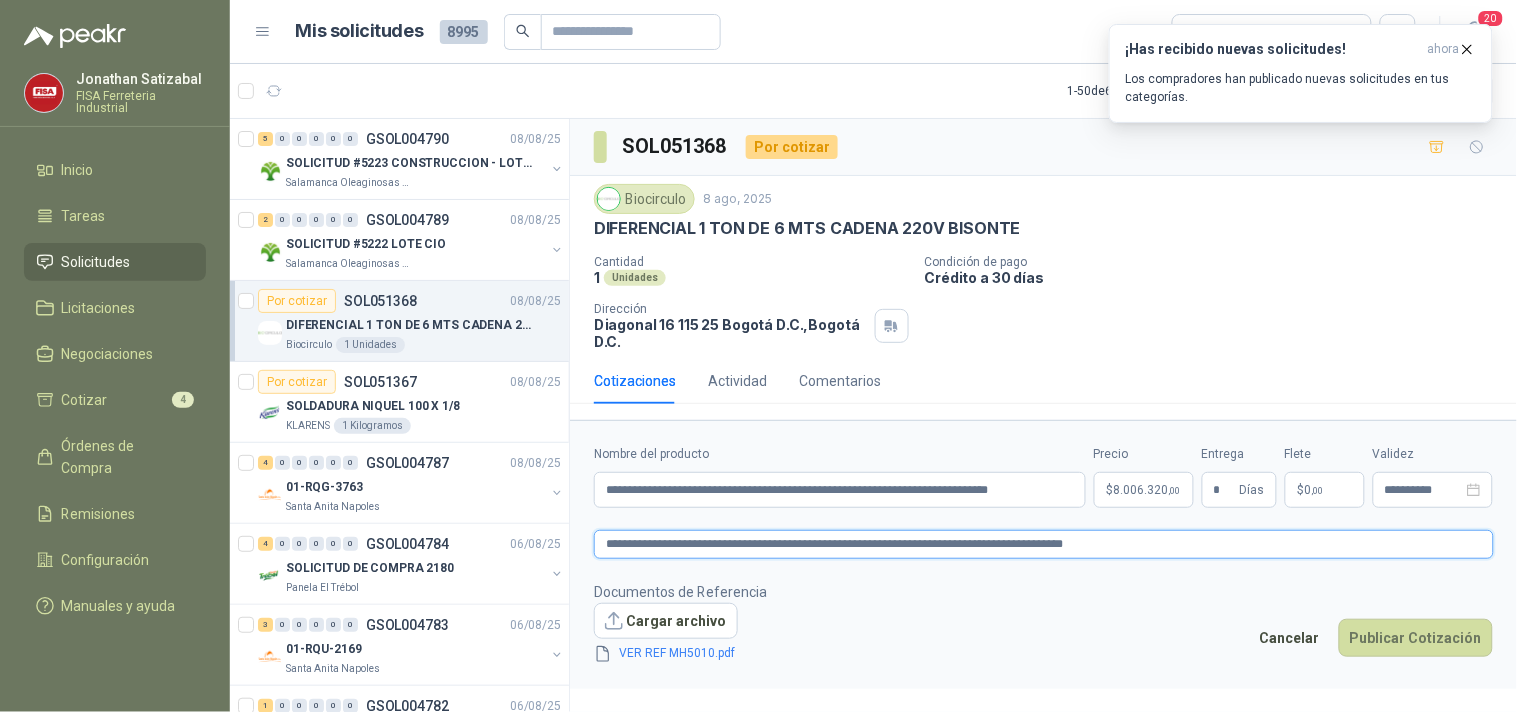type on "**********" 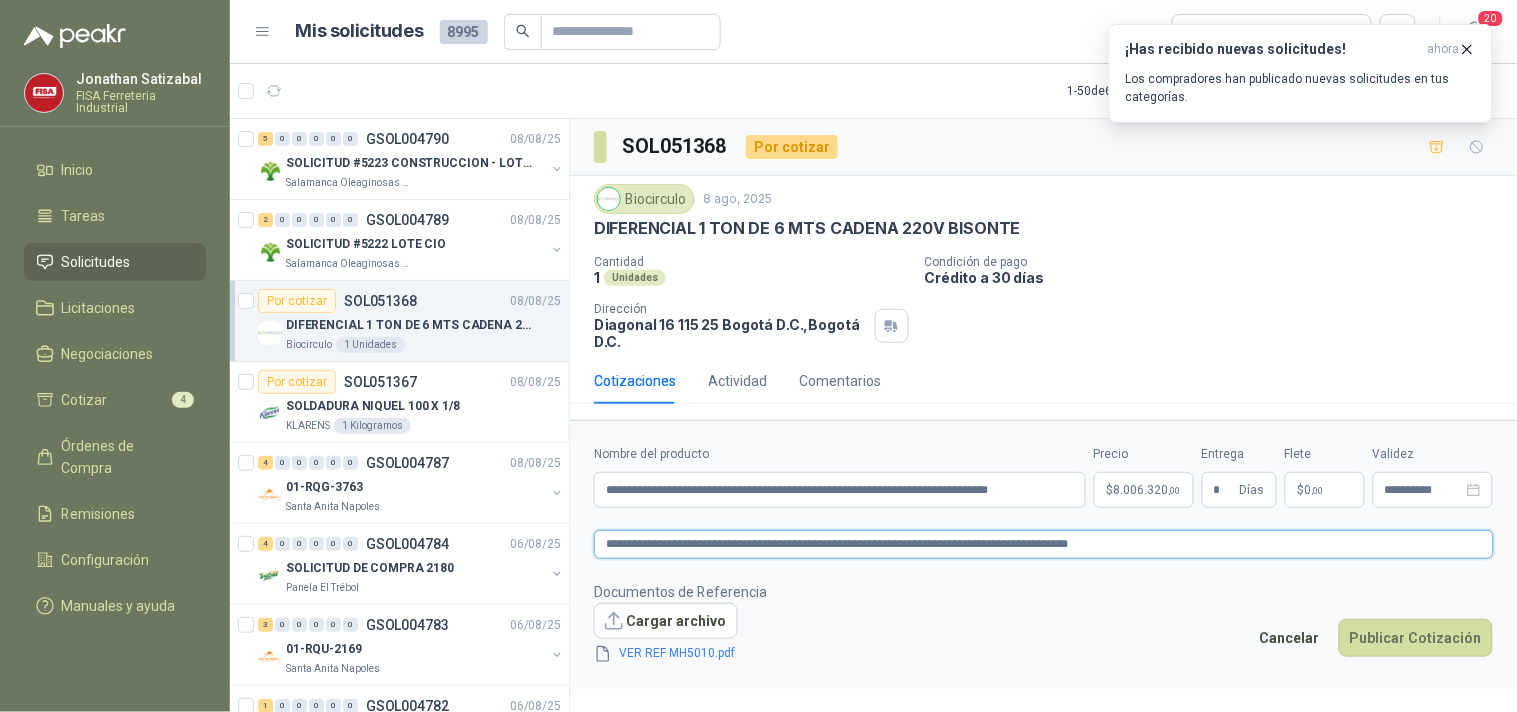 type on "**********" 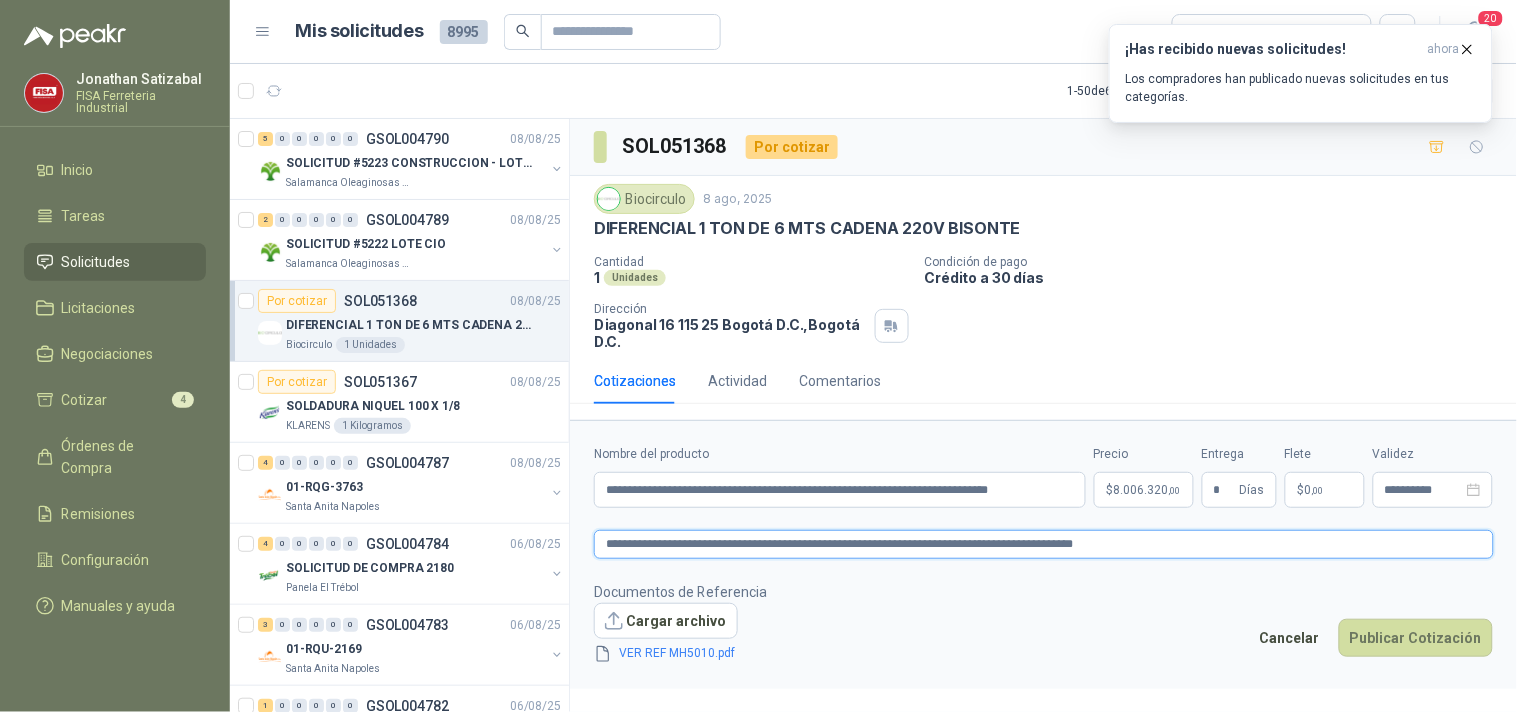 type on "**********" 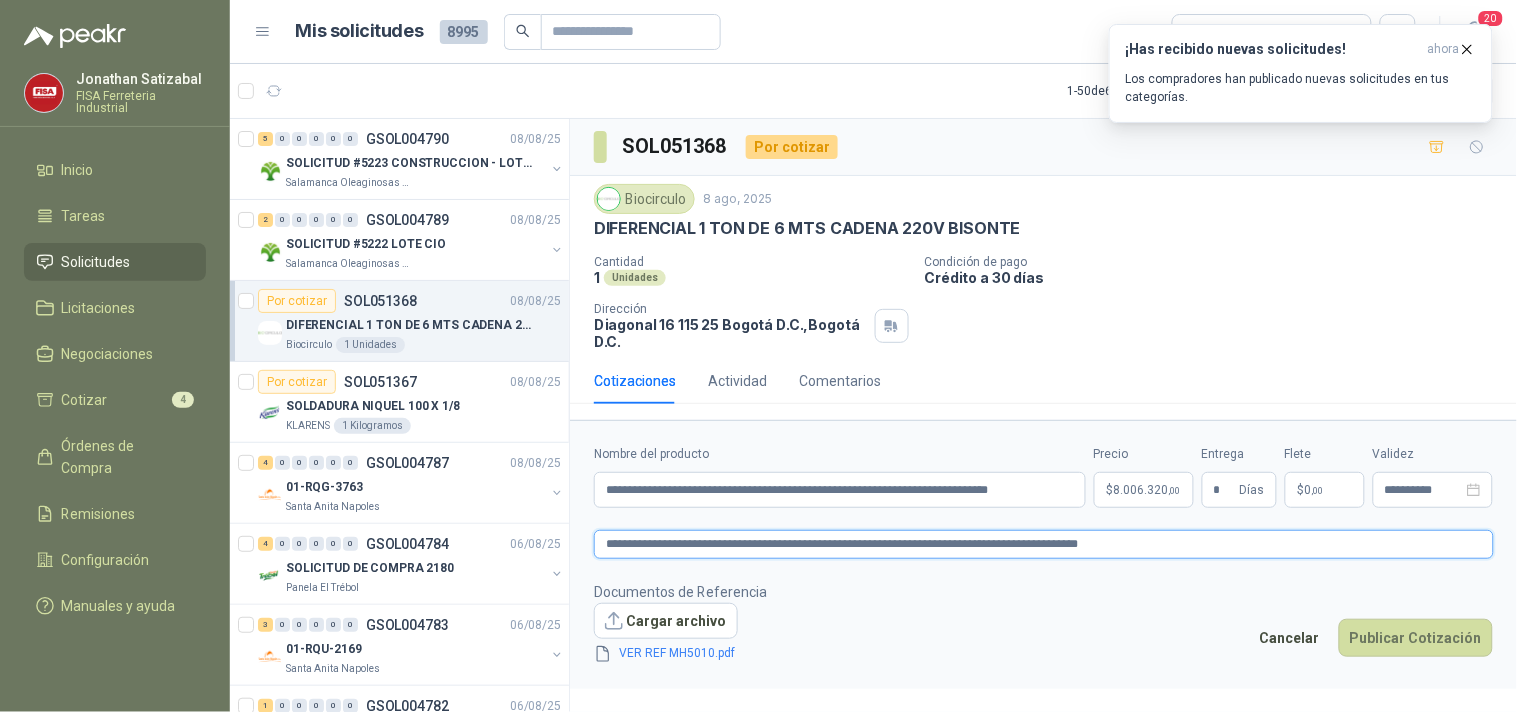 type on "**********" 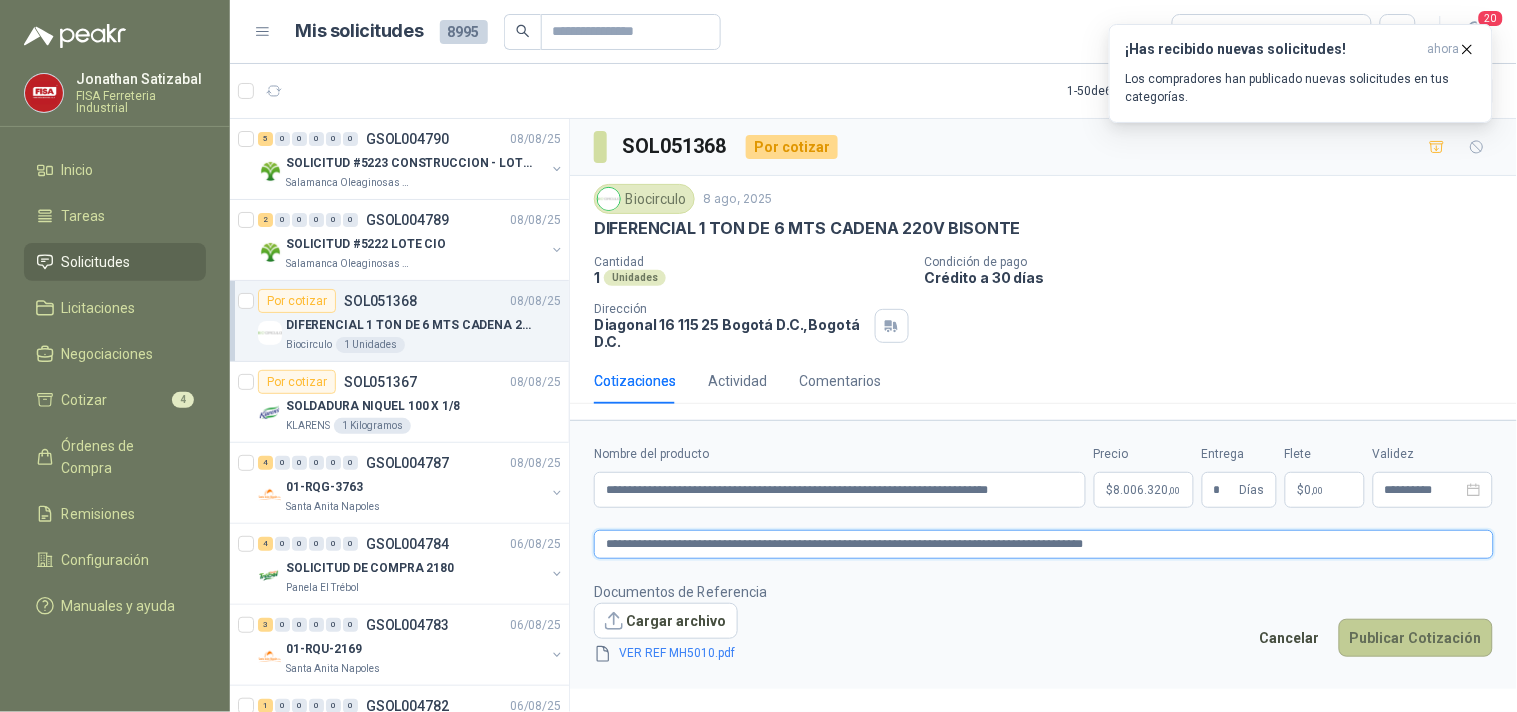 type on "**********" 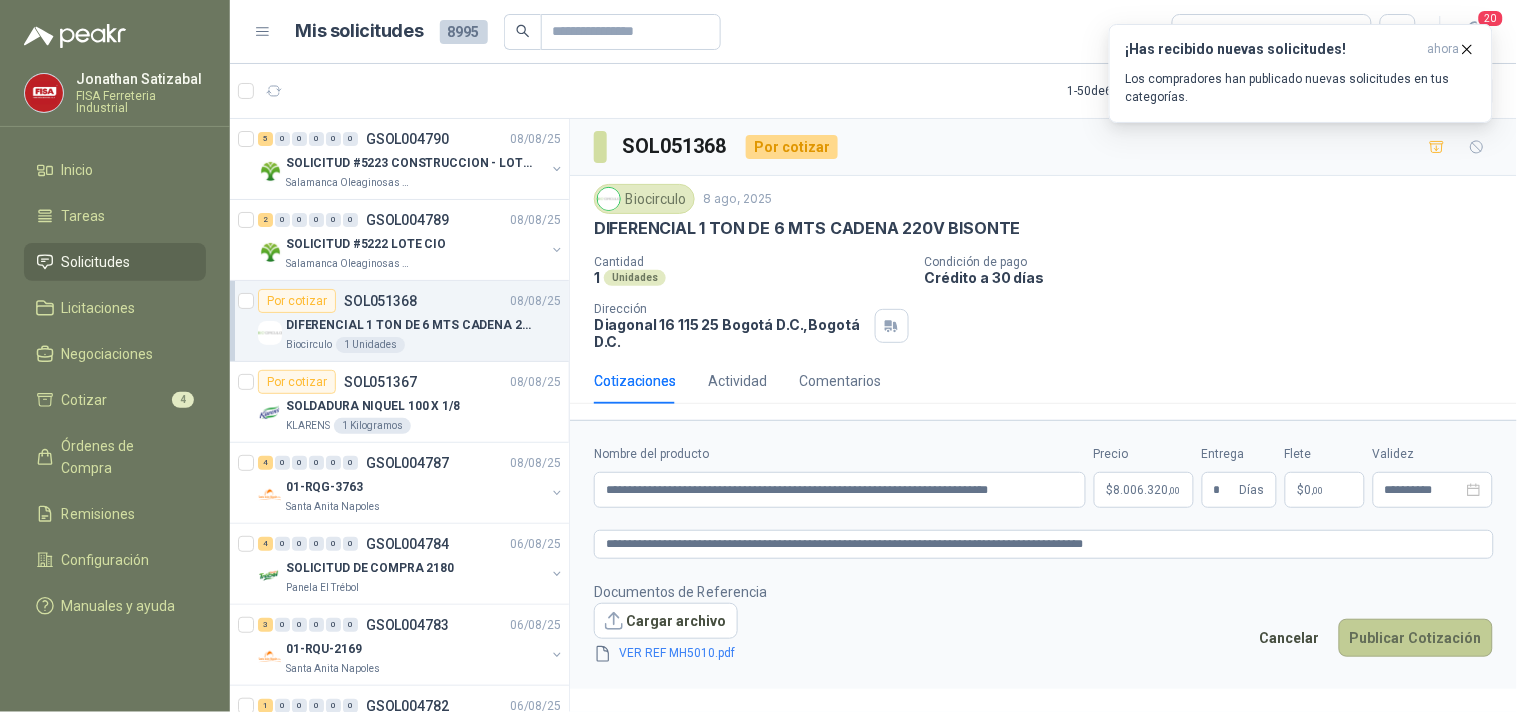 click on "Publicar Cotización" at bounding box center [1416, 638] 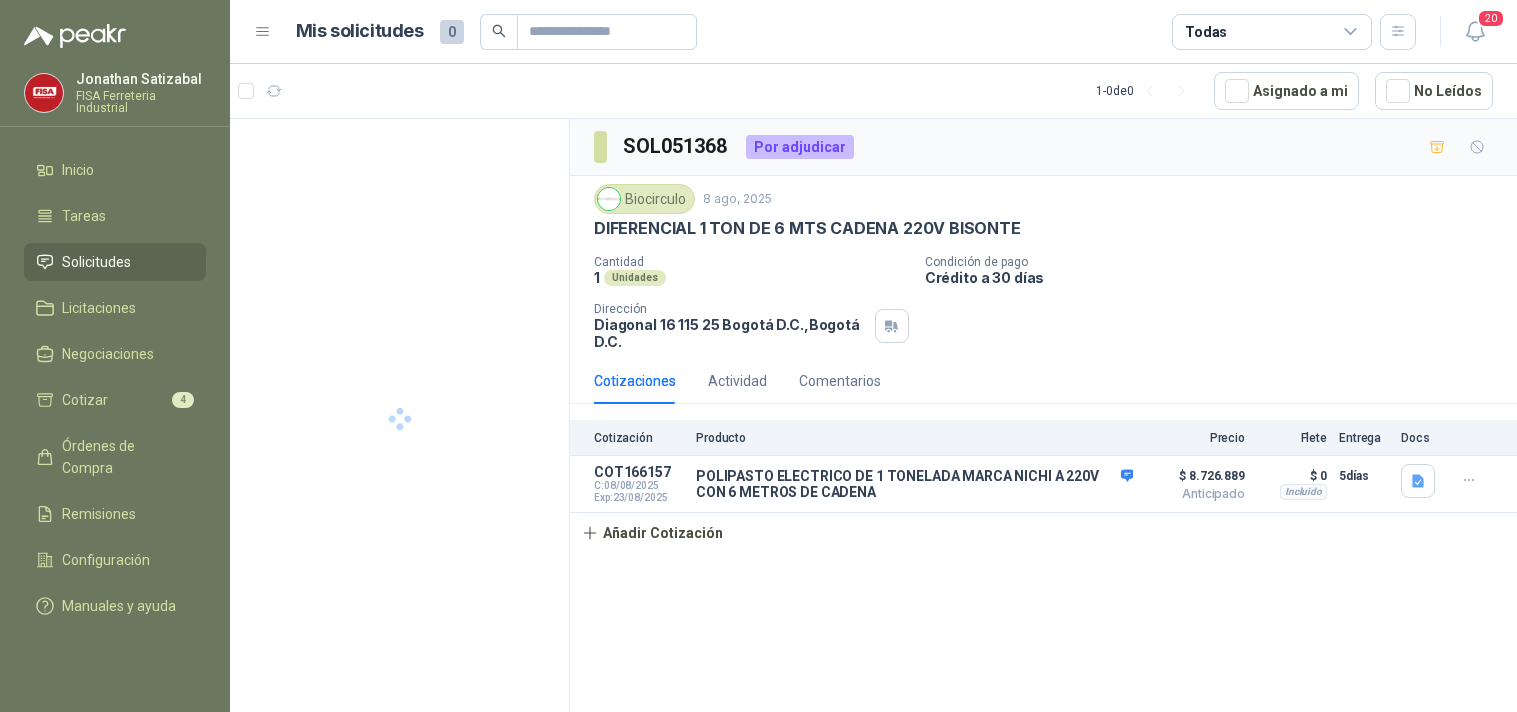 scroll, scrollTop: 0, scrollLeft: 0, axis: both 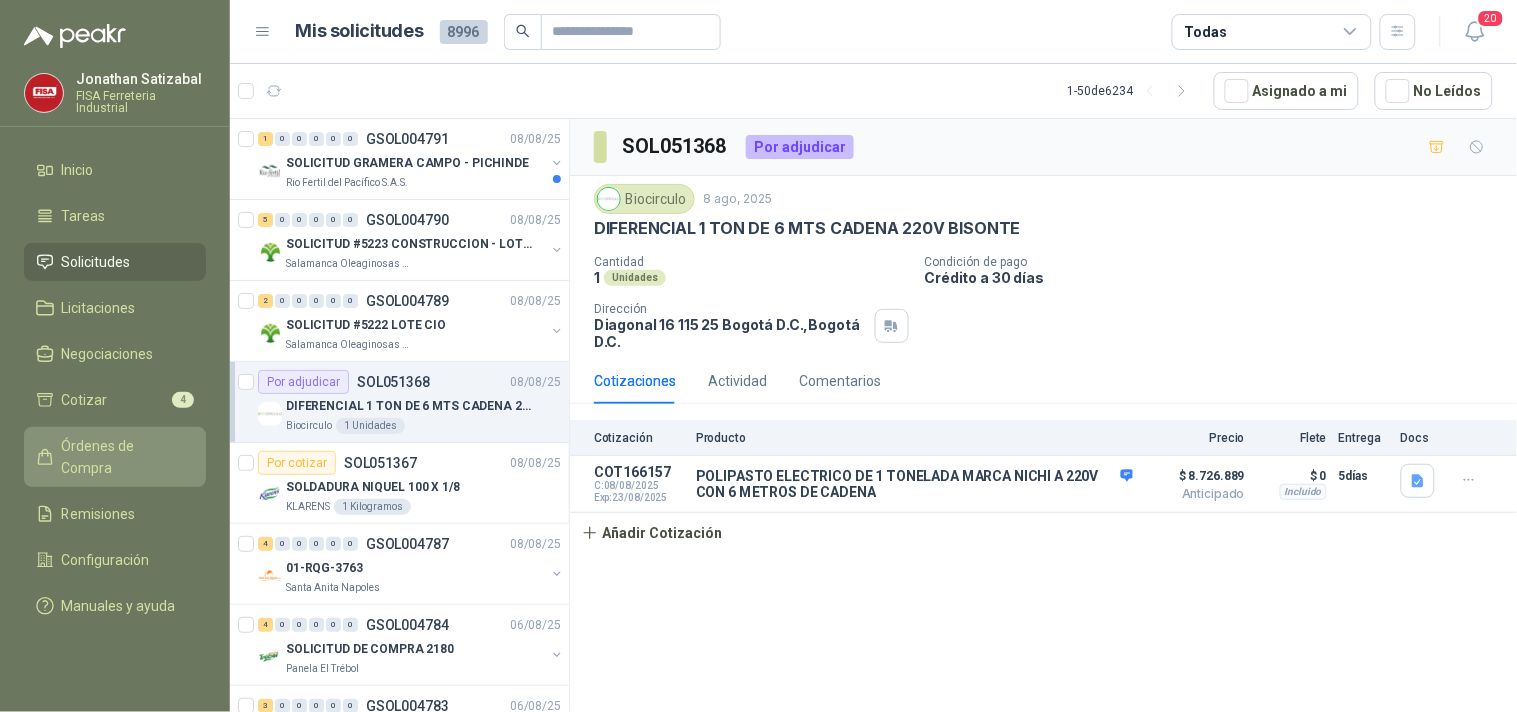 click on "Órdenes de Compra" at bounding box center [124, 457] 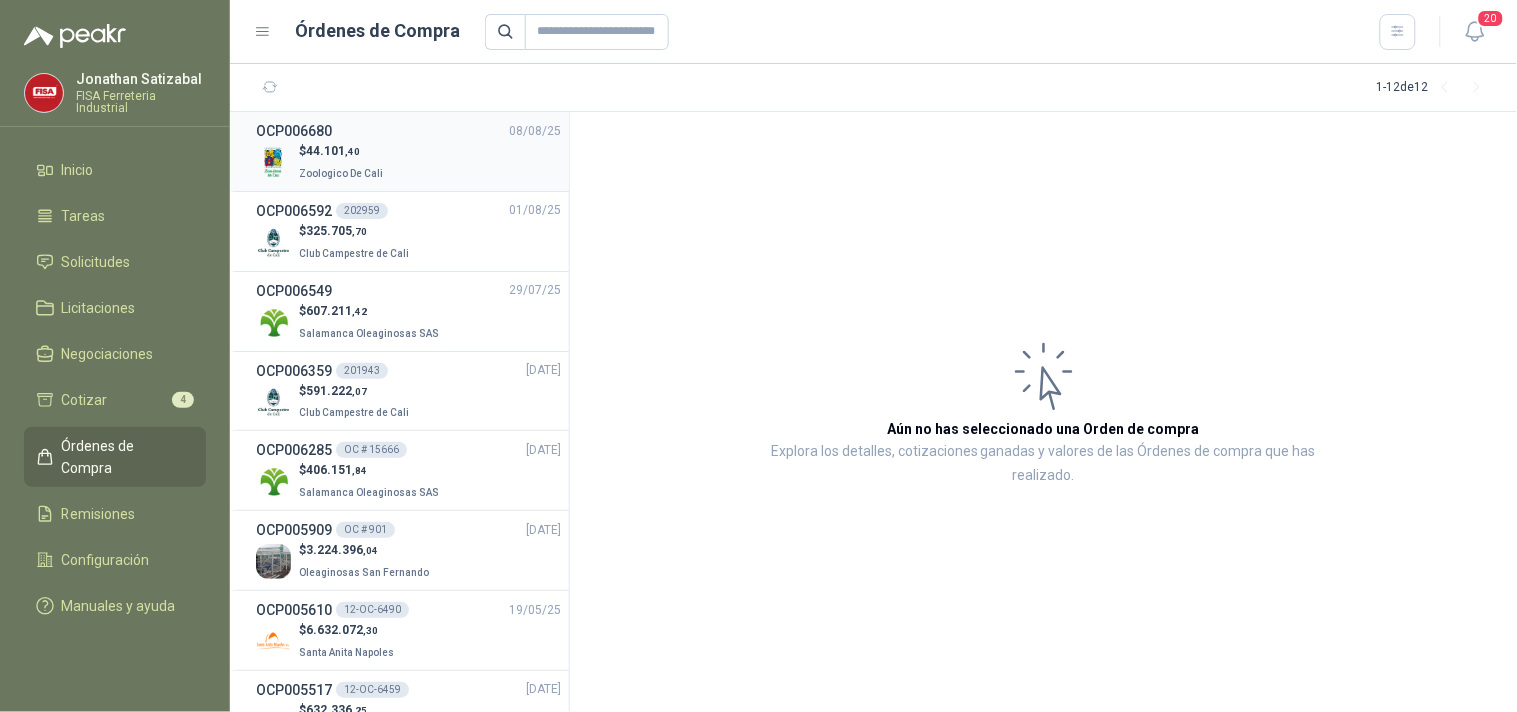 click on "OCP006680" at bounding box center (294, 131) 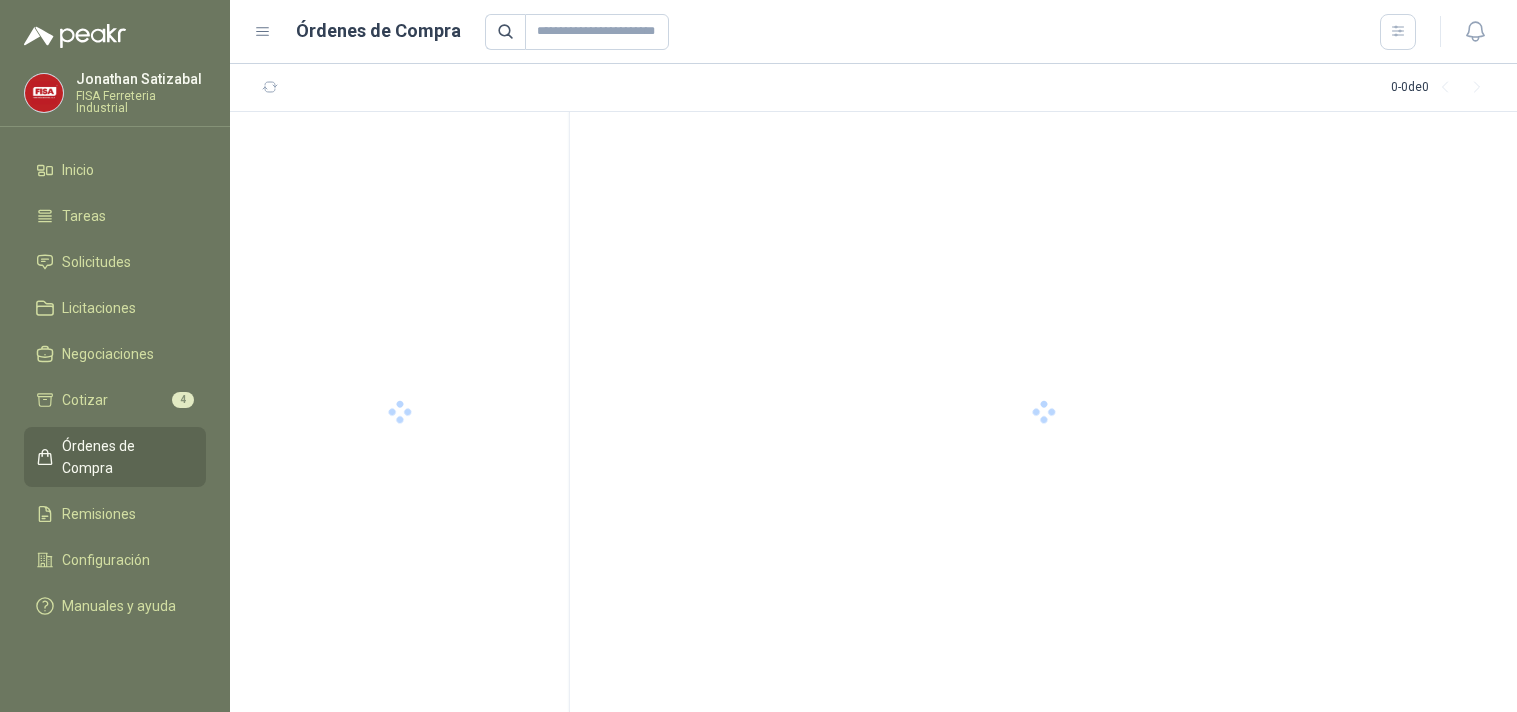 scroll, scrollTop: 0, scrollLeft: 0, axis: both 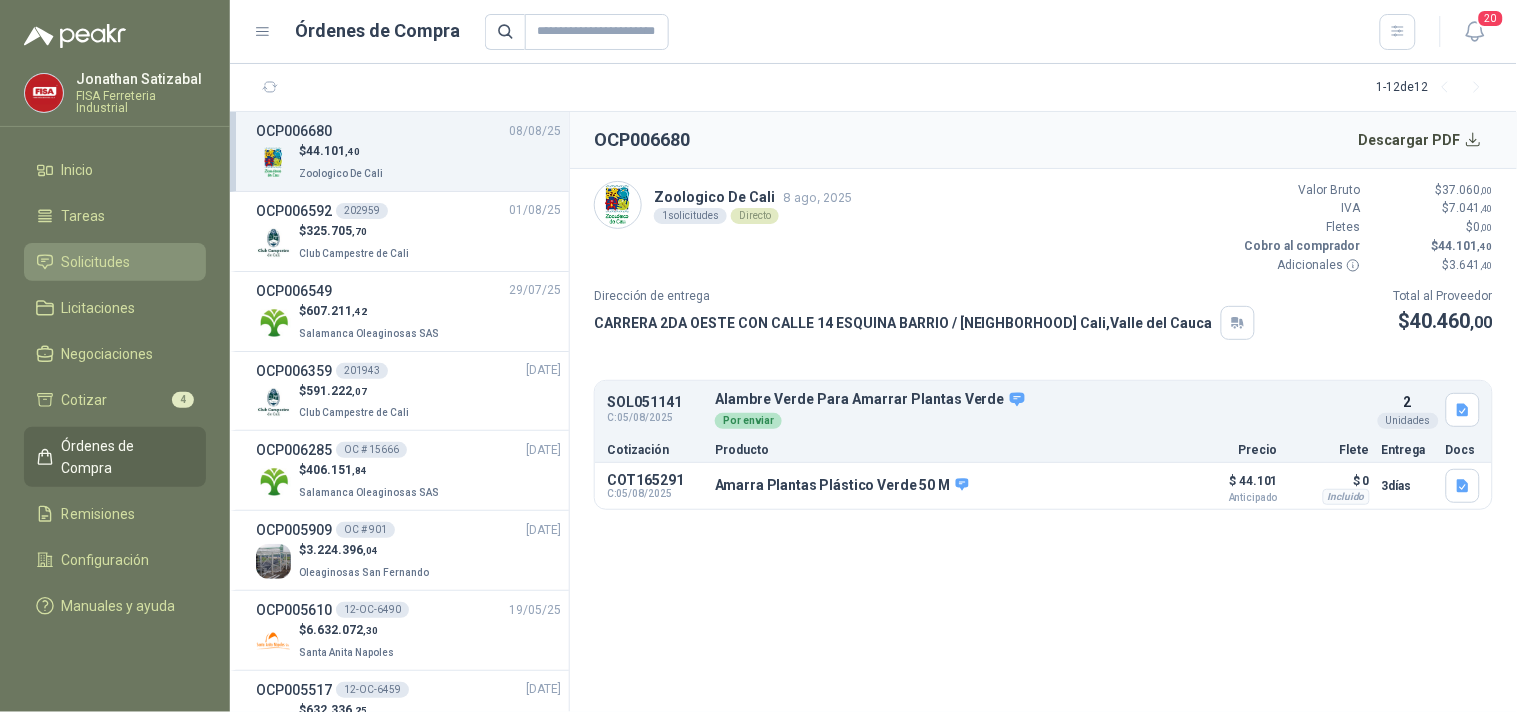 click on "Solicitudes" at bounding box center [96, 262] 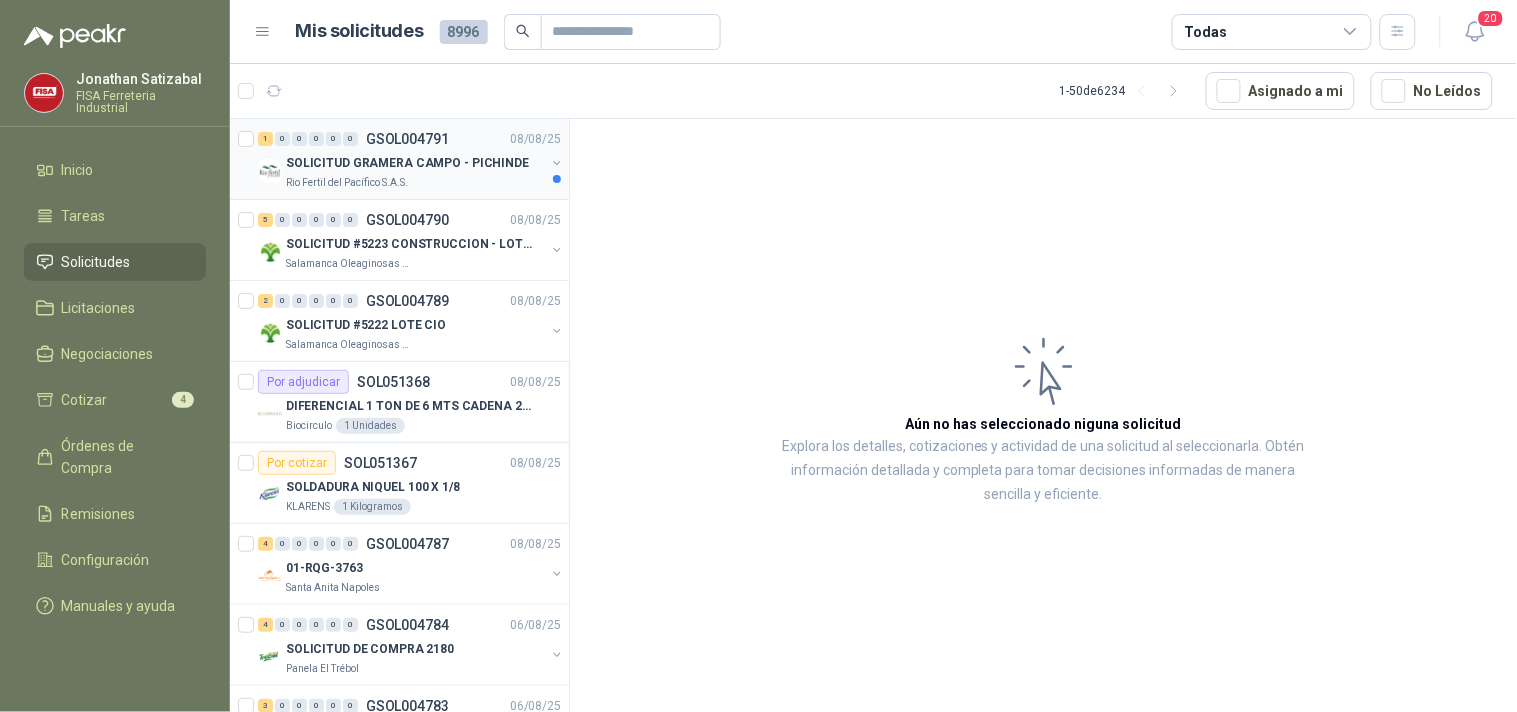 click on "1   0   0   0   0   0   GSOL004791 08/08/25   SOLICITUD GRAMERA CAMPO - PICHINDE  Rio Fertil del Pacífico S.A.S." at bounding box center [399, 159] 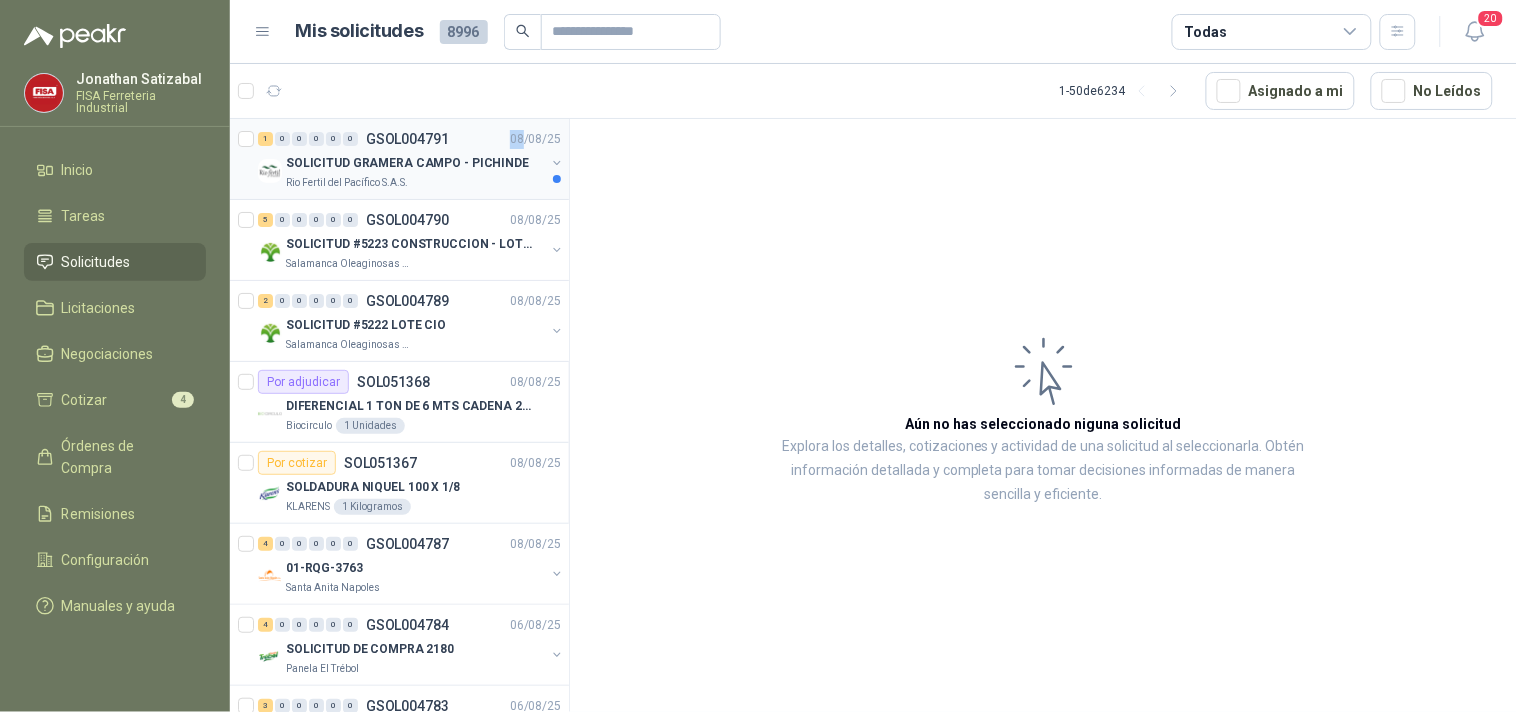 click on "1   0   0   0   0   0   GSOL004791 08/08/25   SOLICITUD GRAMERA CAMPO - PICHINDE  Rio Fertil del Pacífico S.A.S." at bounding box center [399, 159] 